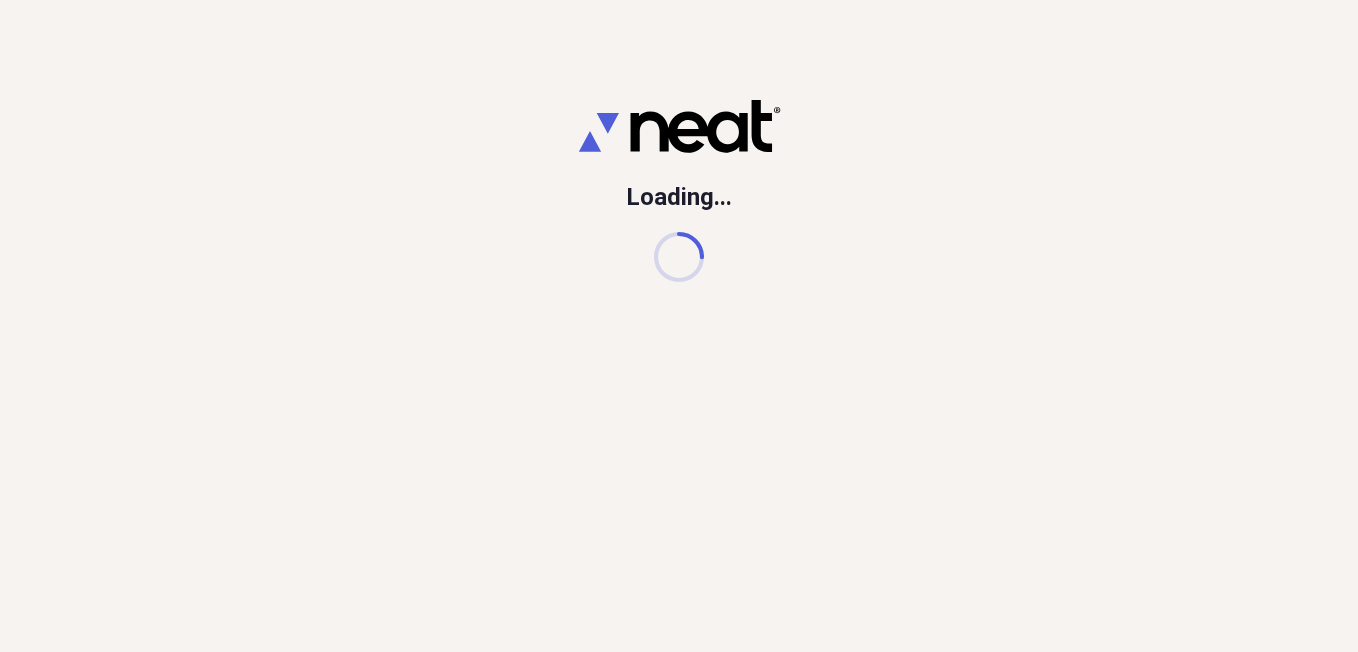 scroll, scrollTop: 0, scrollLeft: 0, axis: both 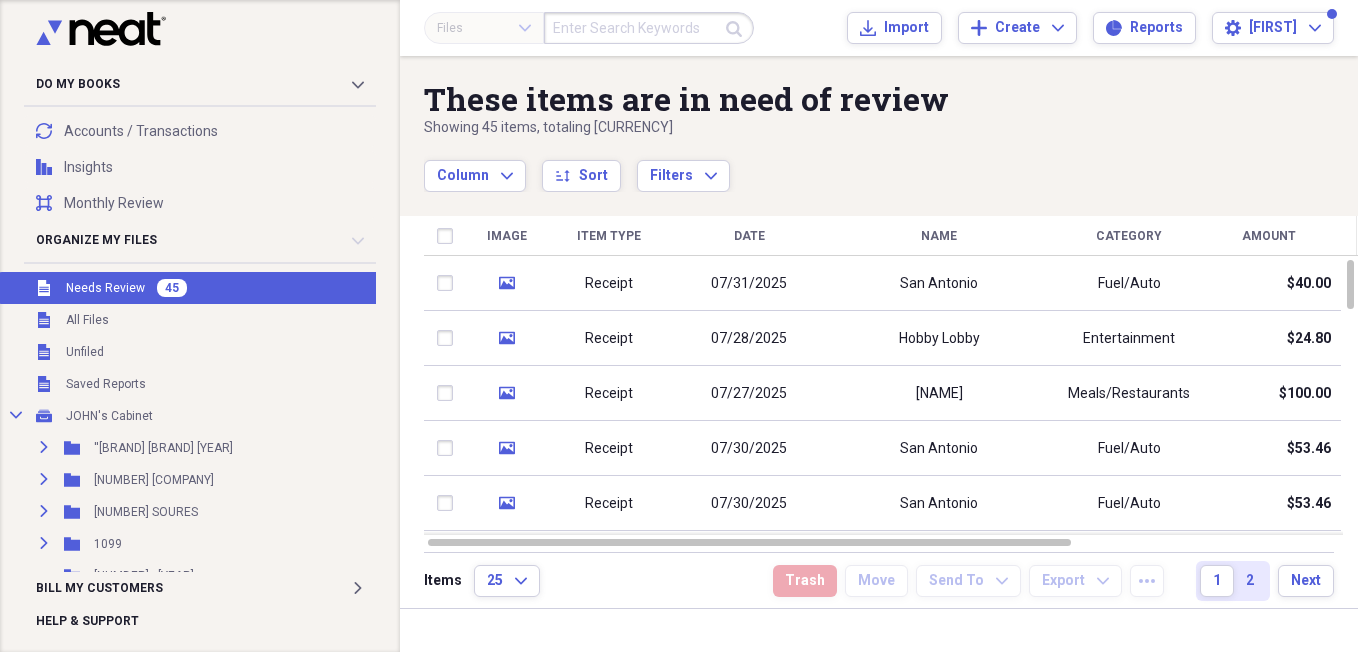 click on "Needs Review" at bounding box center [105, 288] 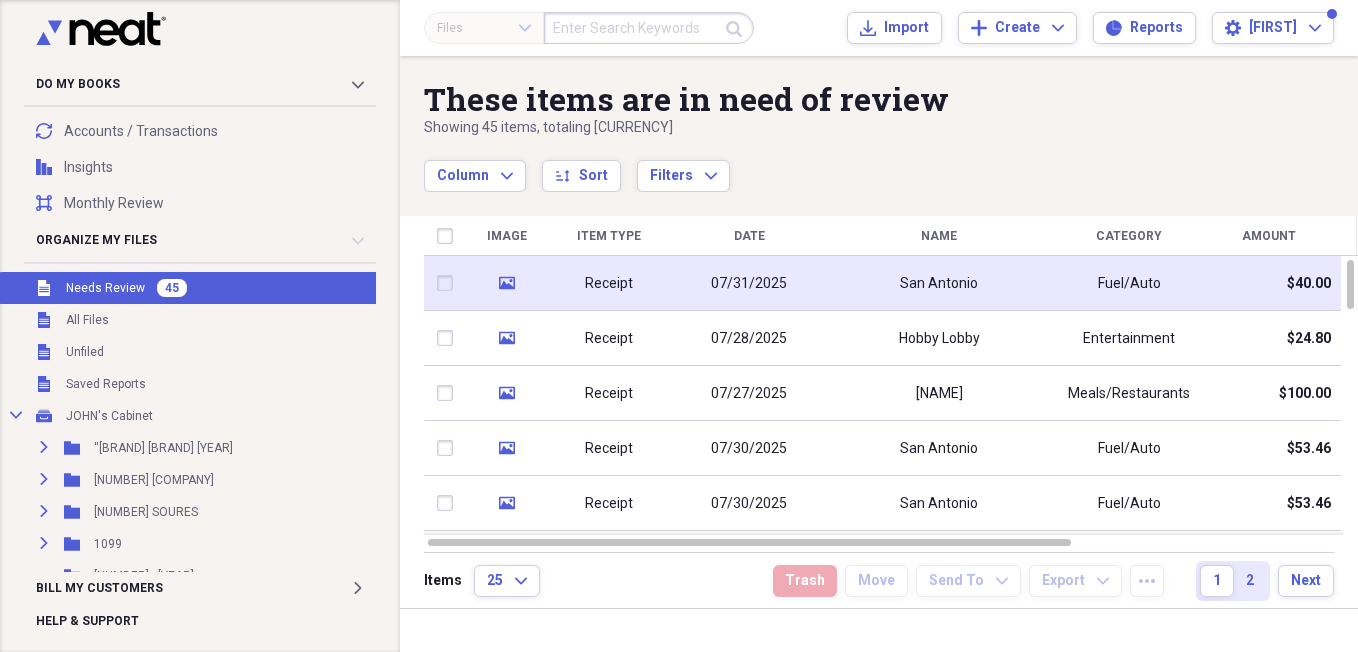 click on "San Antonio" at bounding box center (939, 283) 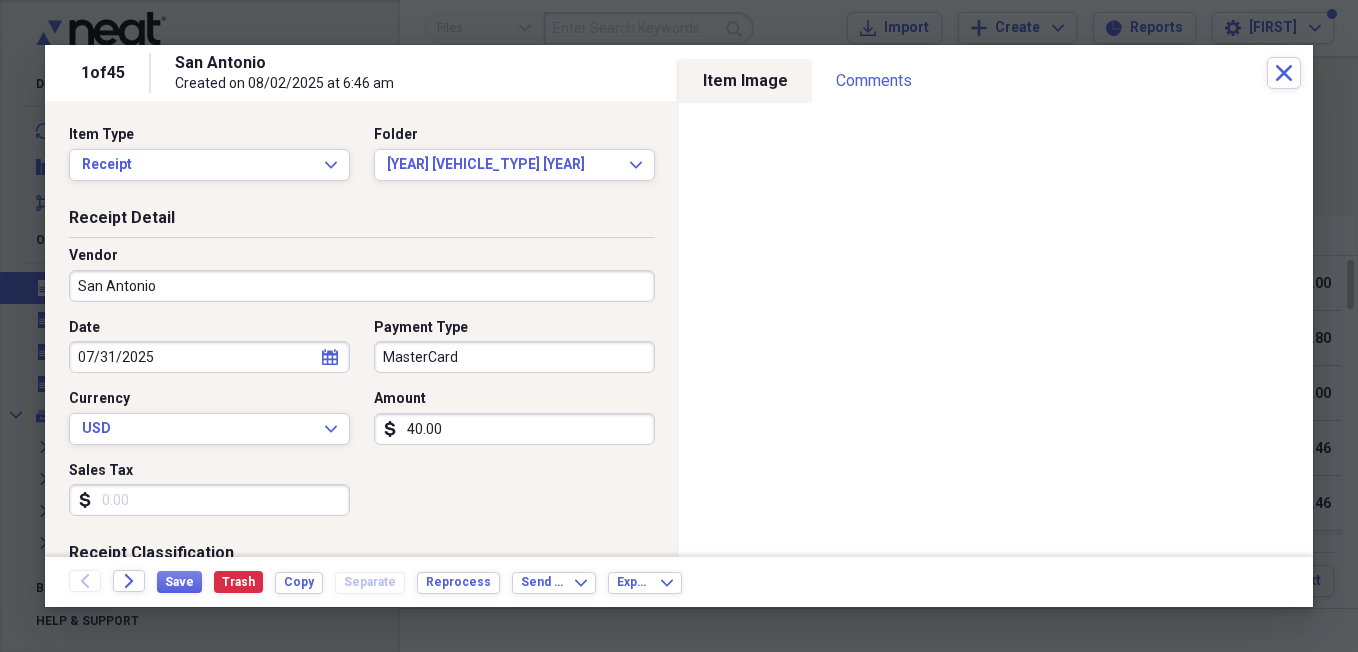 click on "San Antonio" at bounding box center [362, 286] 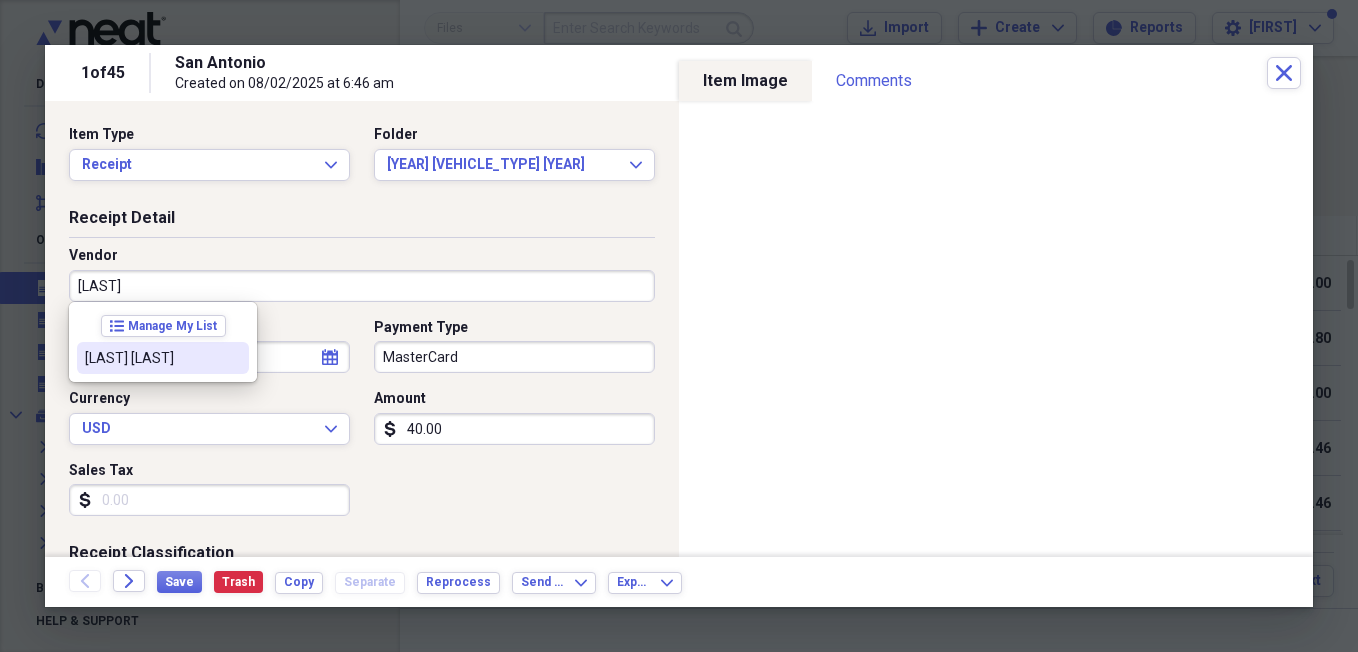 click on "[LAST] [LAST]" at bounding box center [151, 358] 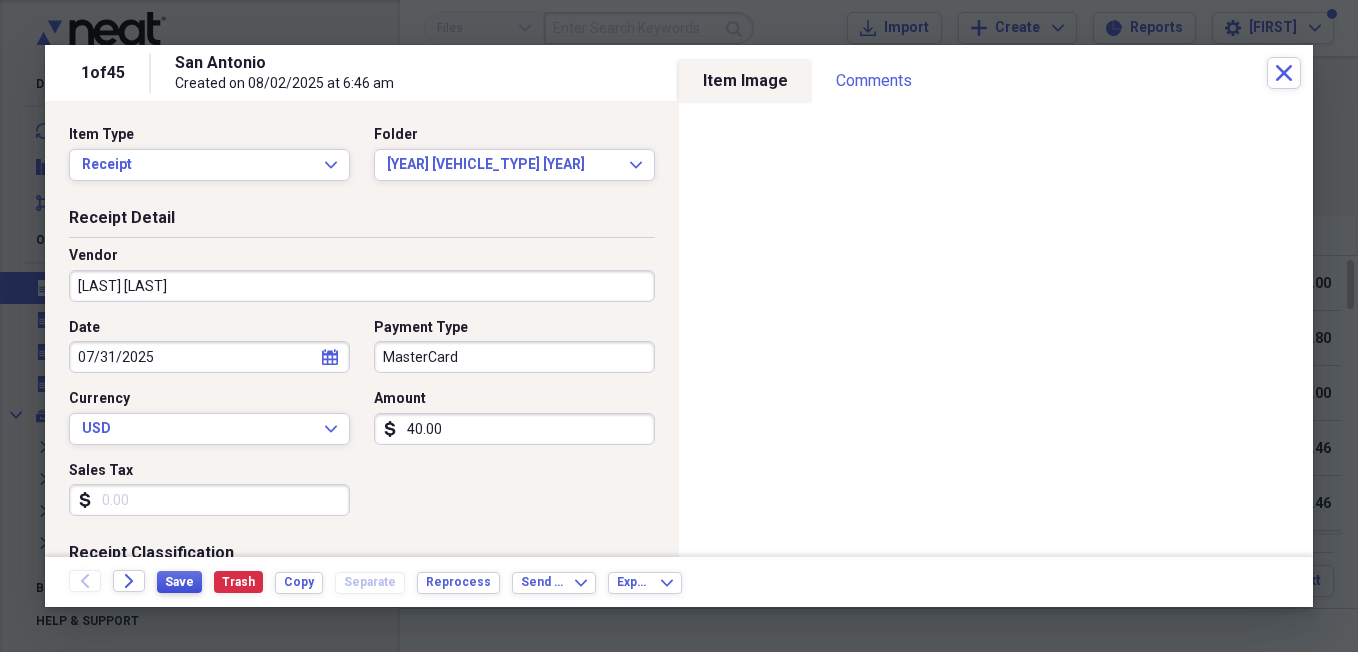 click on "Save" at bounding box center [179, 582] 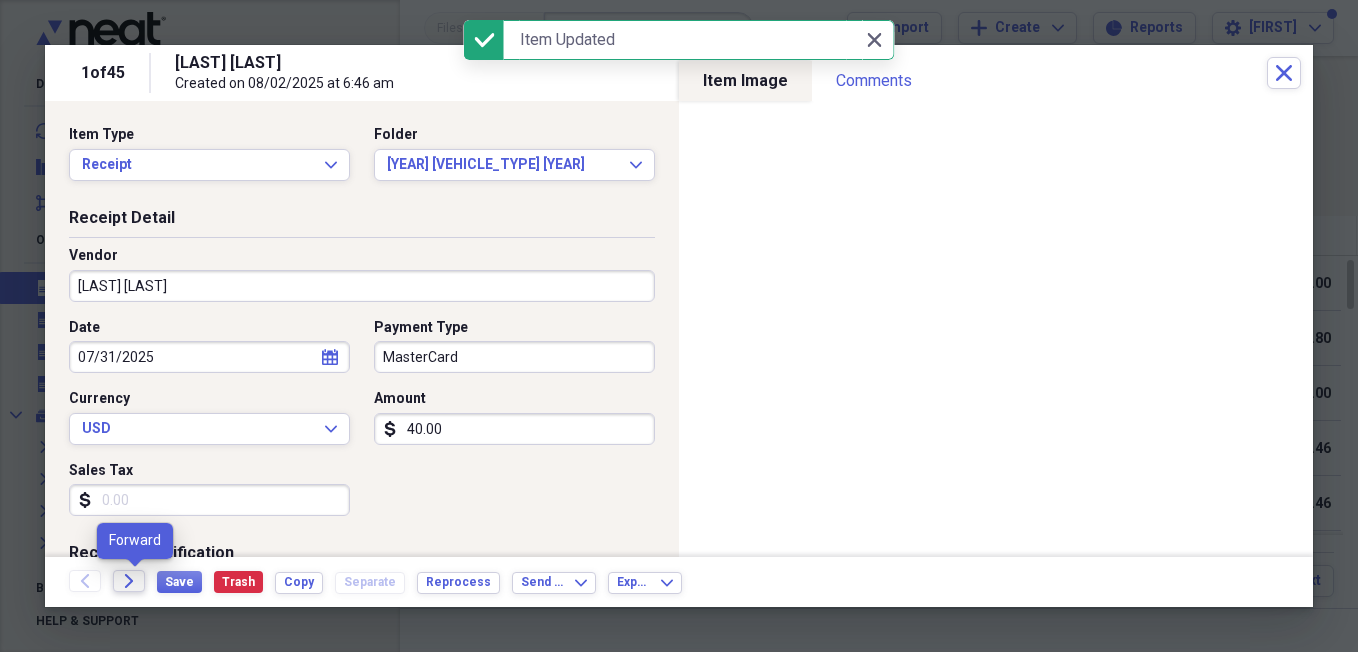 click on "Forward" 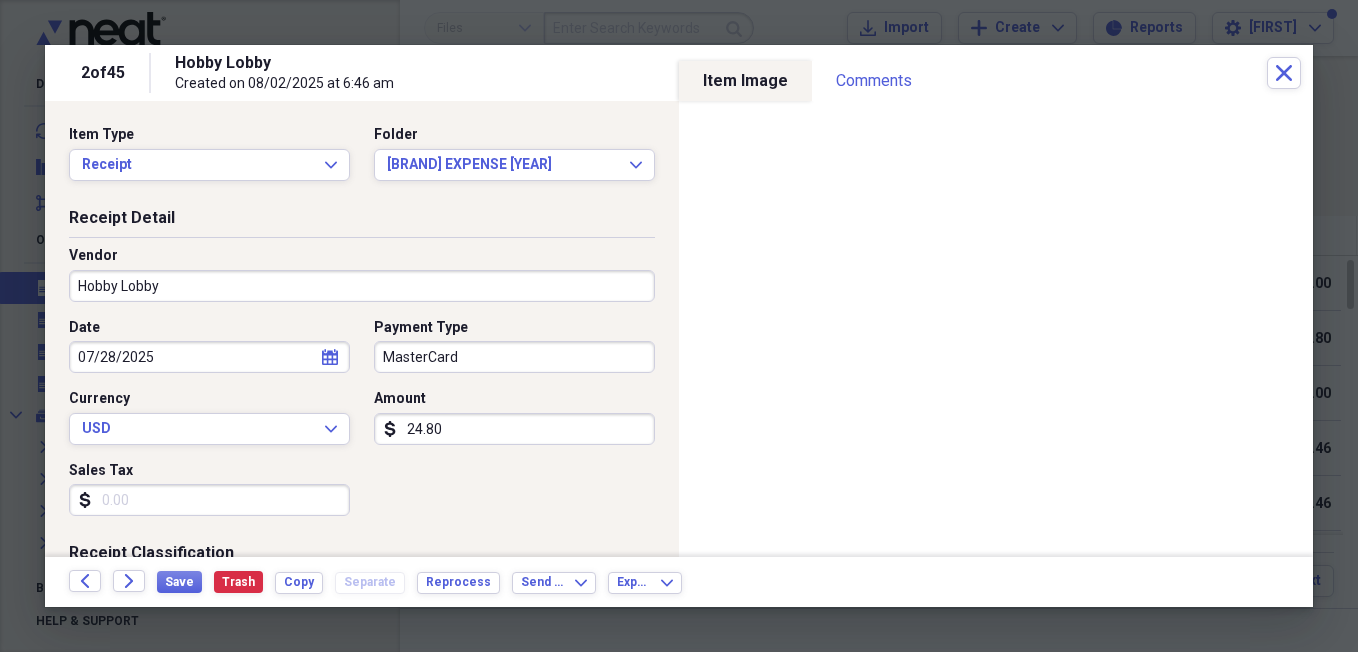 click on "Sales Tax" at bounding box center (209, 500) 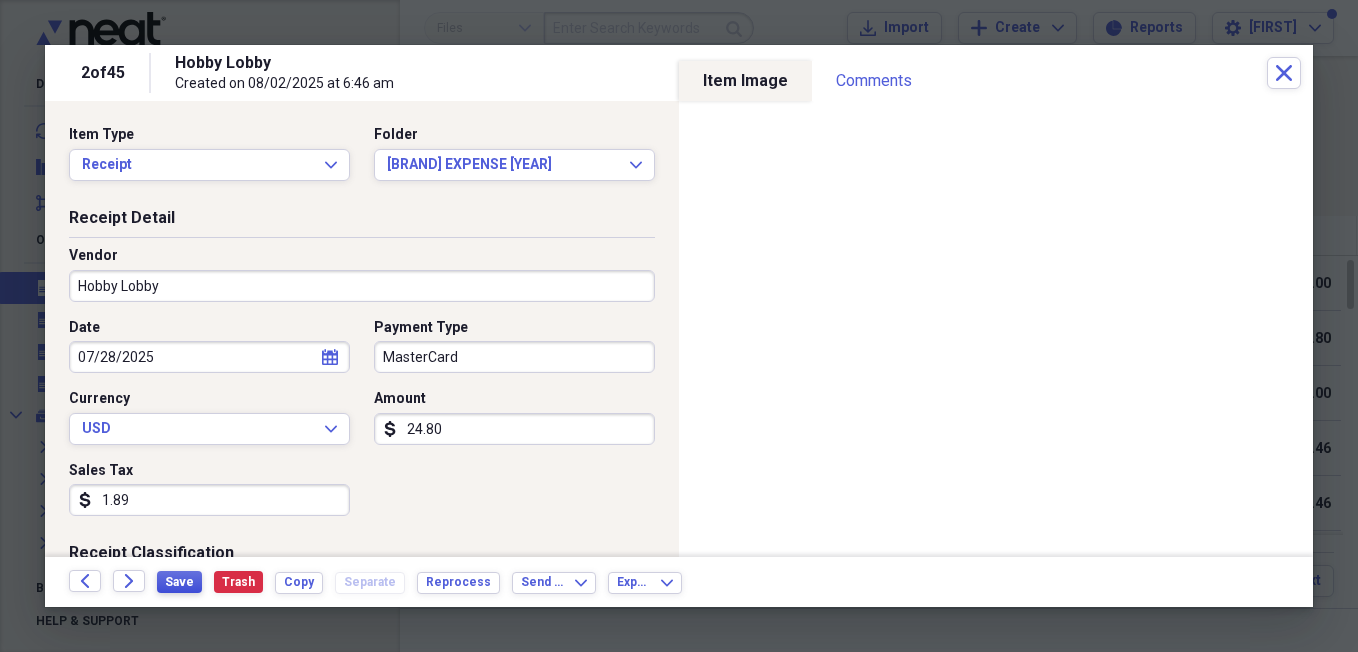 type on "1.89" 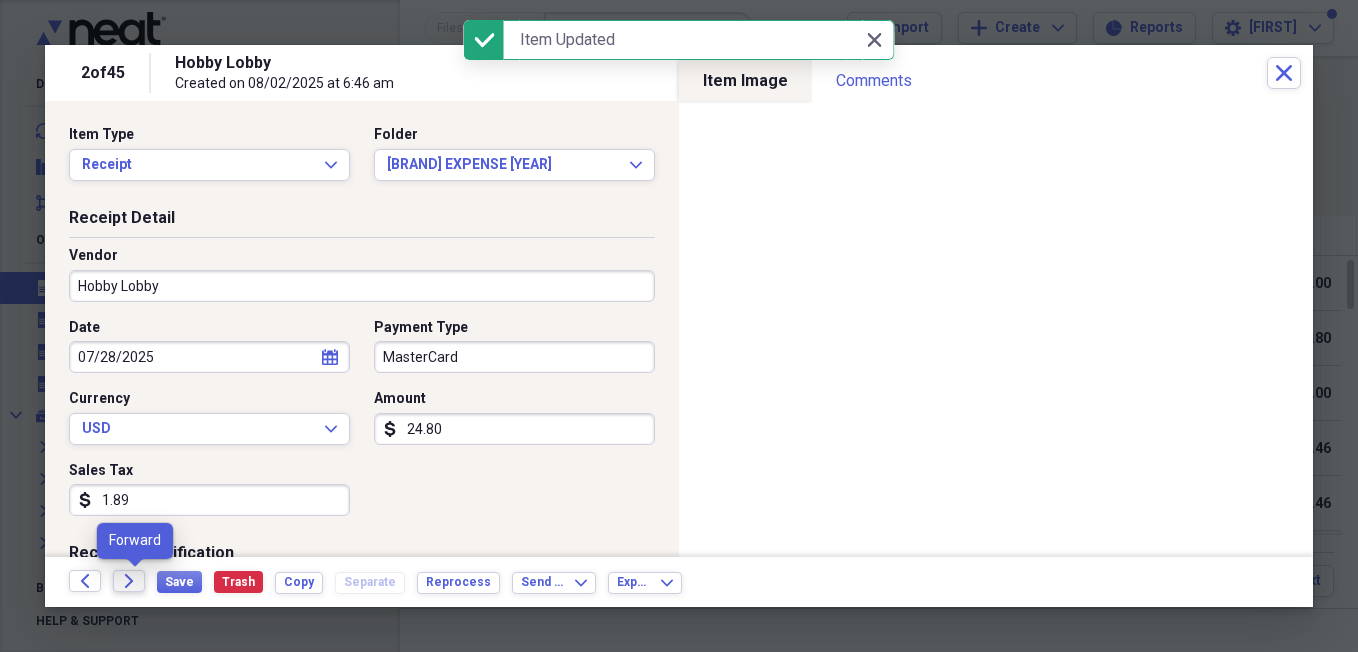 click on "Forward" 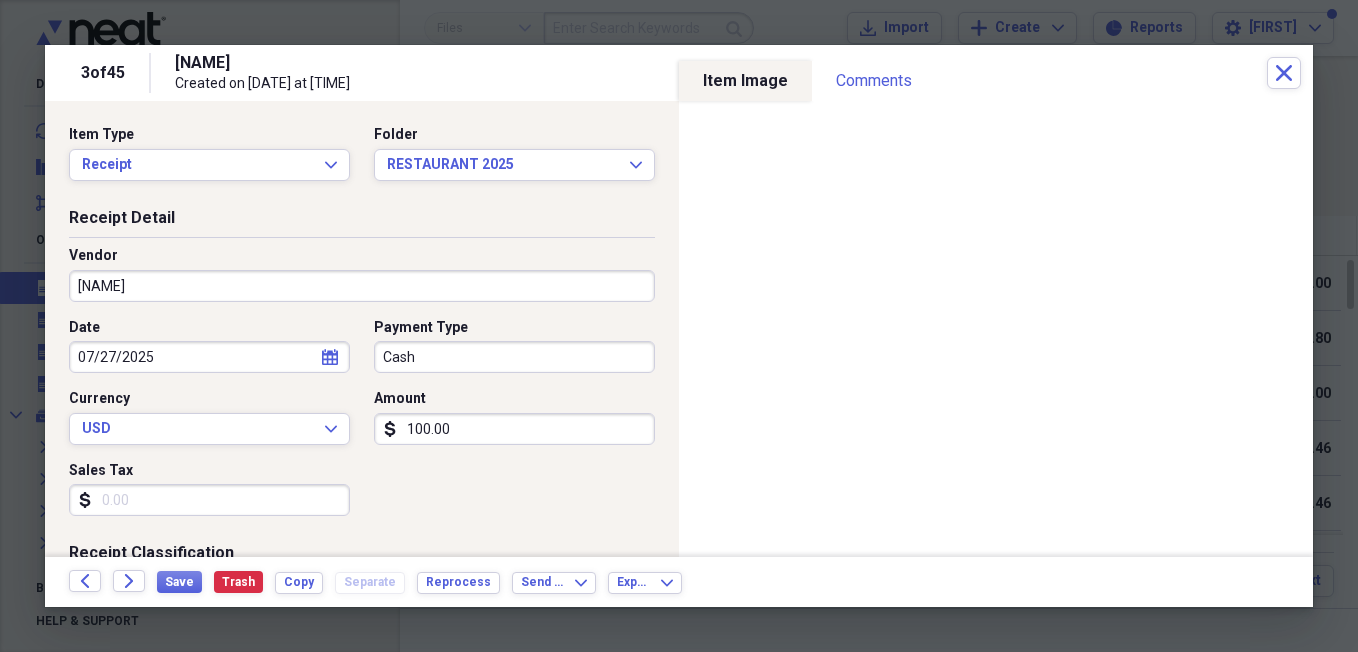 click on "100.00" at bounding box center (514, 429) 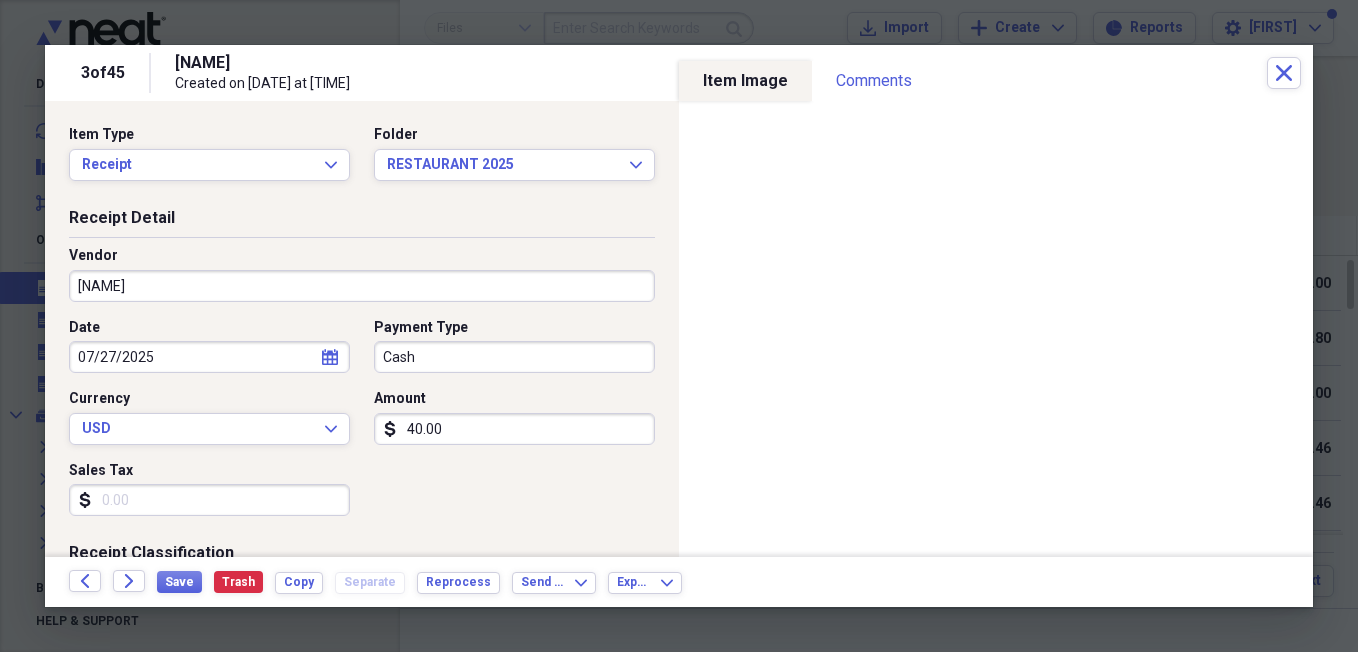 type on "40.00" 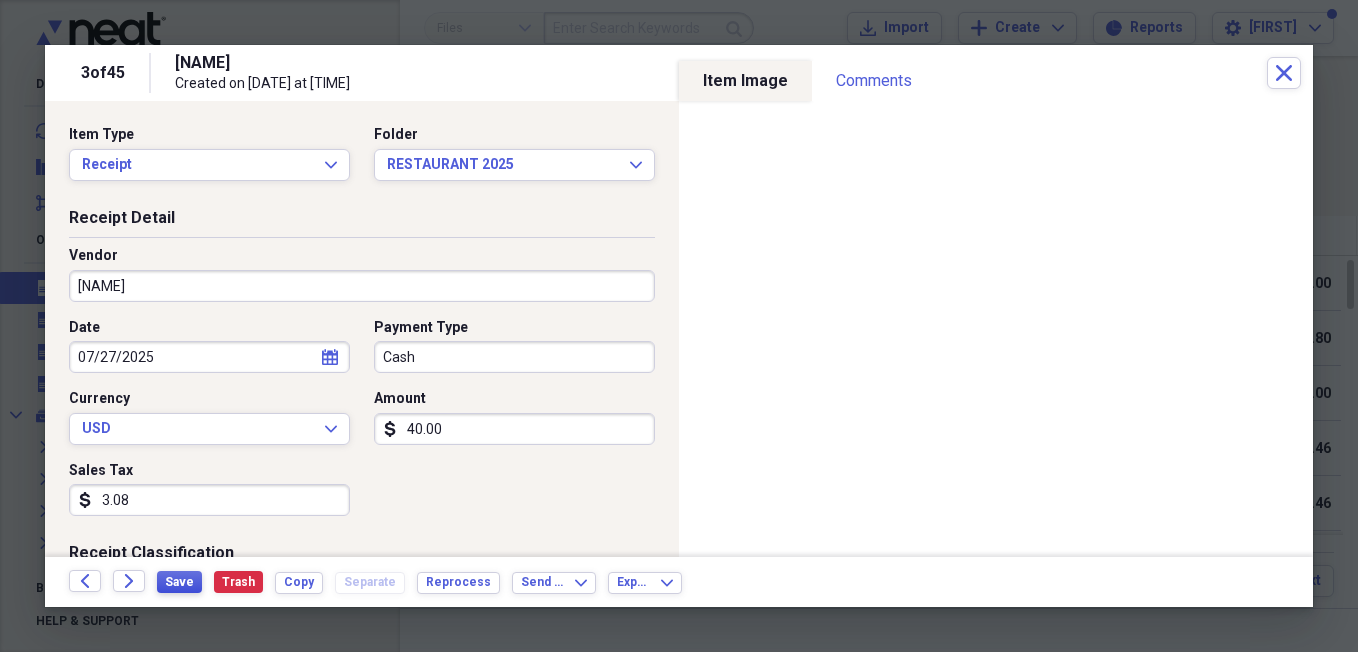 type on "3.08" 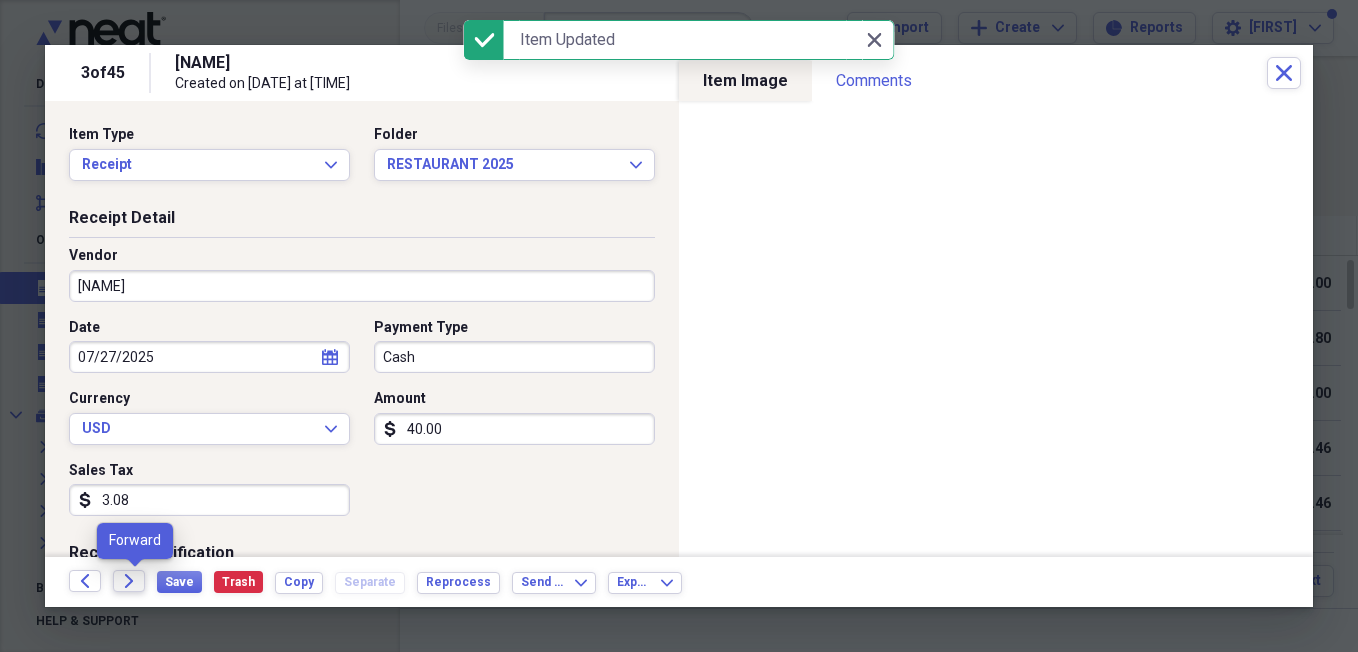 click on "Forward" 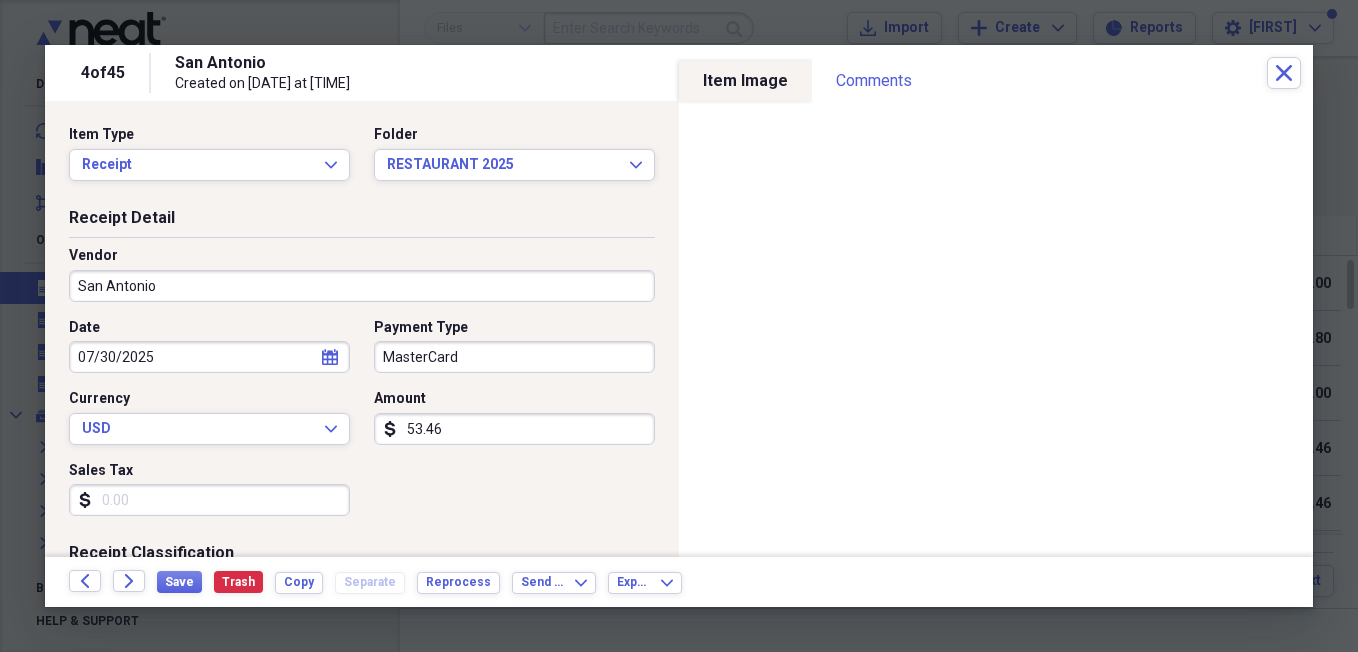 click on "Sales Tax" at bounding box center (209, 500) 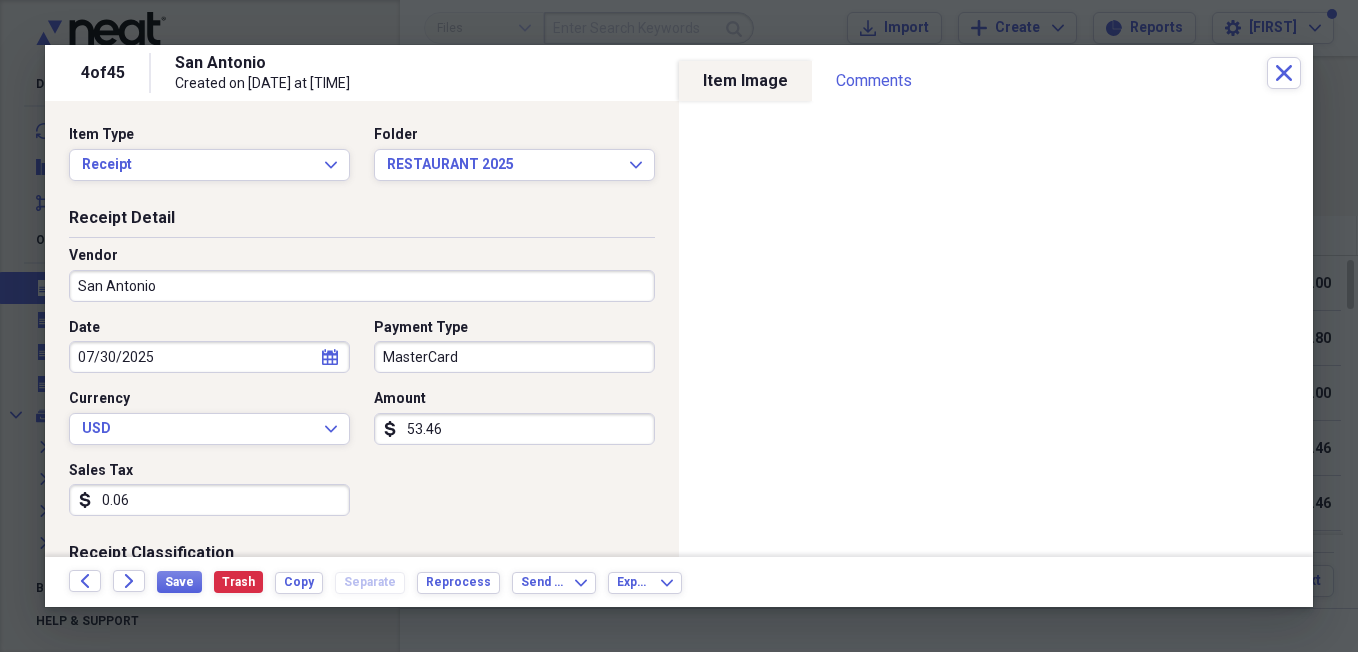 type on "0.06" 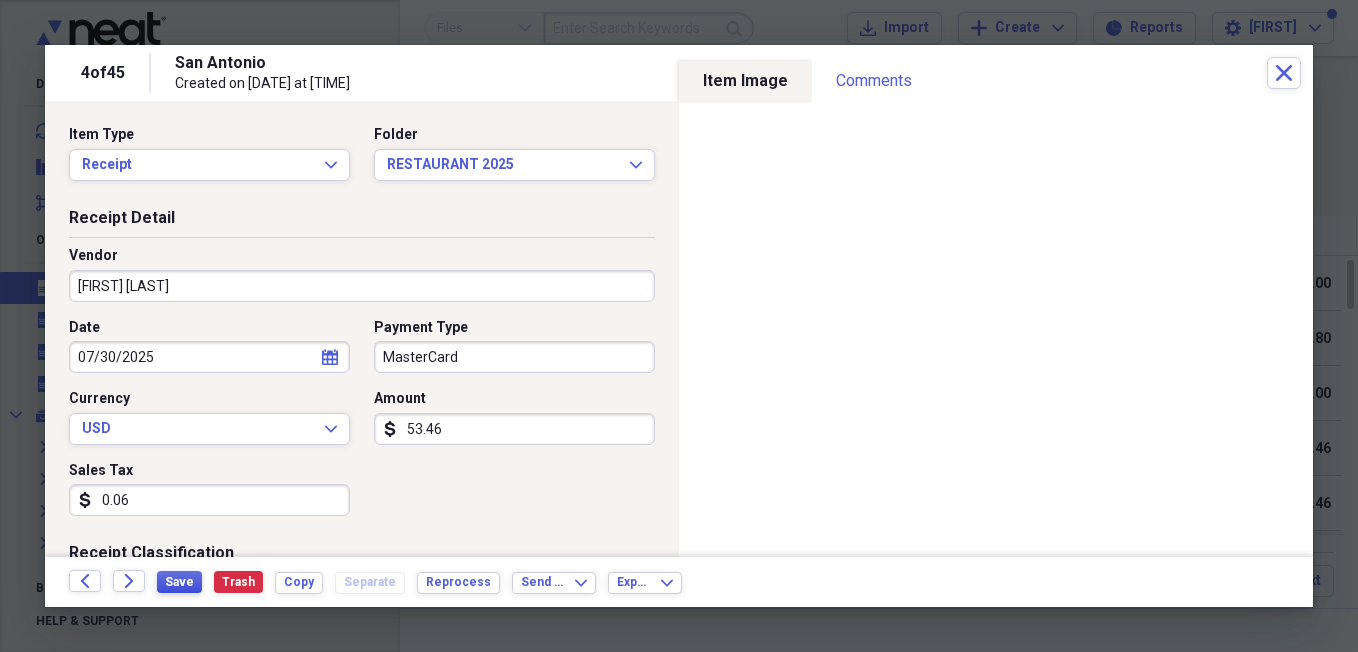type on "[FIRST] [LAST]" 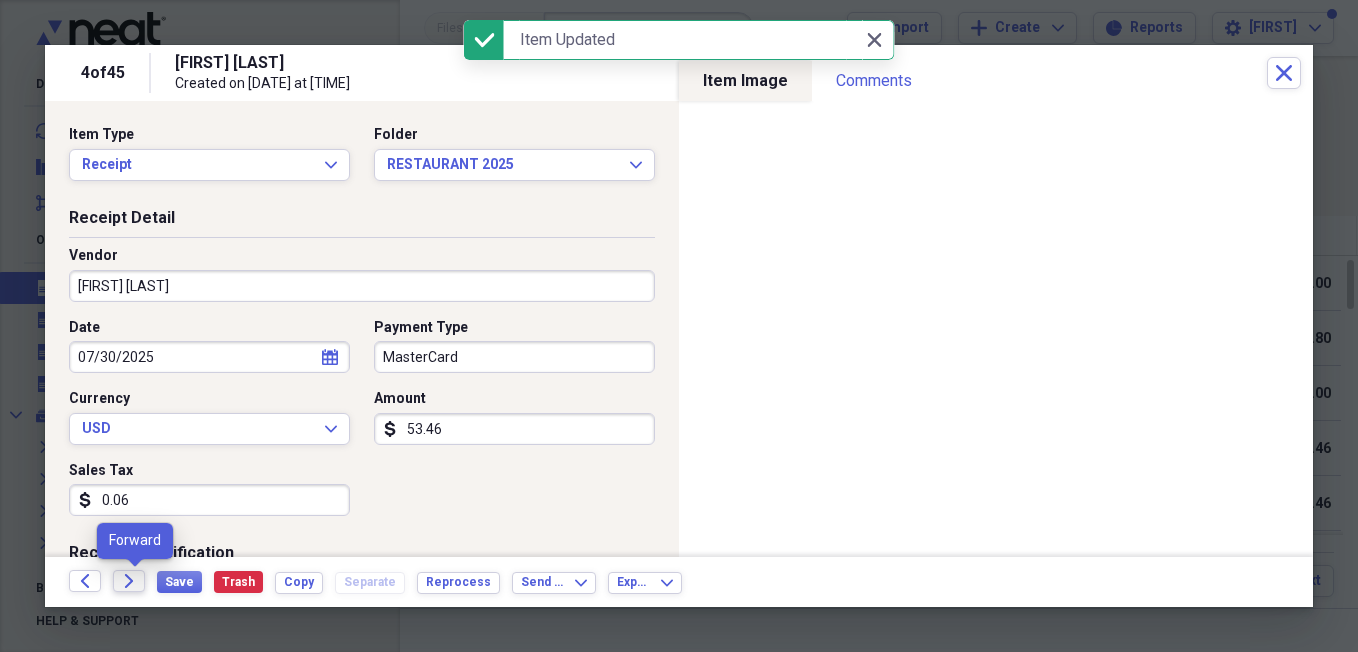 click on "Forward" 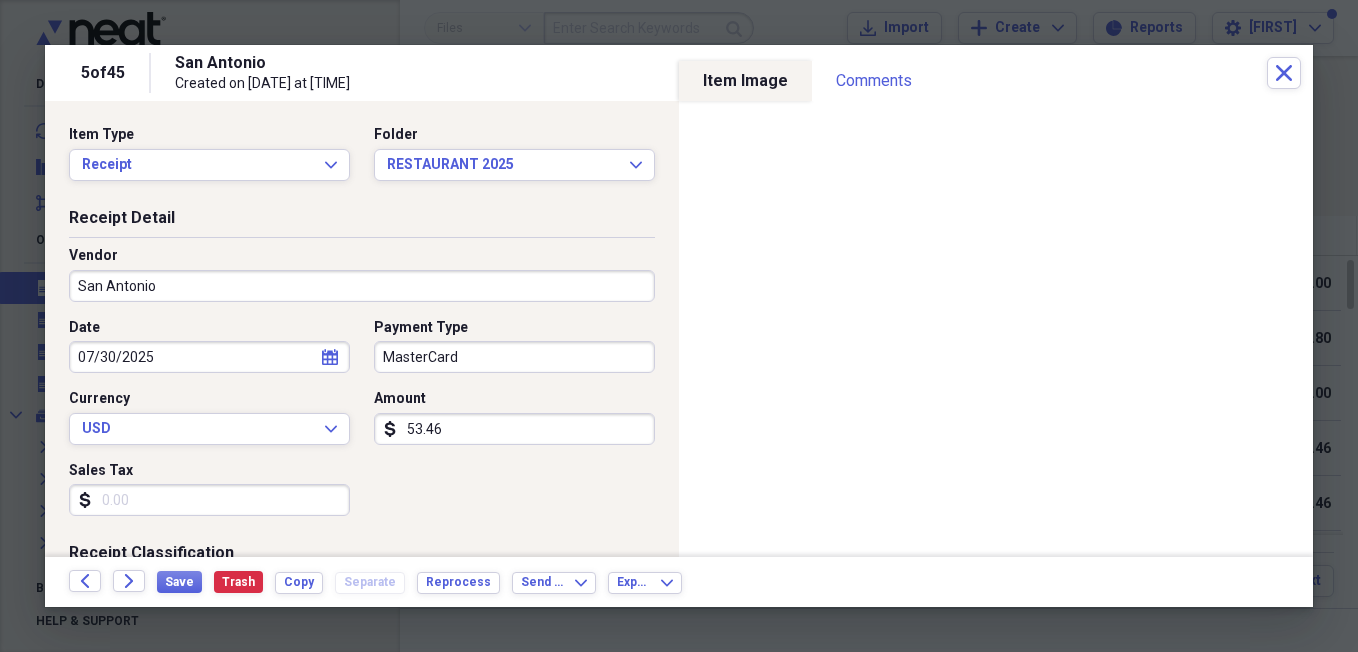click on "San Antonio" at bounding box center [362, 286] 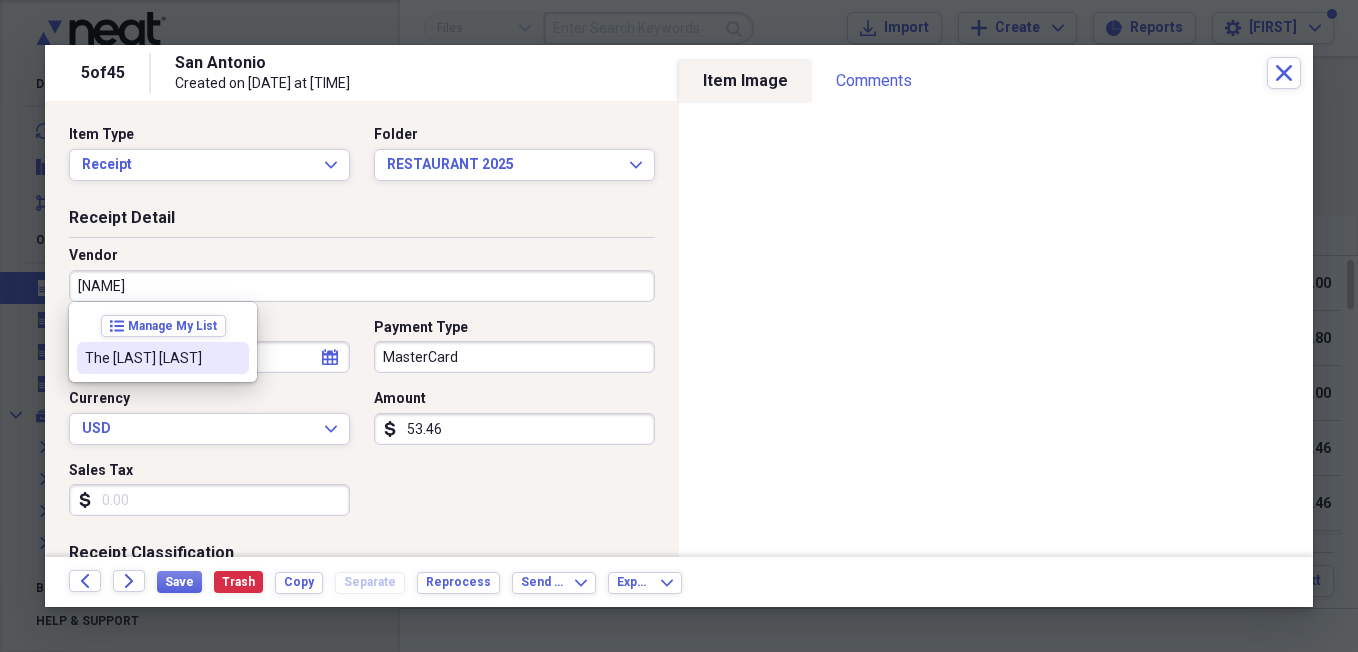 click on "The [LAST] [LAST]" at bounding box center (151, 358) 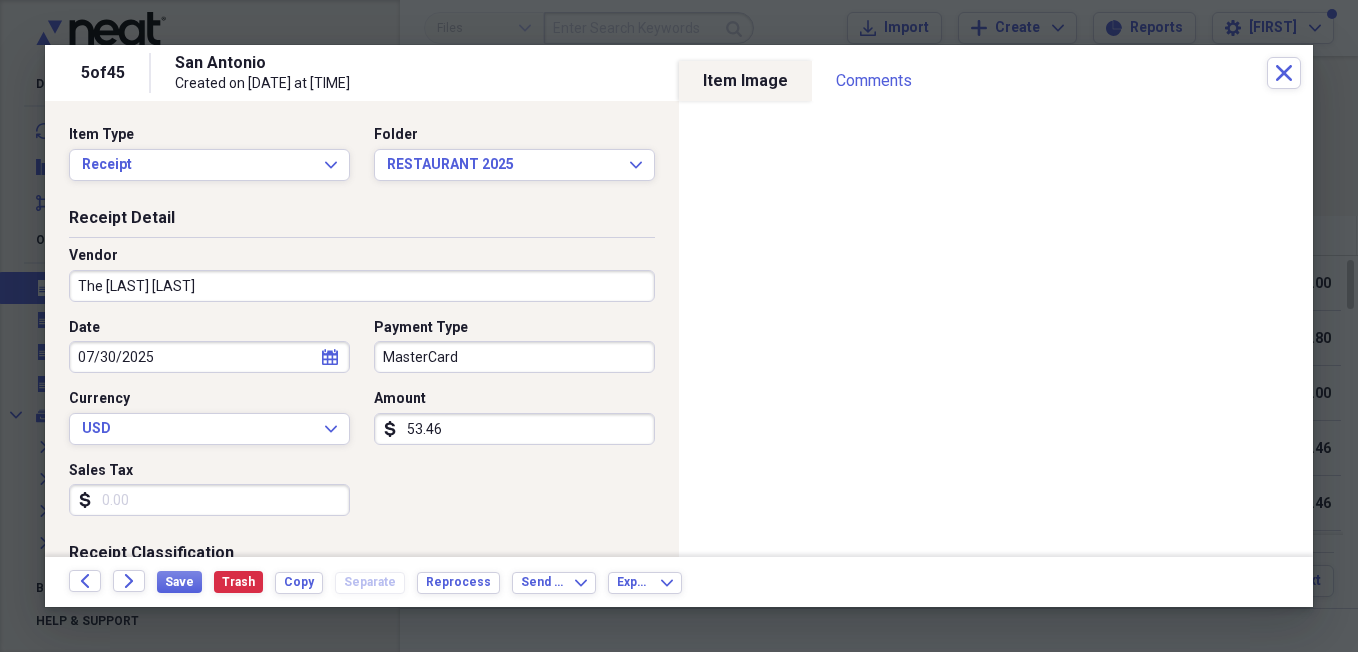 type on "Meals/Restaurants" 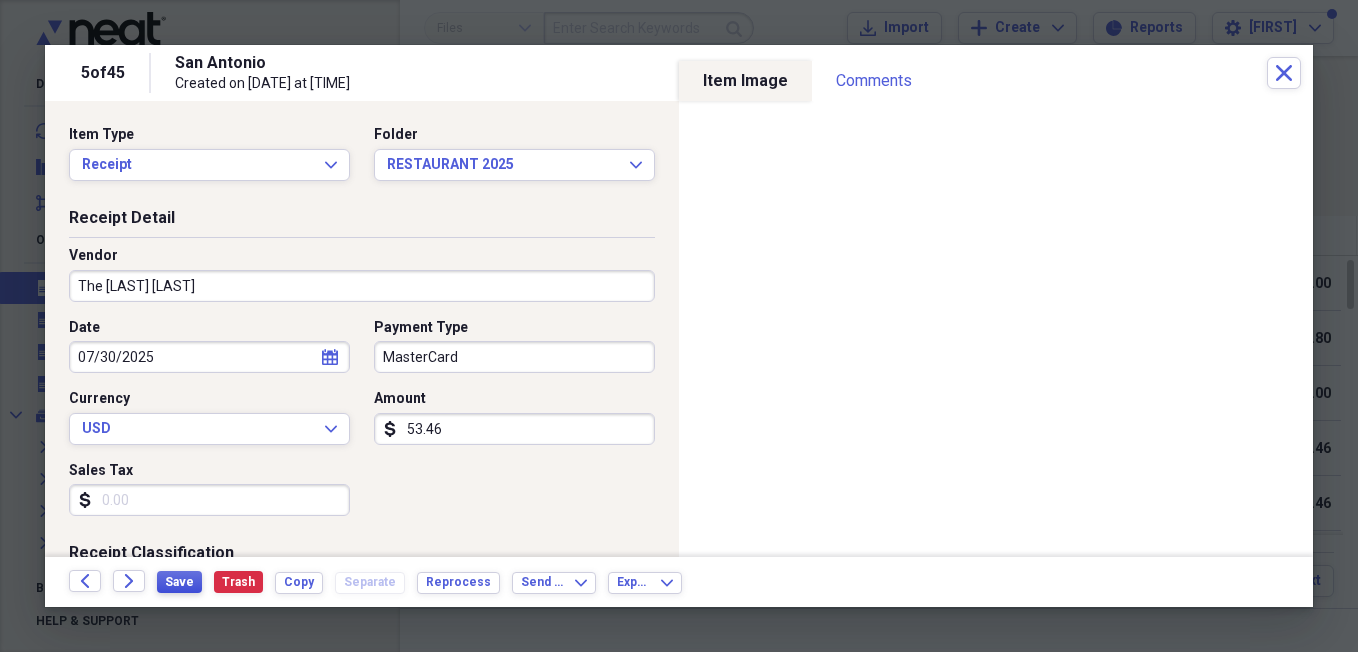 click on "Save" at bounding box center [179, 582] 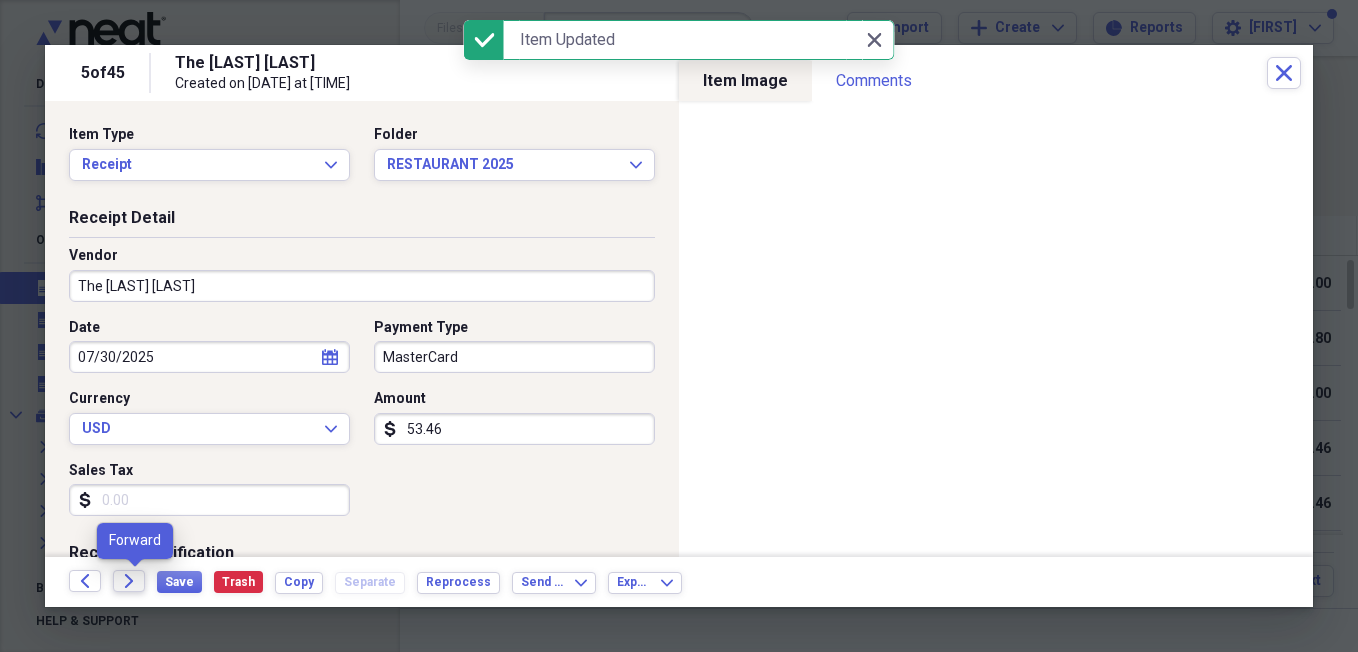 click on "Forward" 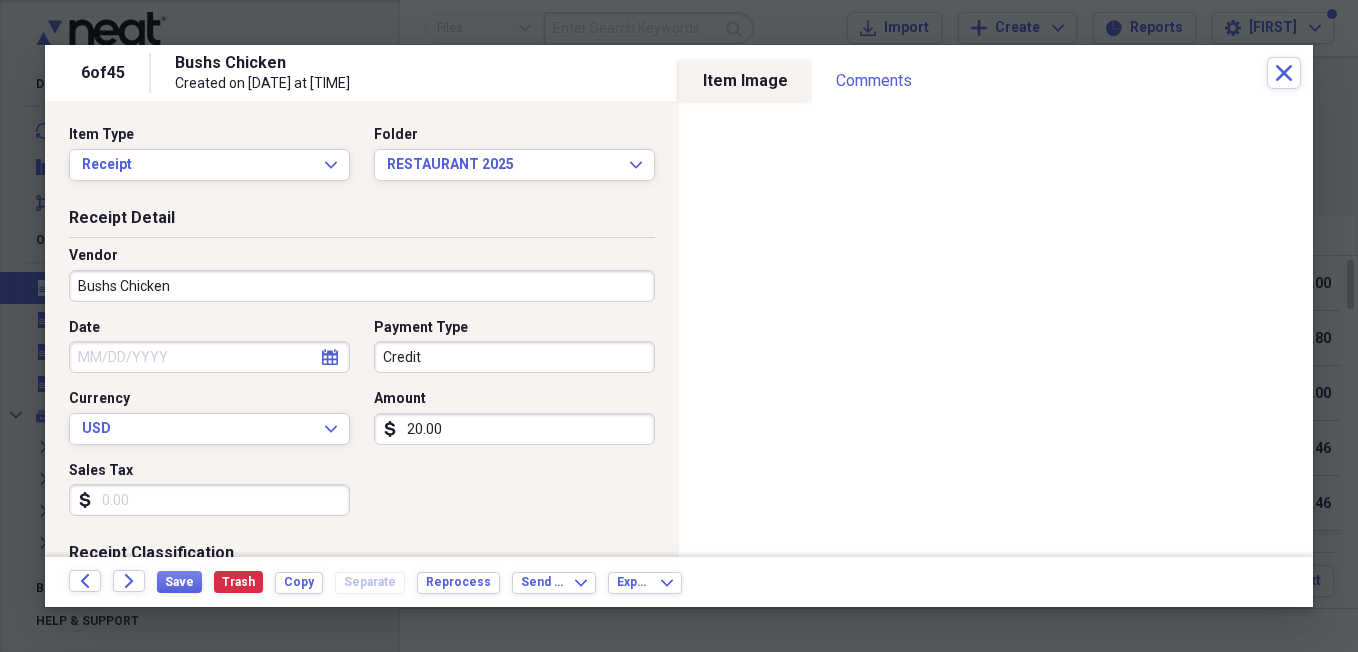 click on "Sales Tax" at bounding box center [209, 500] 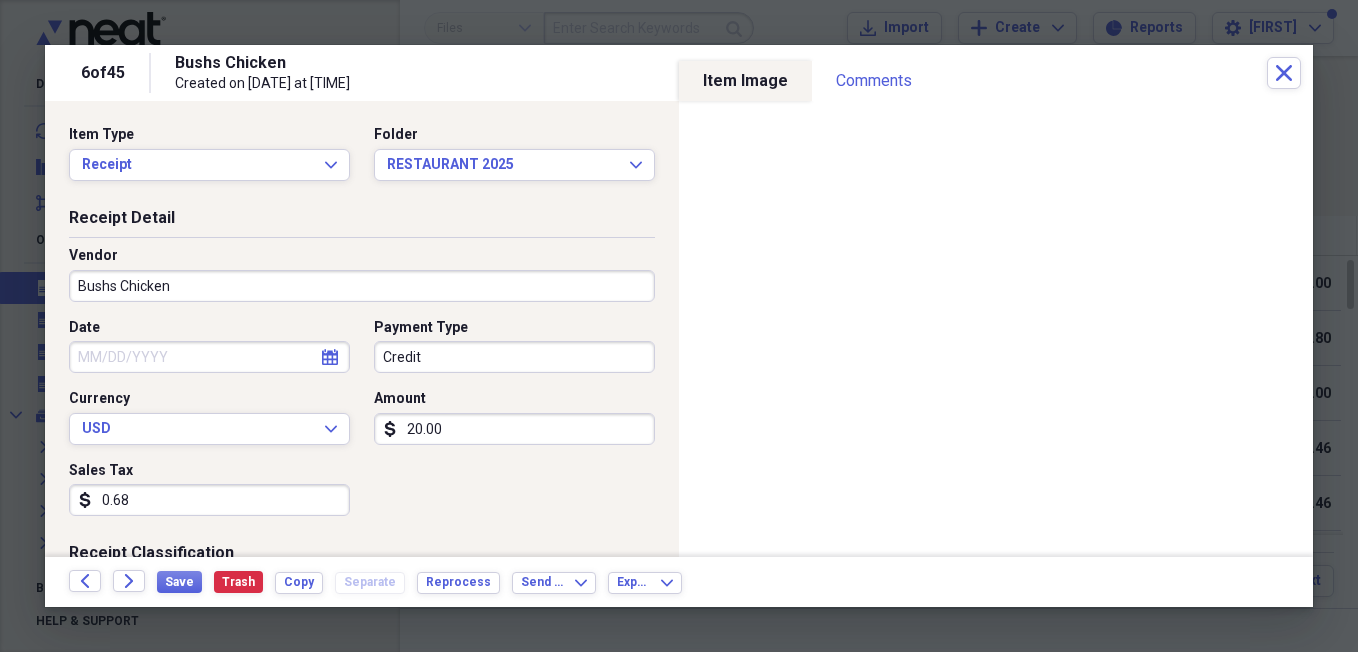 type on "0.68" 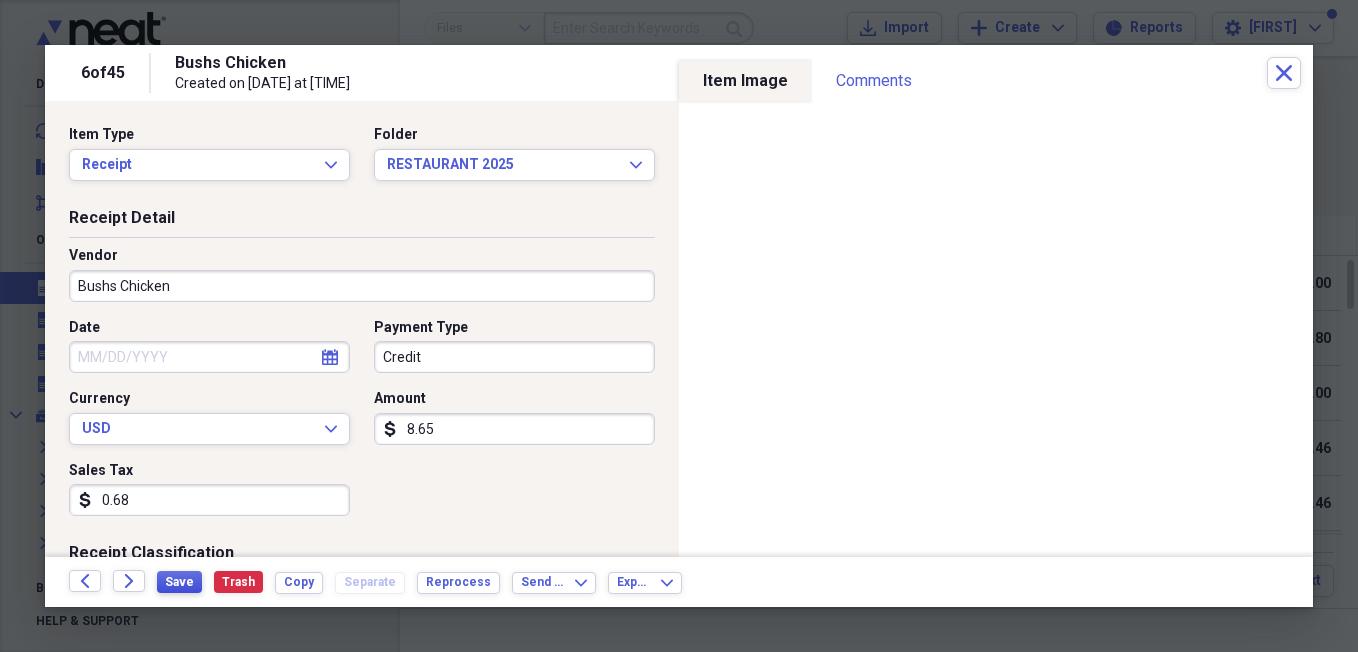 type on "8.65" 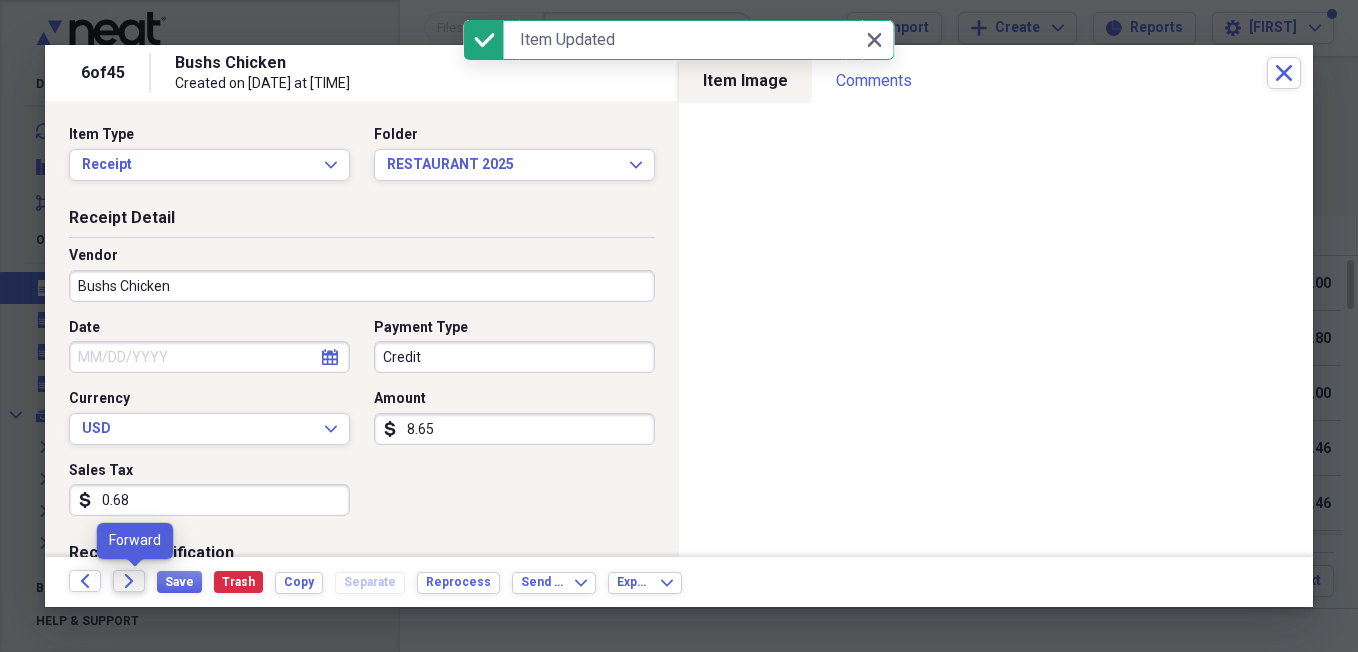 click on "Forward" 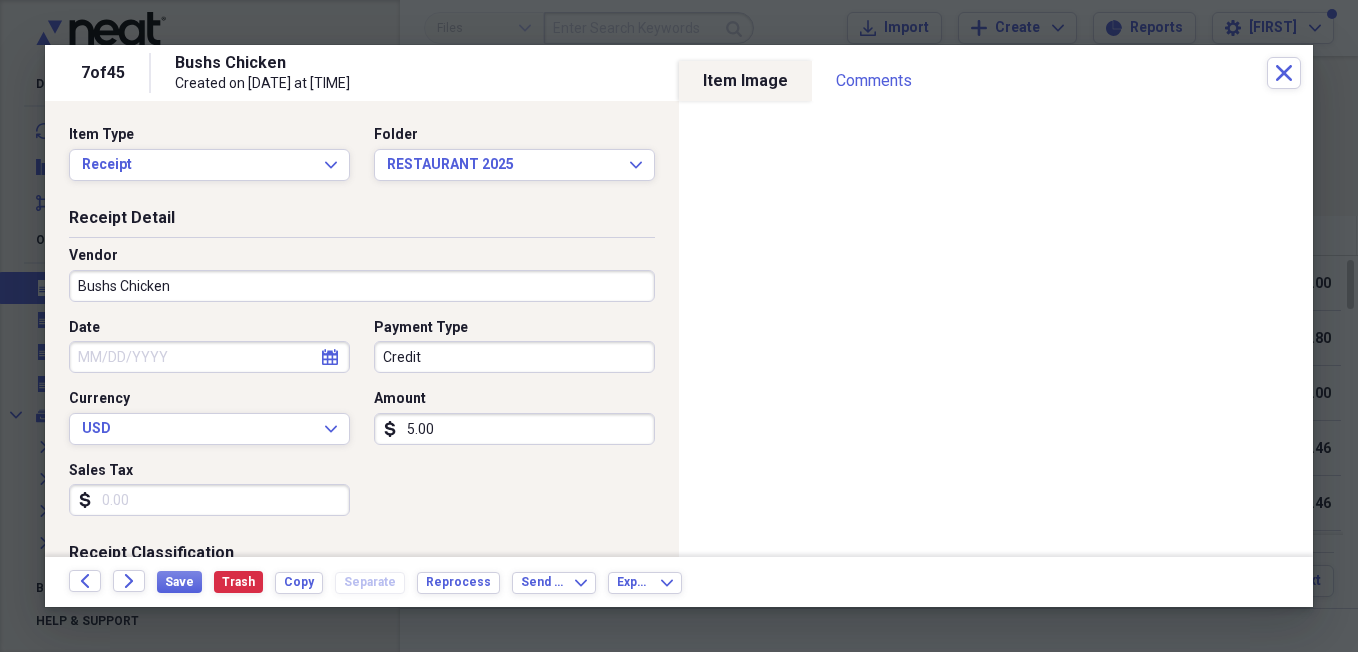 click on "5.00" at bounding box center (514, 429) 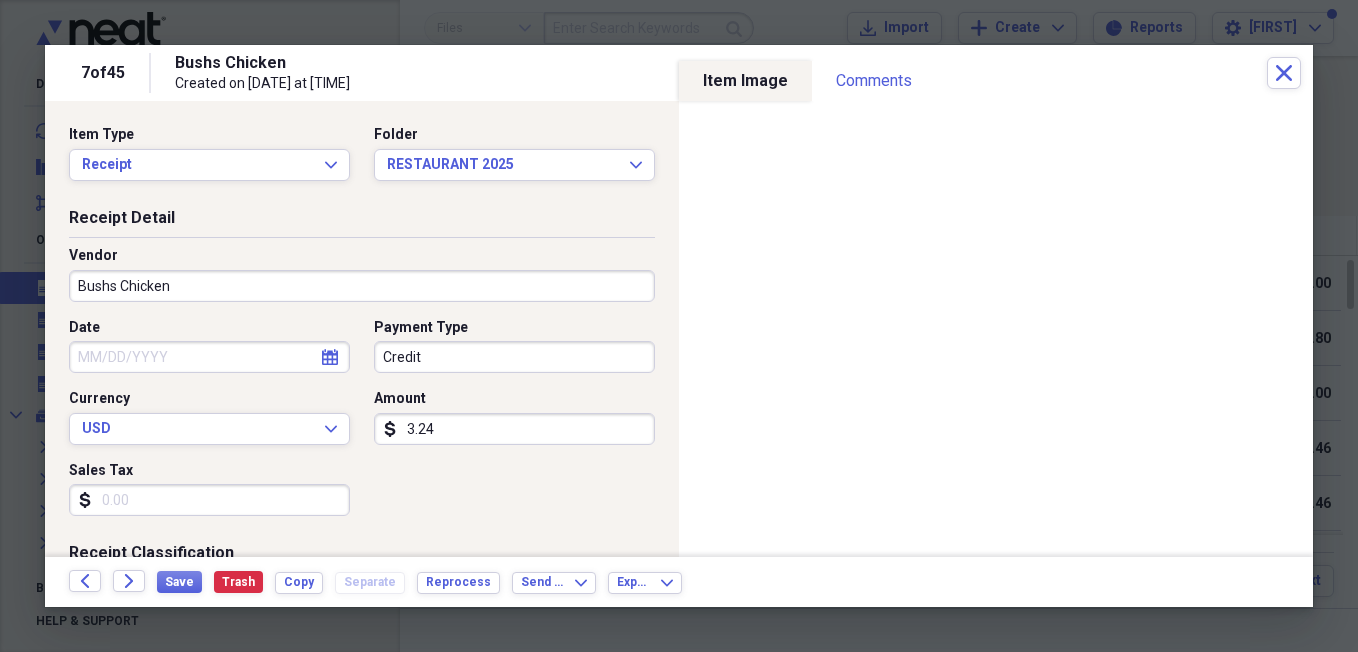 type on "3.24" 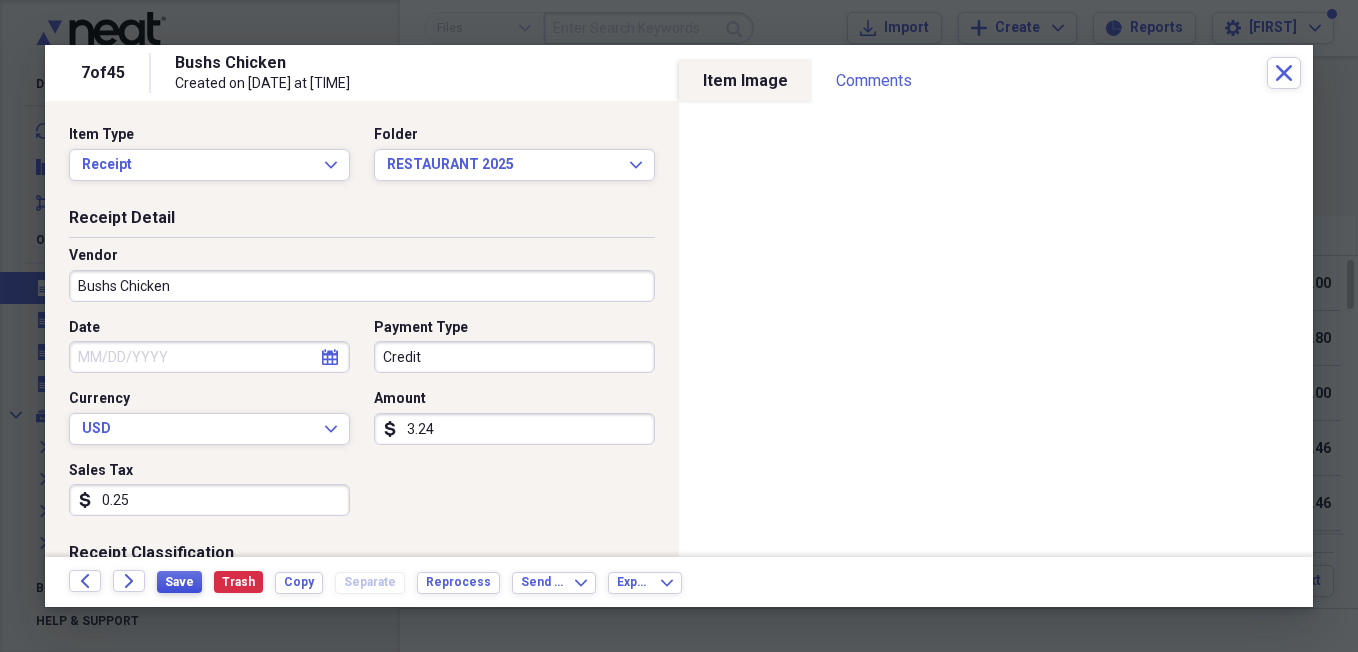 type on "0.25" 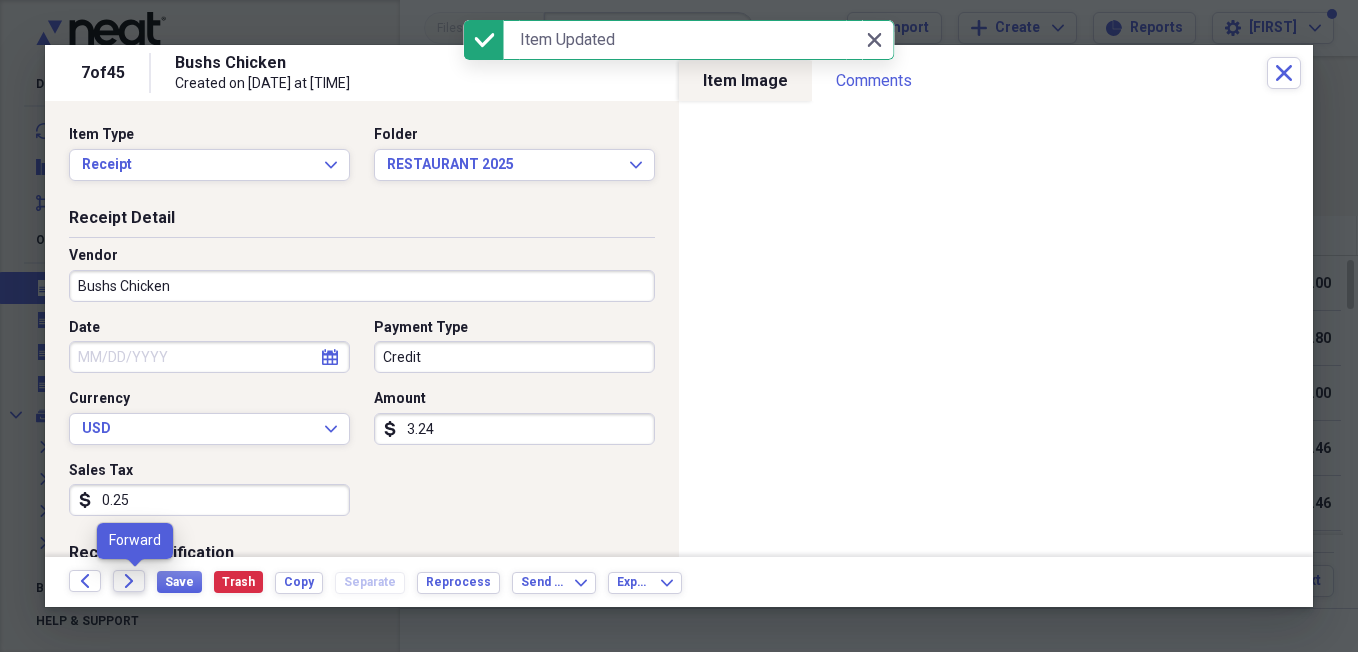 click 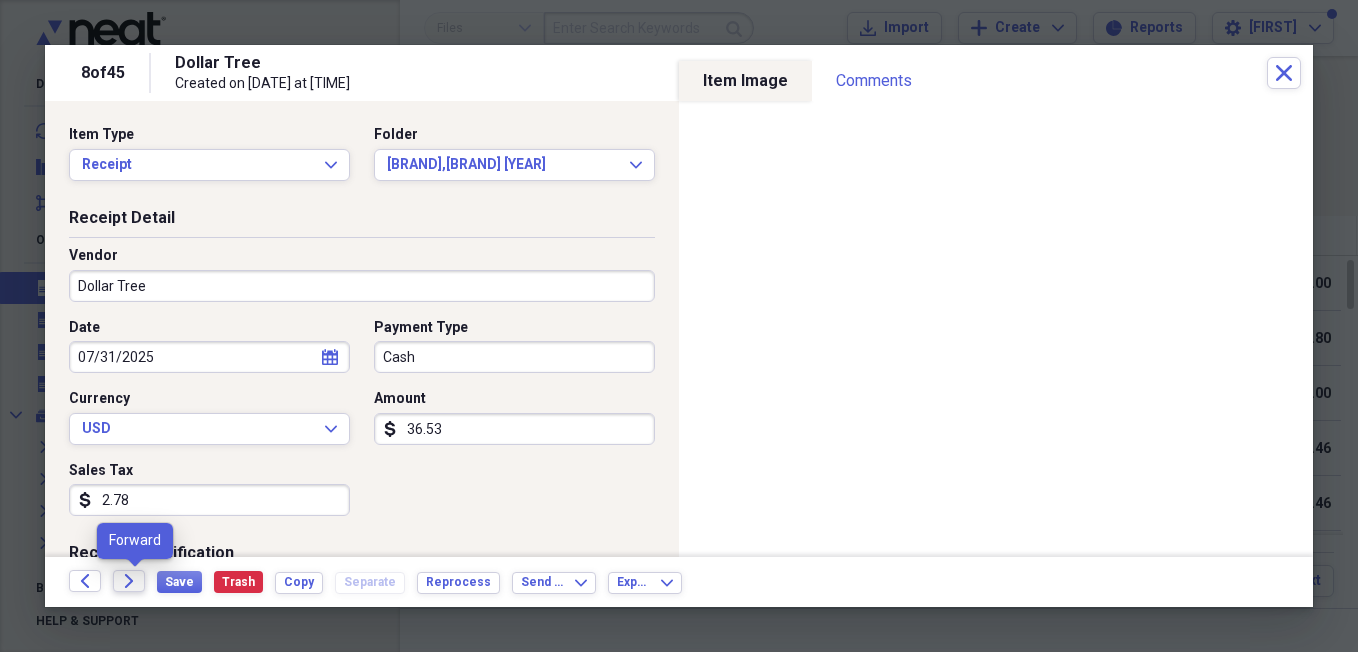 click on "Forward" 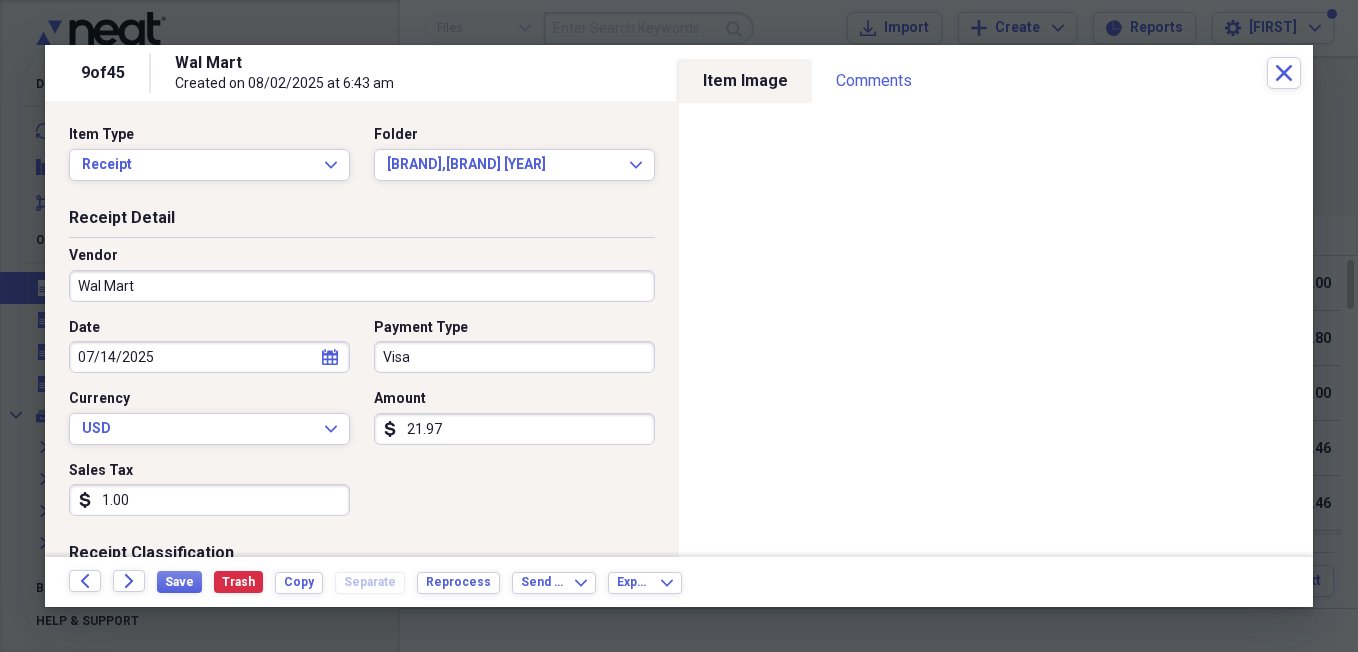 click on "1.00" at bounding box center (209, 500) 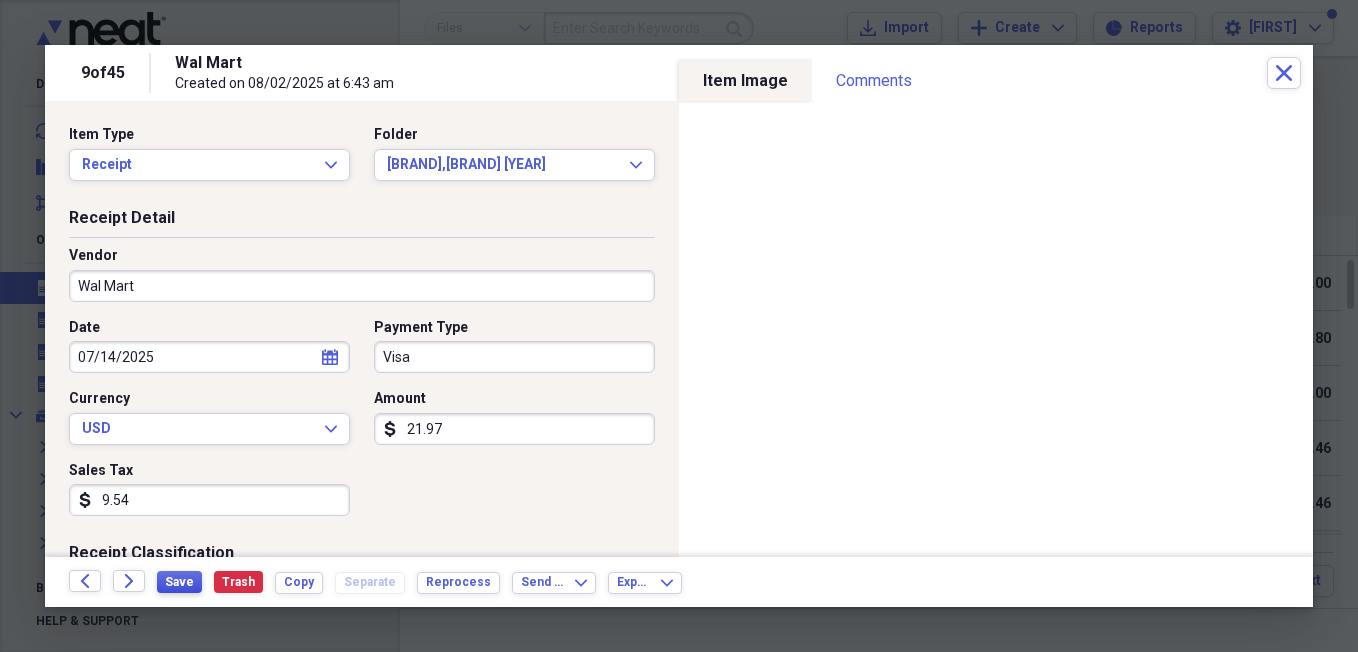 type on "9.54" 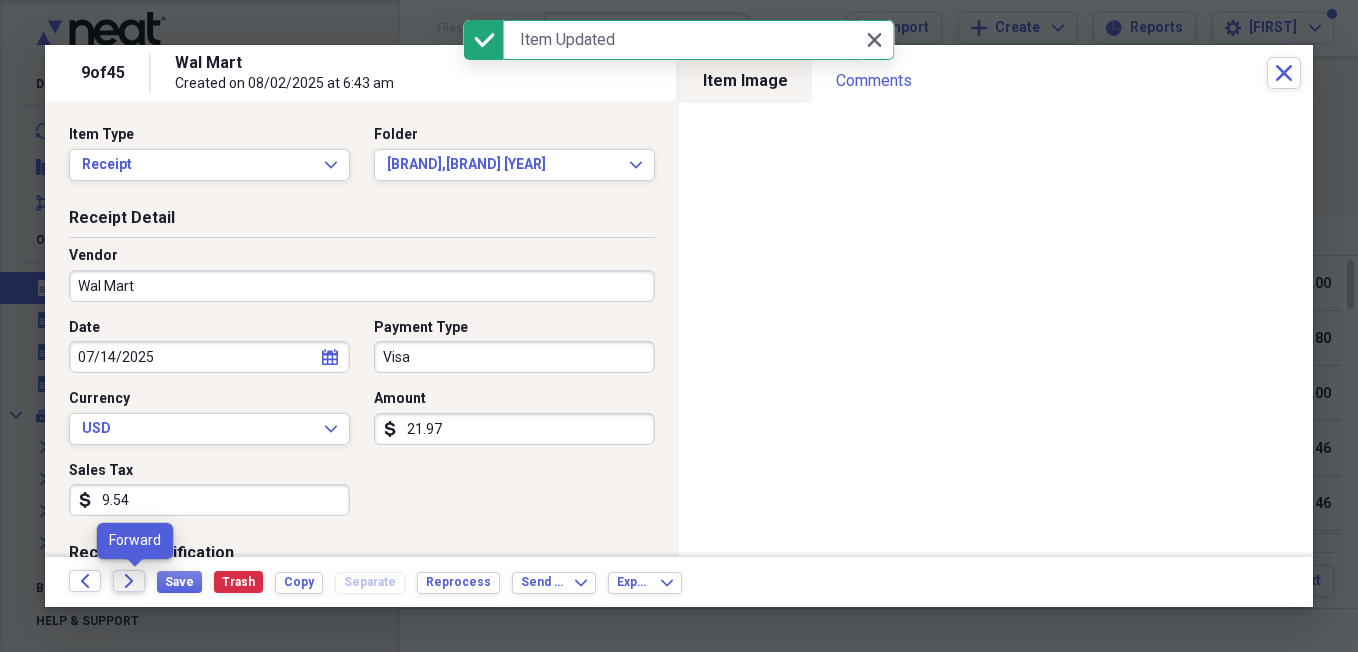 click 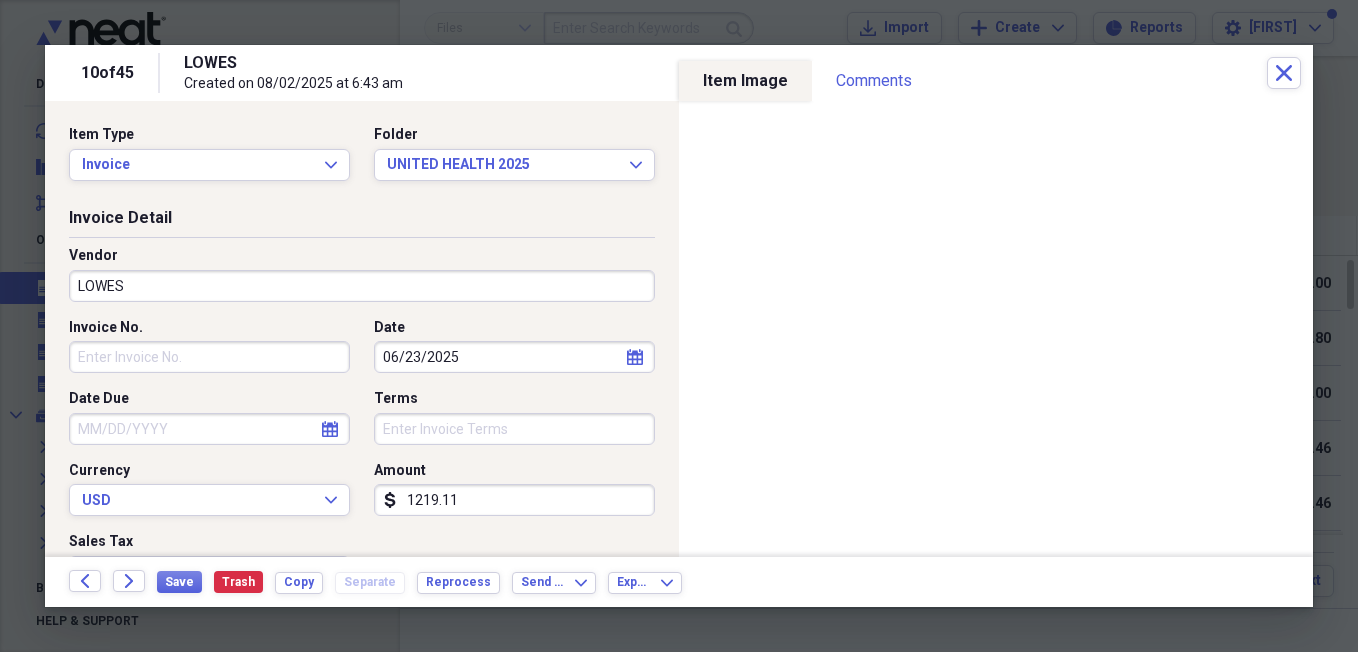 click on "1219.11" at bounding box center (514, 500) 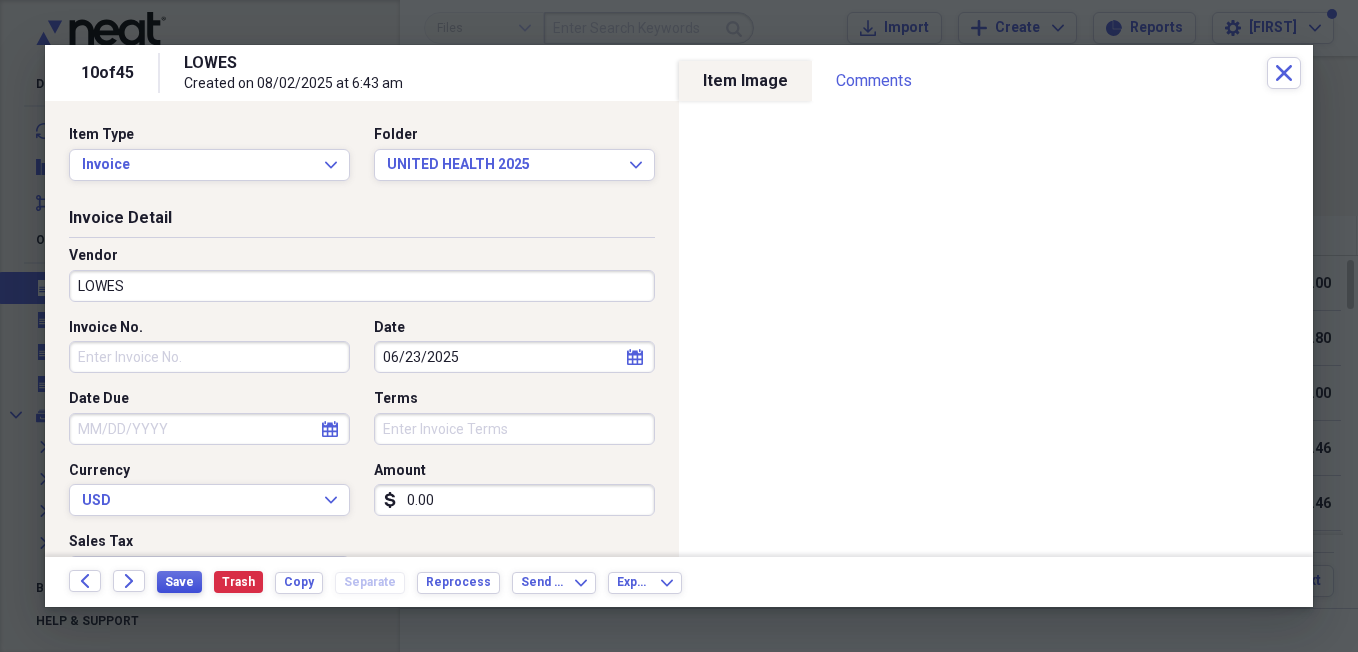 type on "0.00" 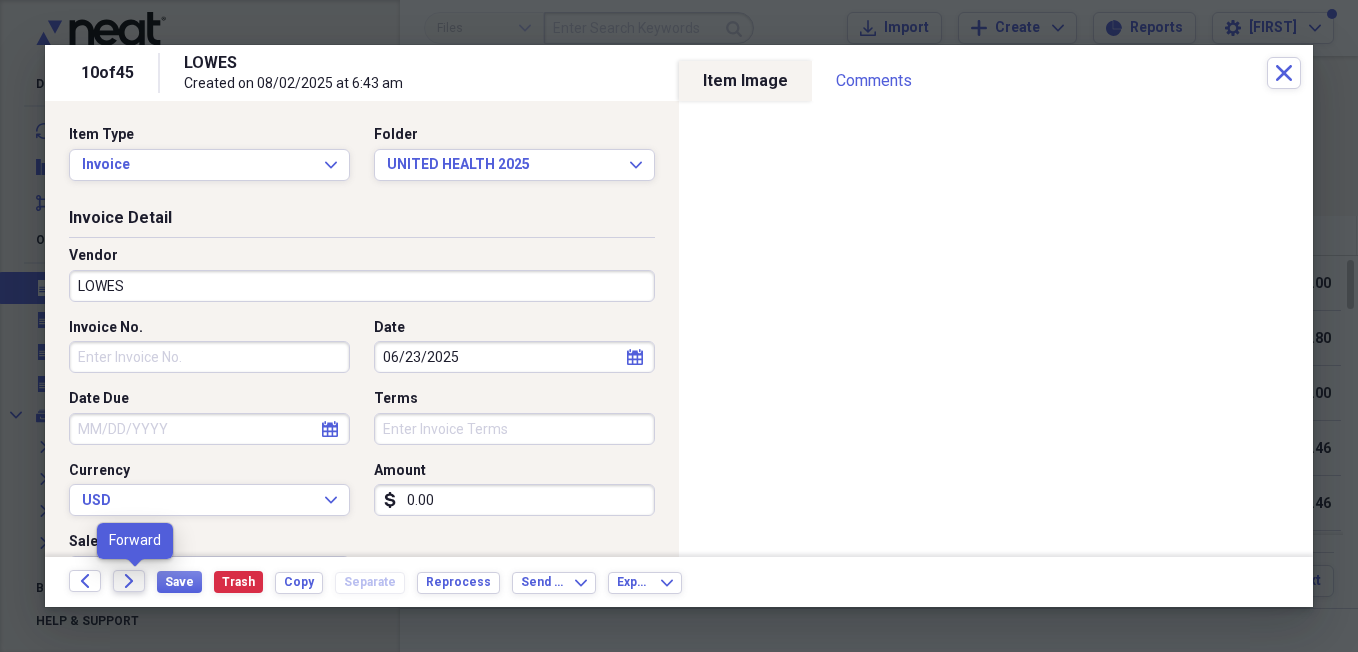 click on "Forward" 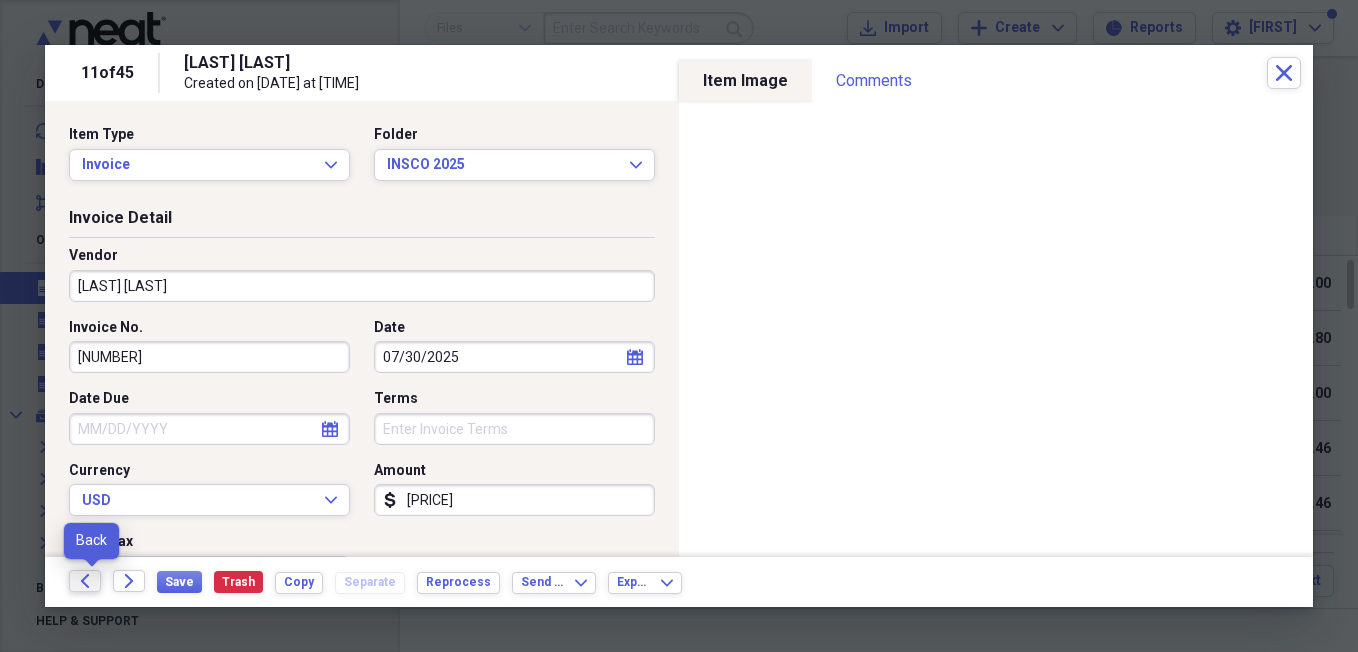 click 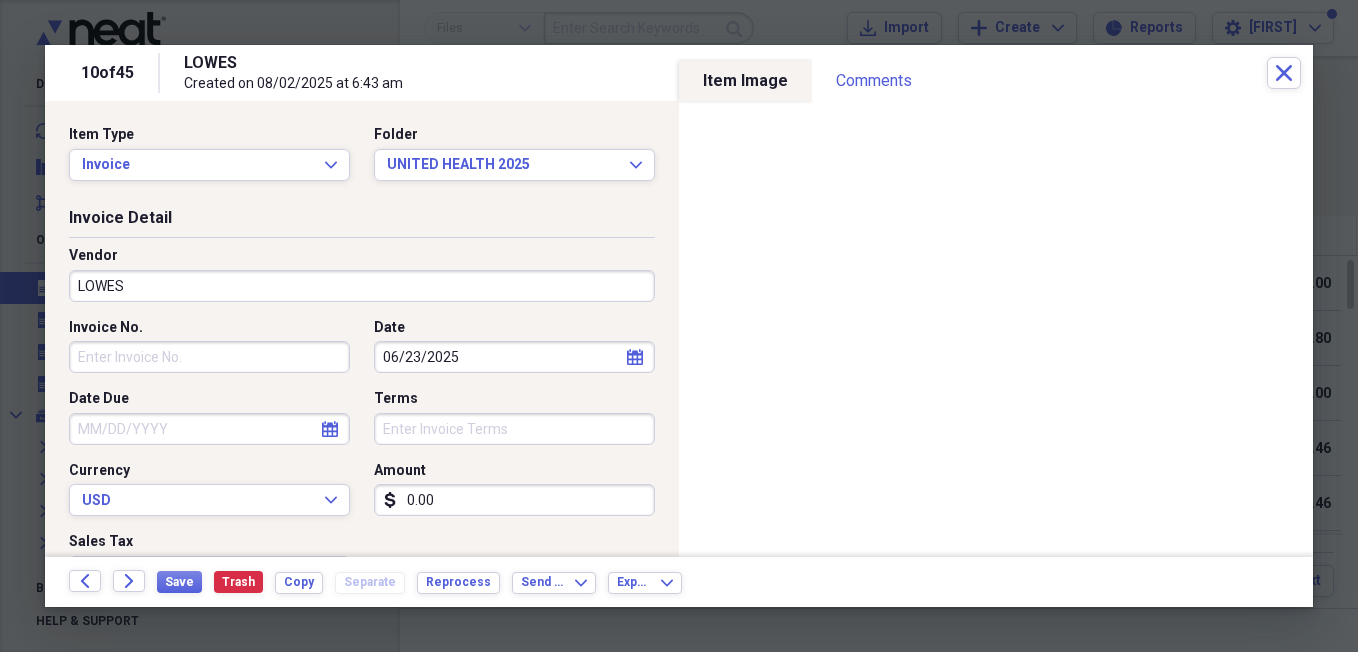 click on "LOWES" at bounding box center [362, 286] 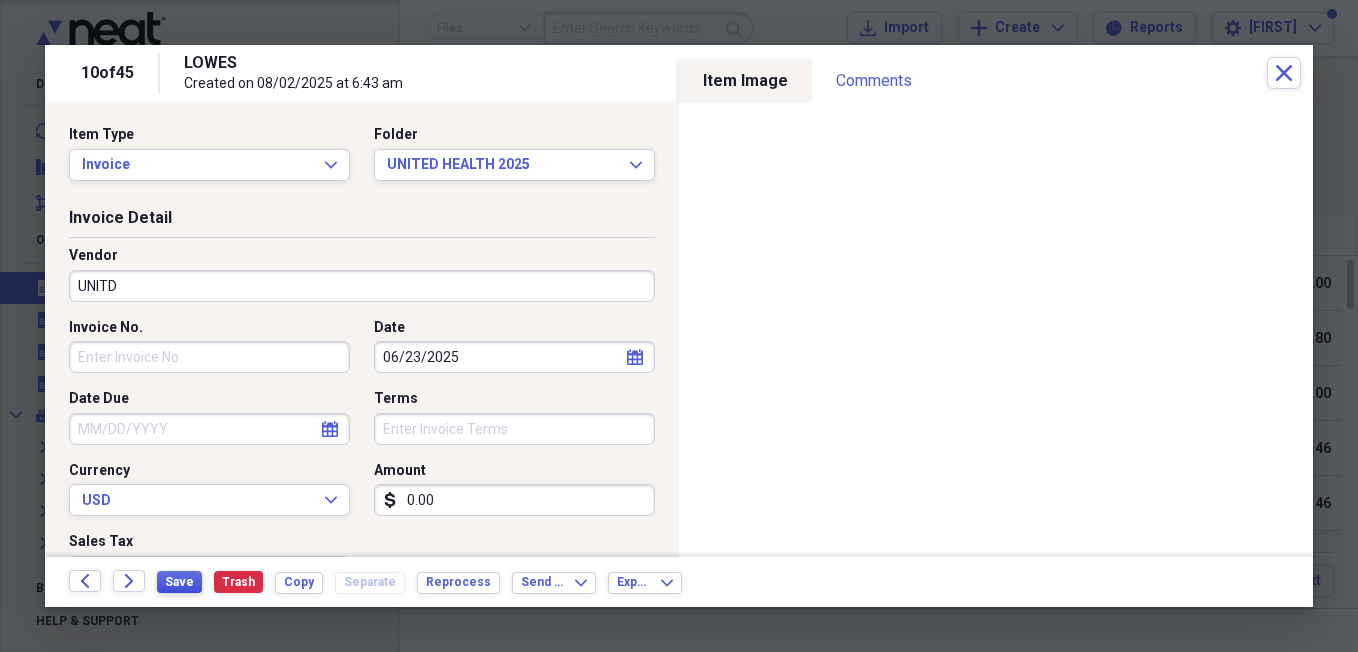 type on "UNITD" 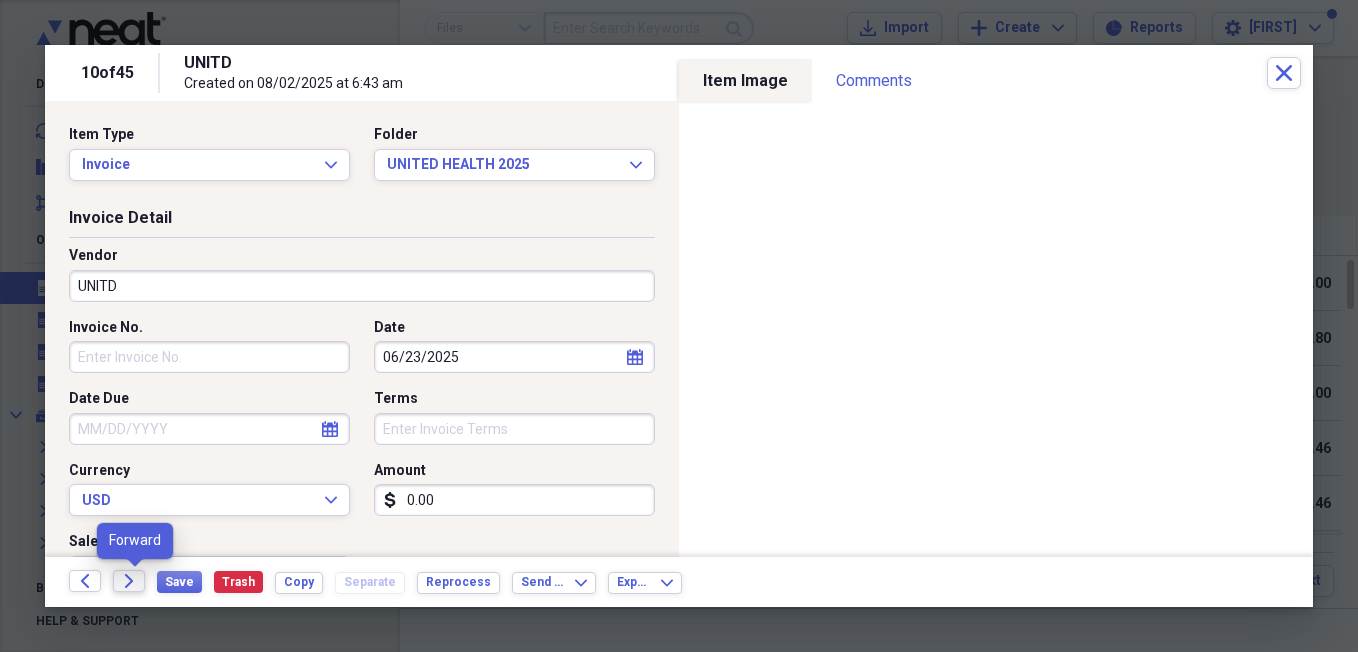 click 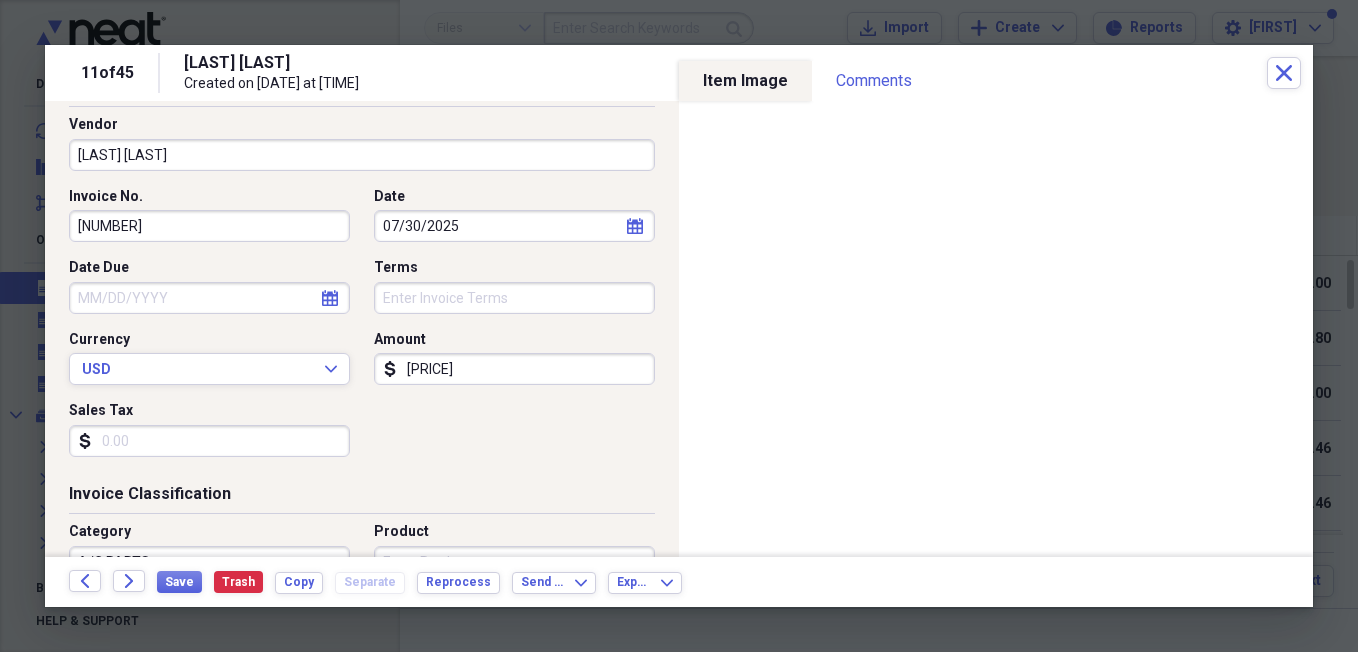 scroll, scrollTop: 137, scrollLeft: 0, axis: vertical 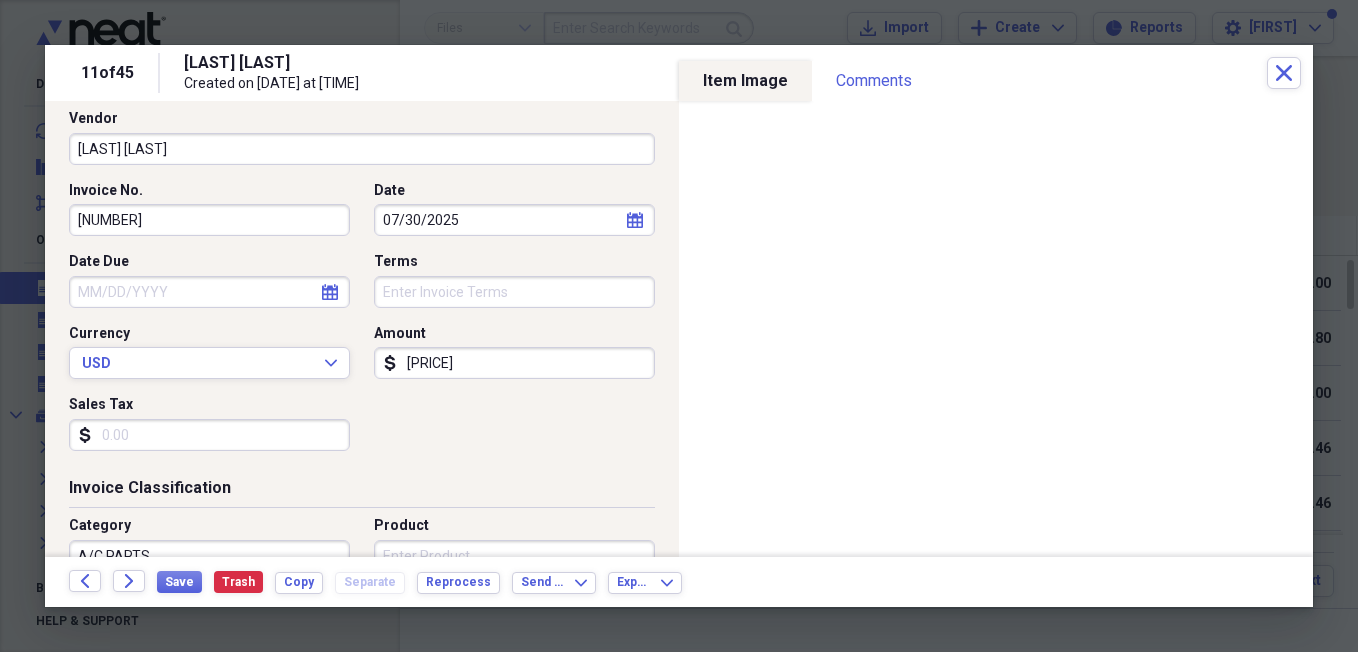 click on "Sales Tax" at bounding box center (209, 435) 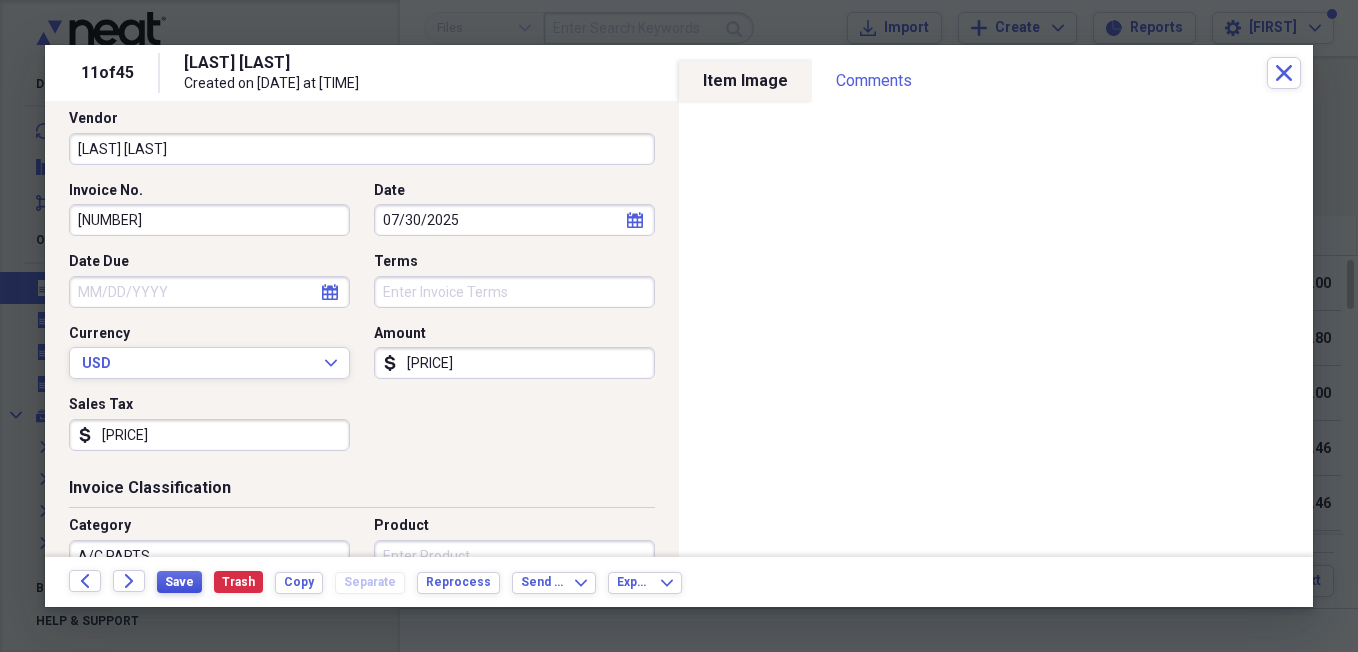 type on "[PRICE]" 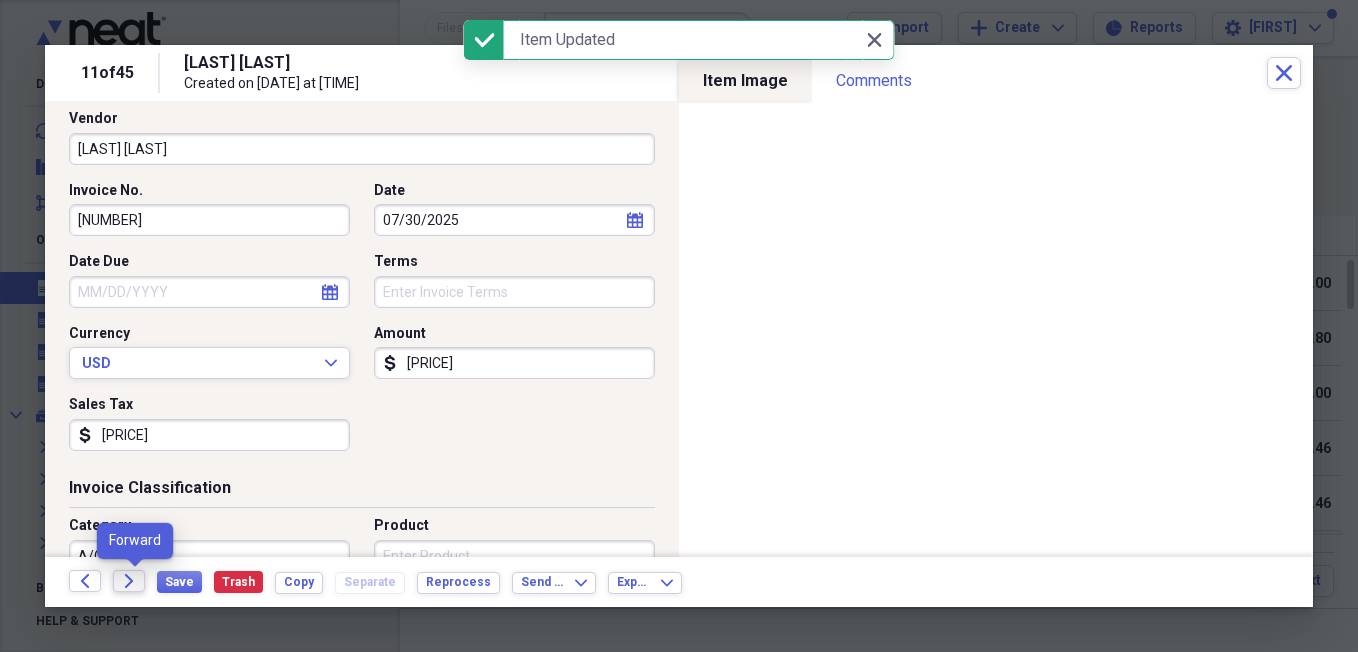 click 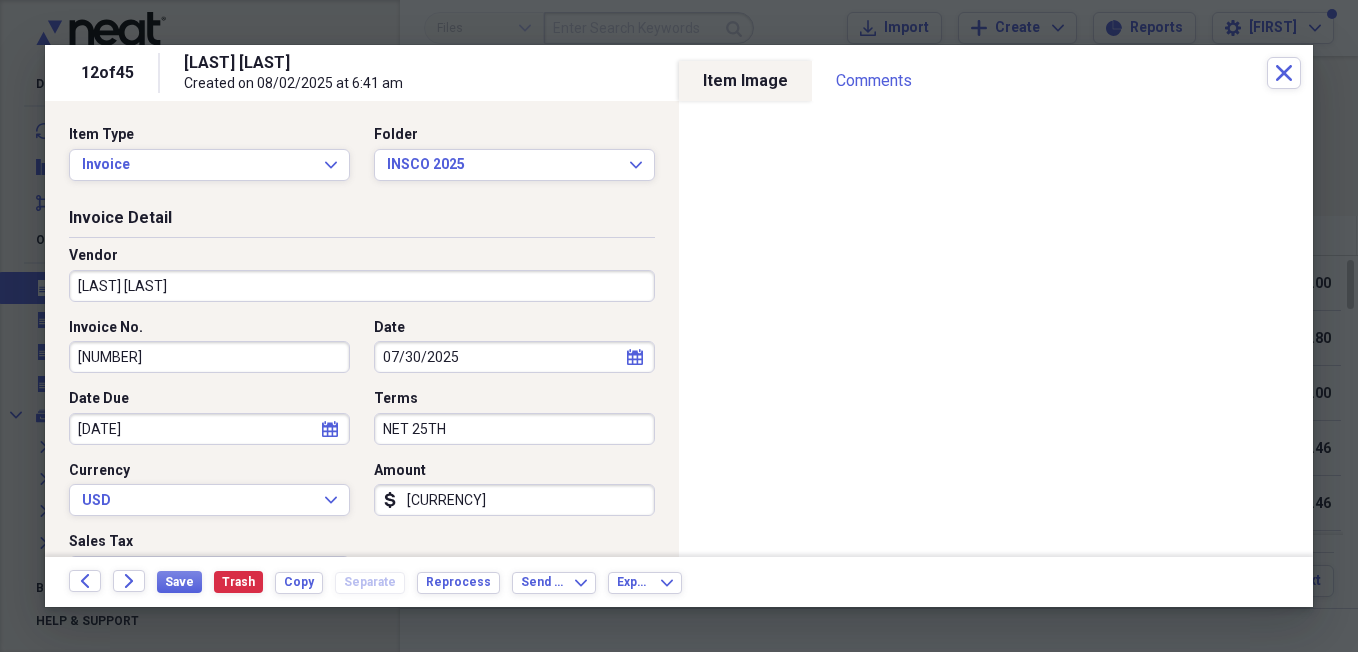 scroll, scrollTop: 166, scrollLeft: 0, axis: vertical 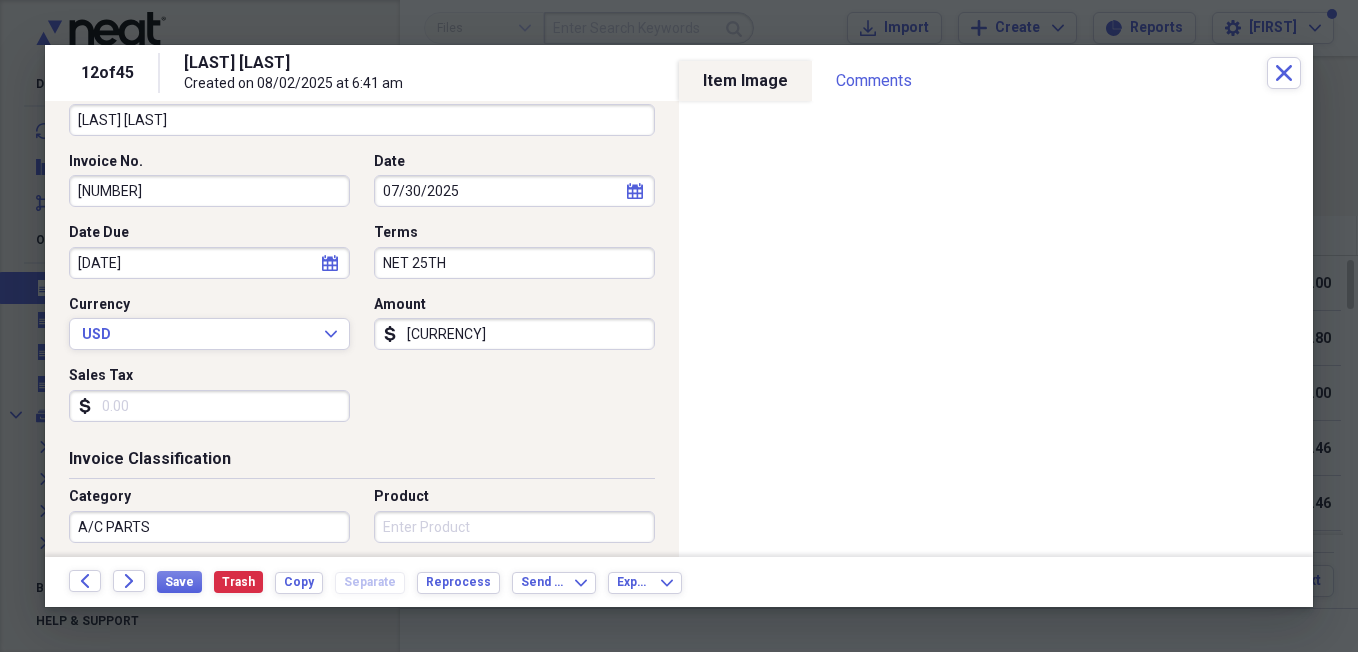click on "[CURRENCY]" at bounding box center [514, 334] 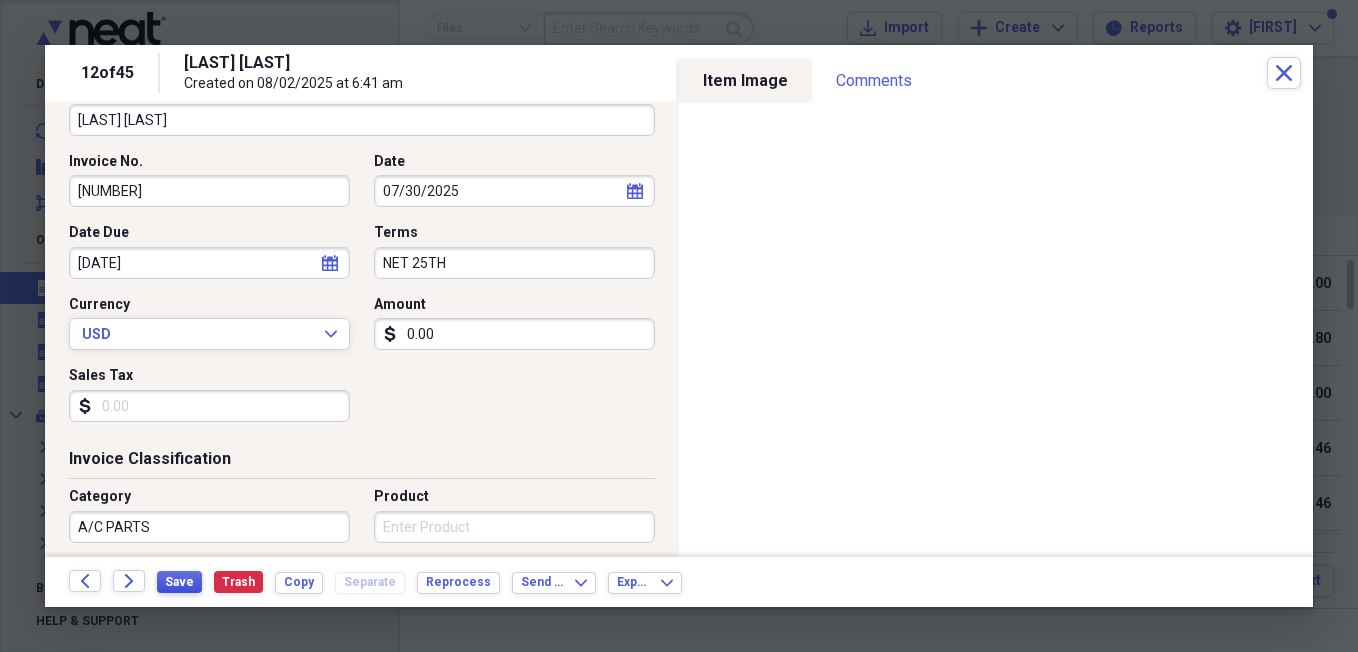 type on "0.00" 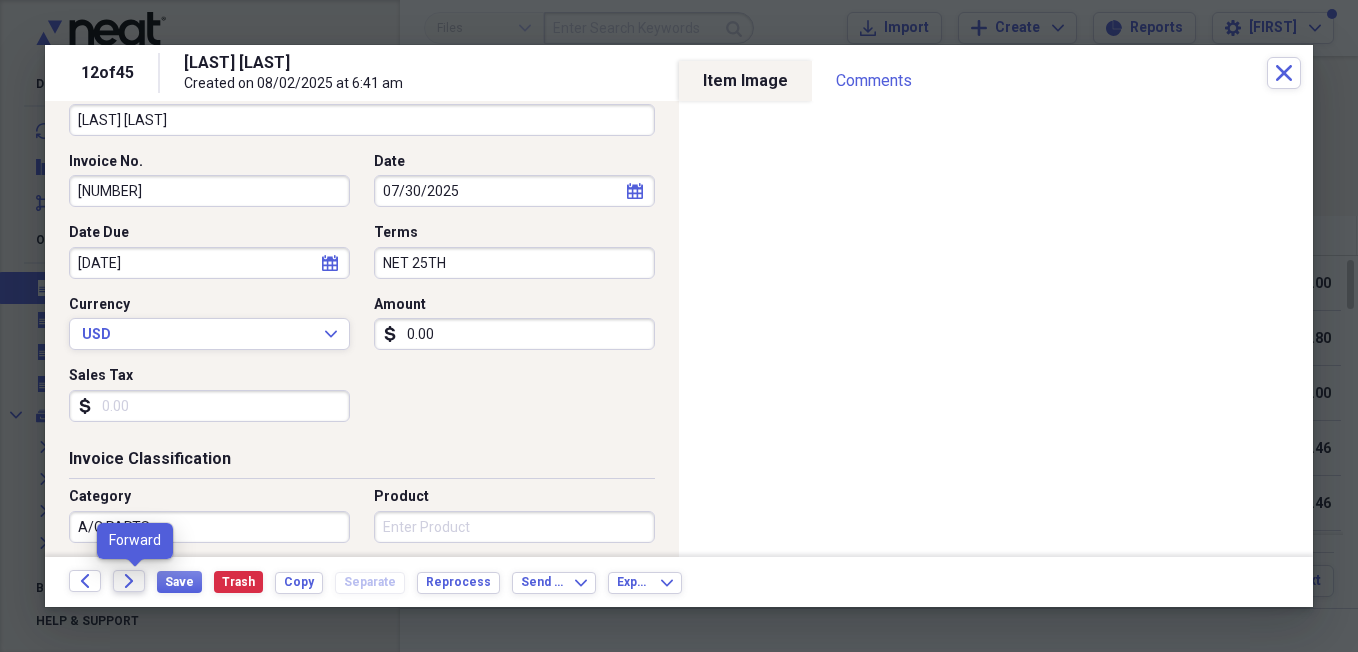 click on "Forward" 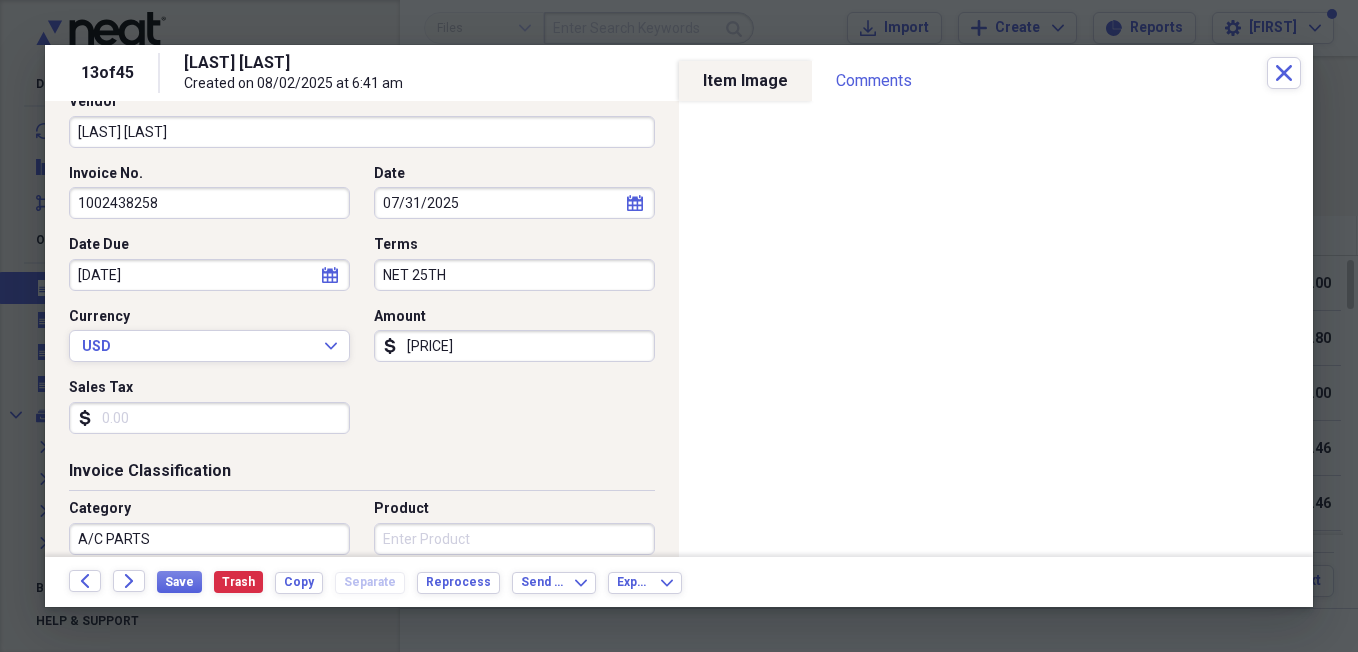 scroll, scrollTop: 172, scrollLeft: 0, axis: vertical 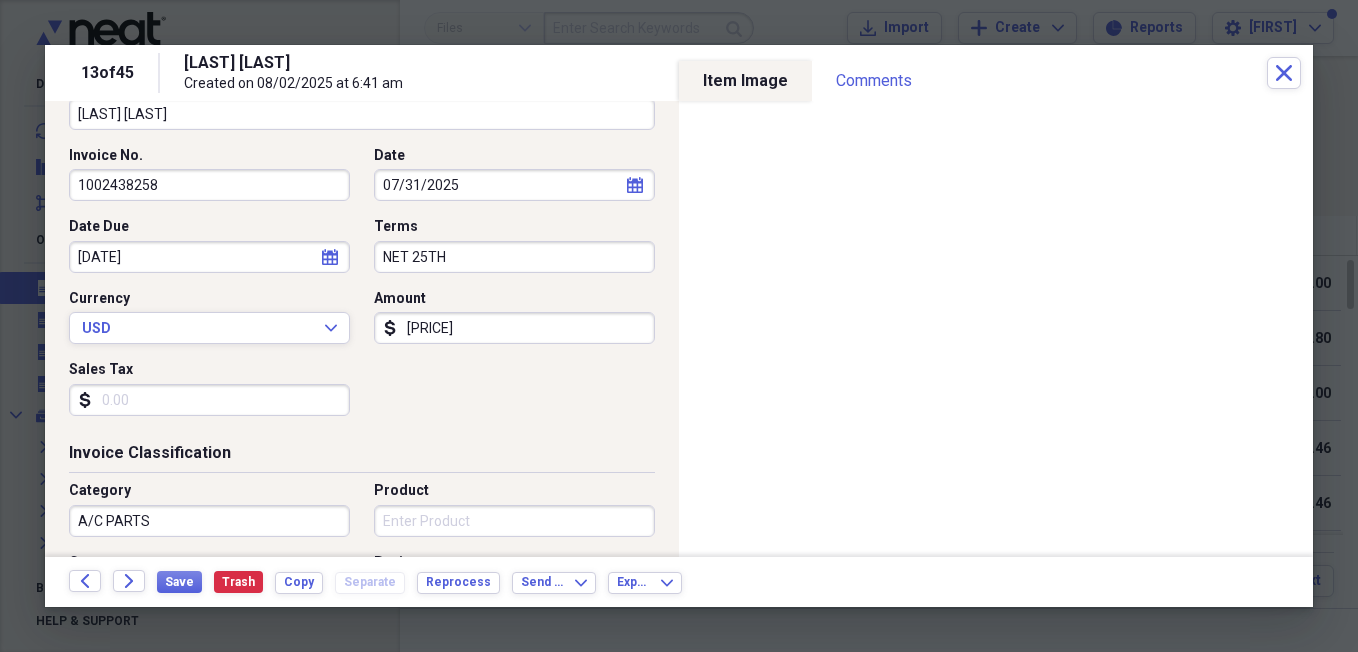 click on "Sales Tax" at bounding box center (209, 400) 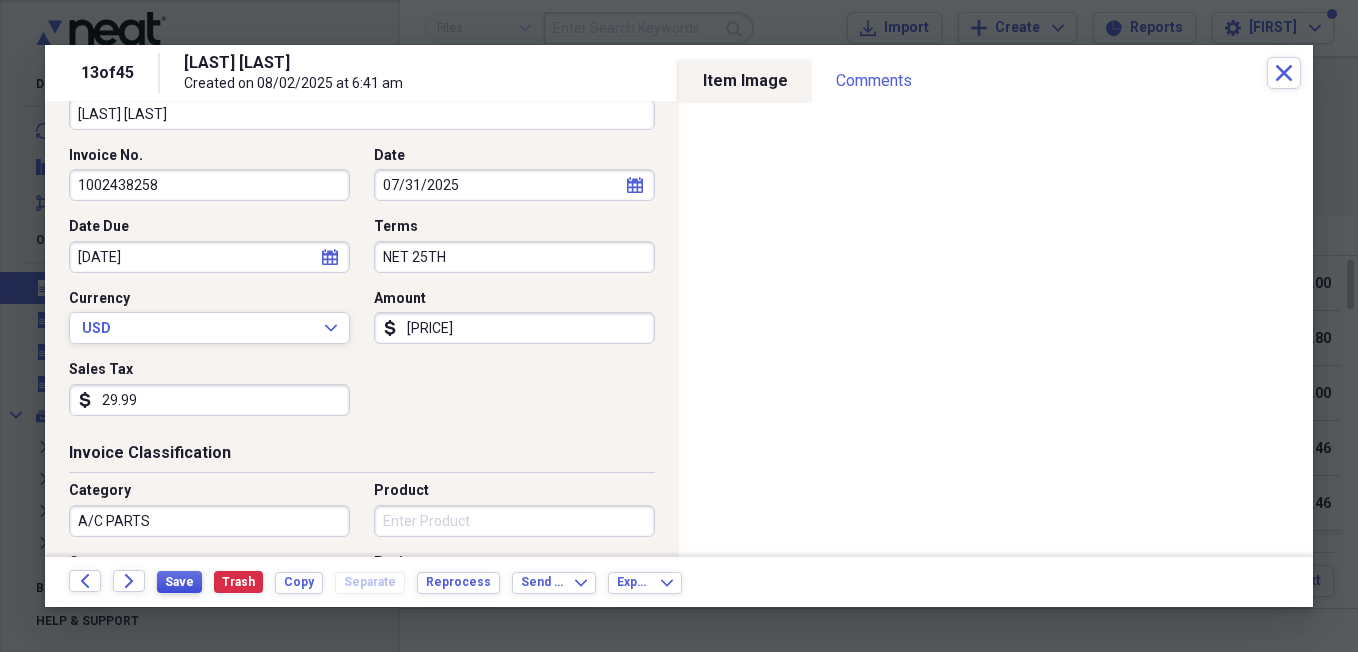 type on "29.99" 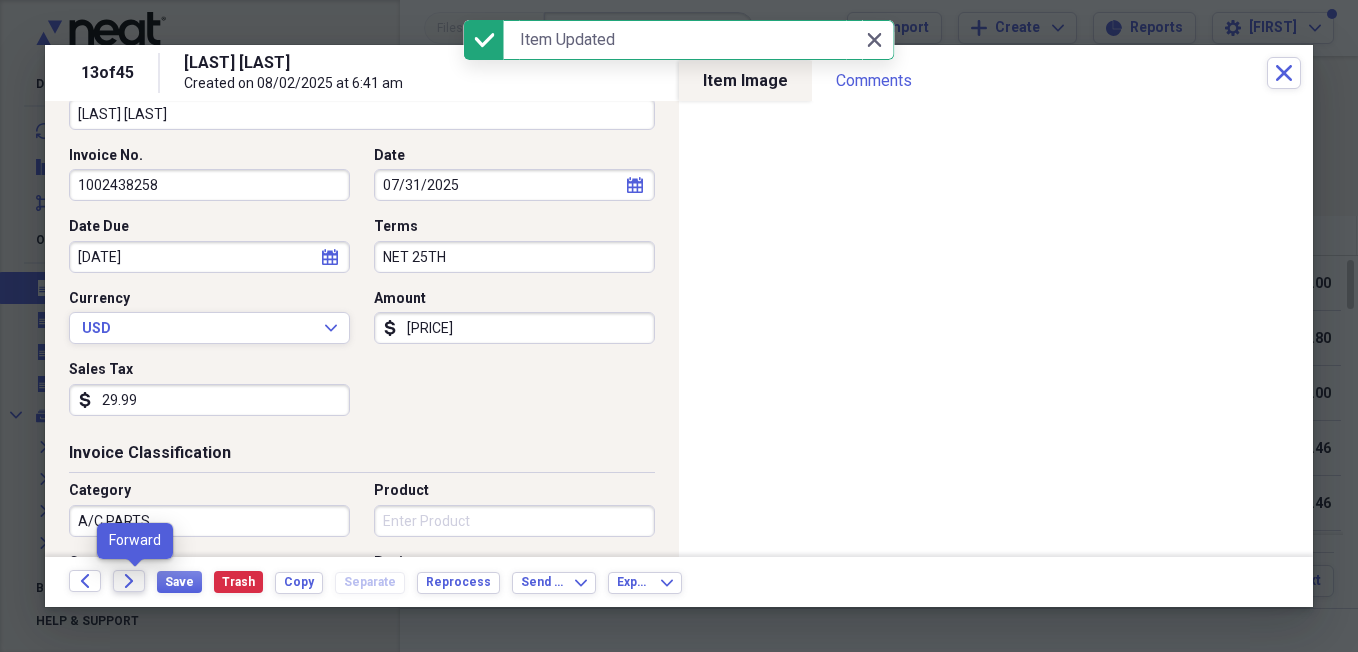 click on "Forward" 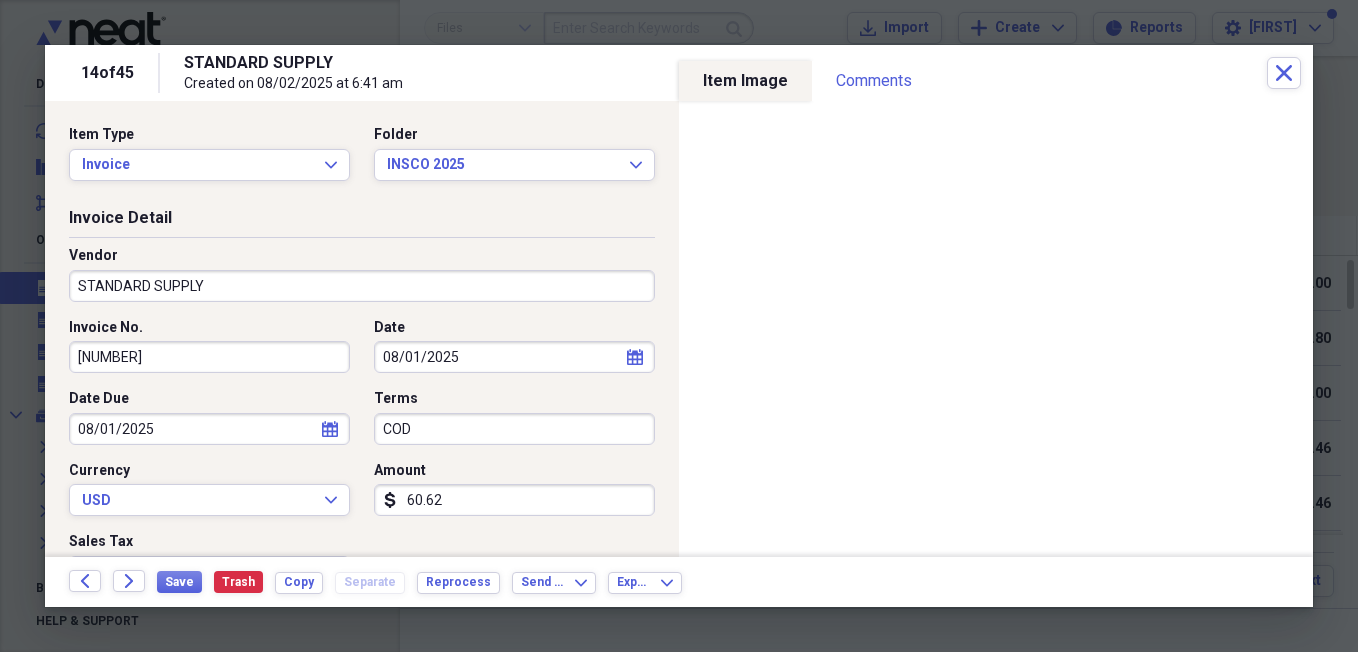 click at bounding box center [679, 326] 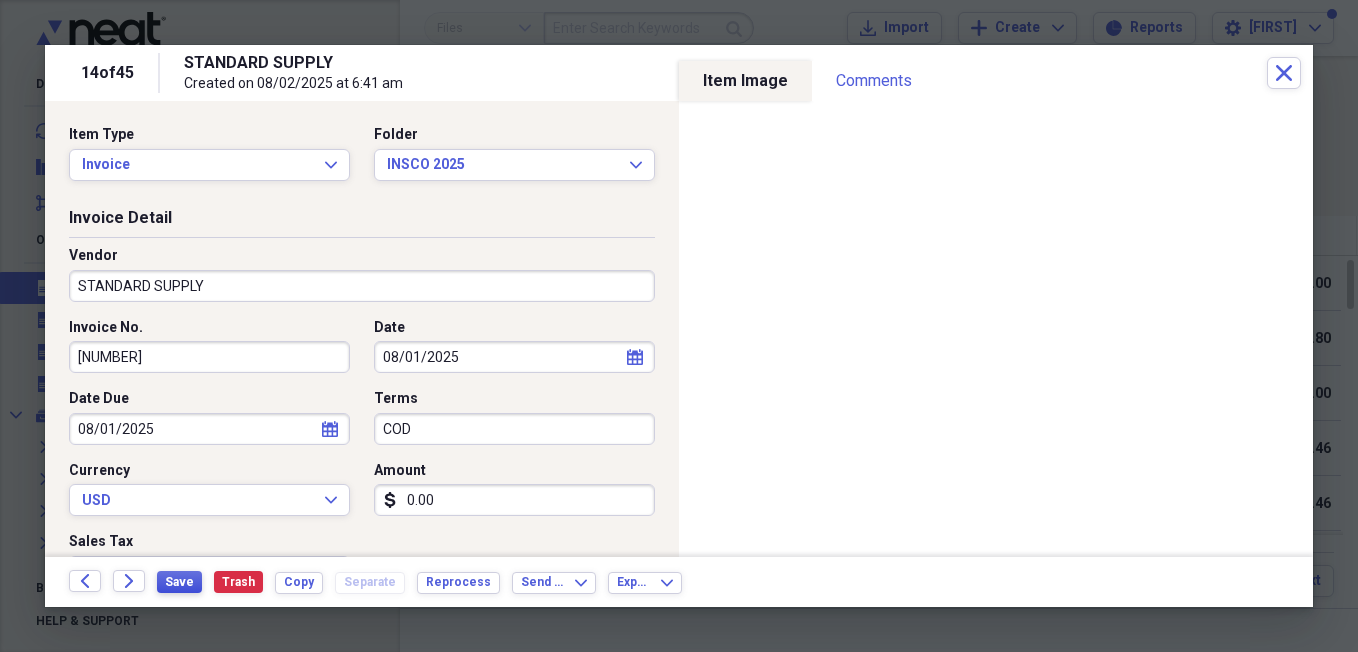 type on "0.00" 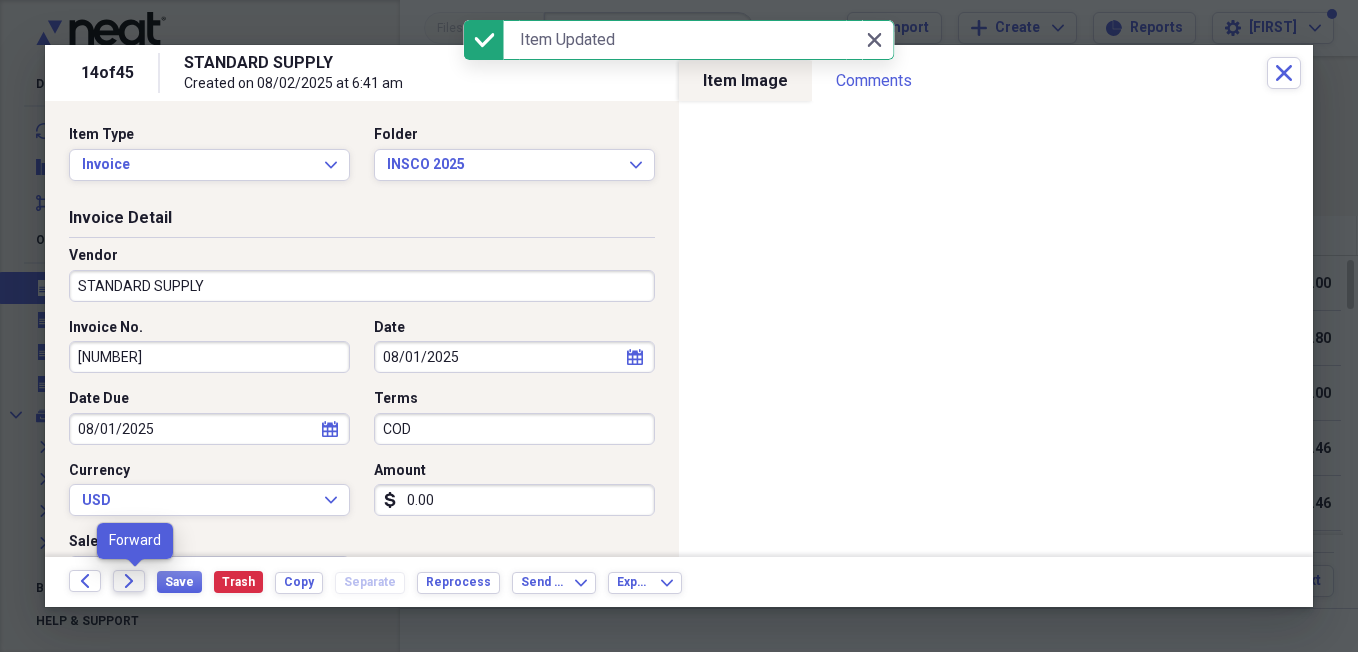 click 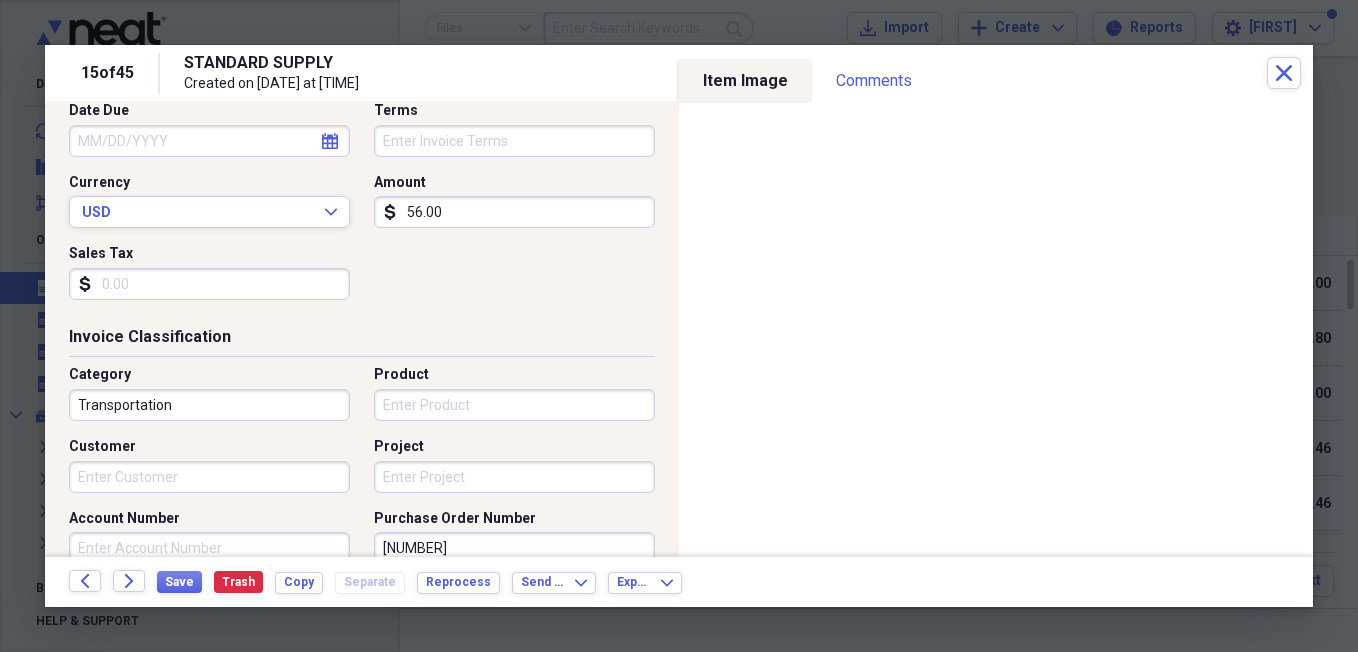 scroll, scrollTop: 273, scrollLeft: 0, axis: vertical 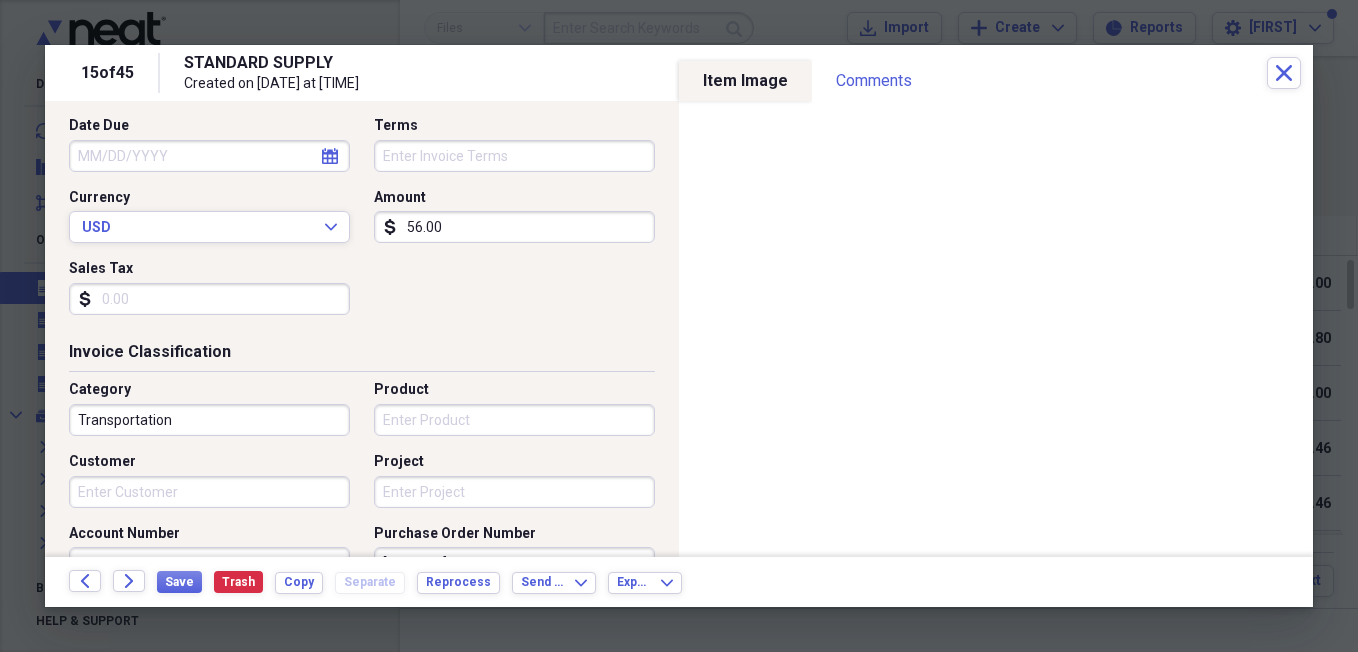 click on "Sales Tax" at bounding box center (209, 299) 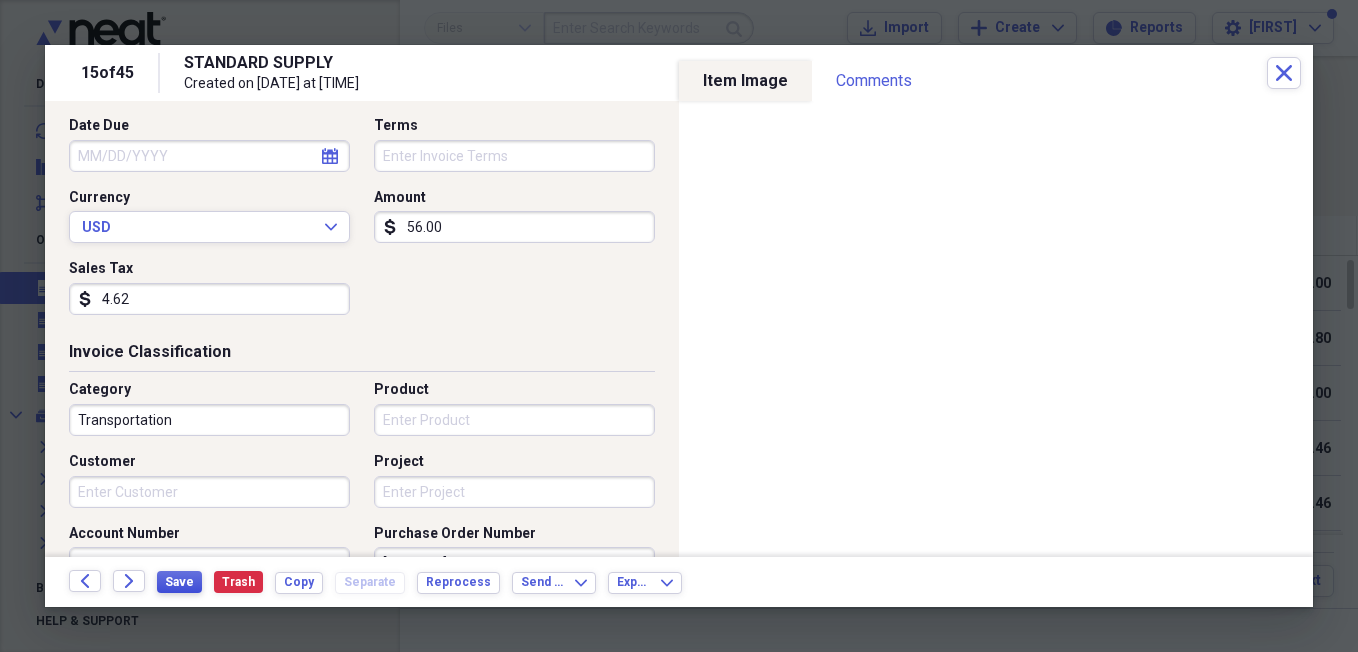 type on "4.62" 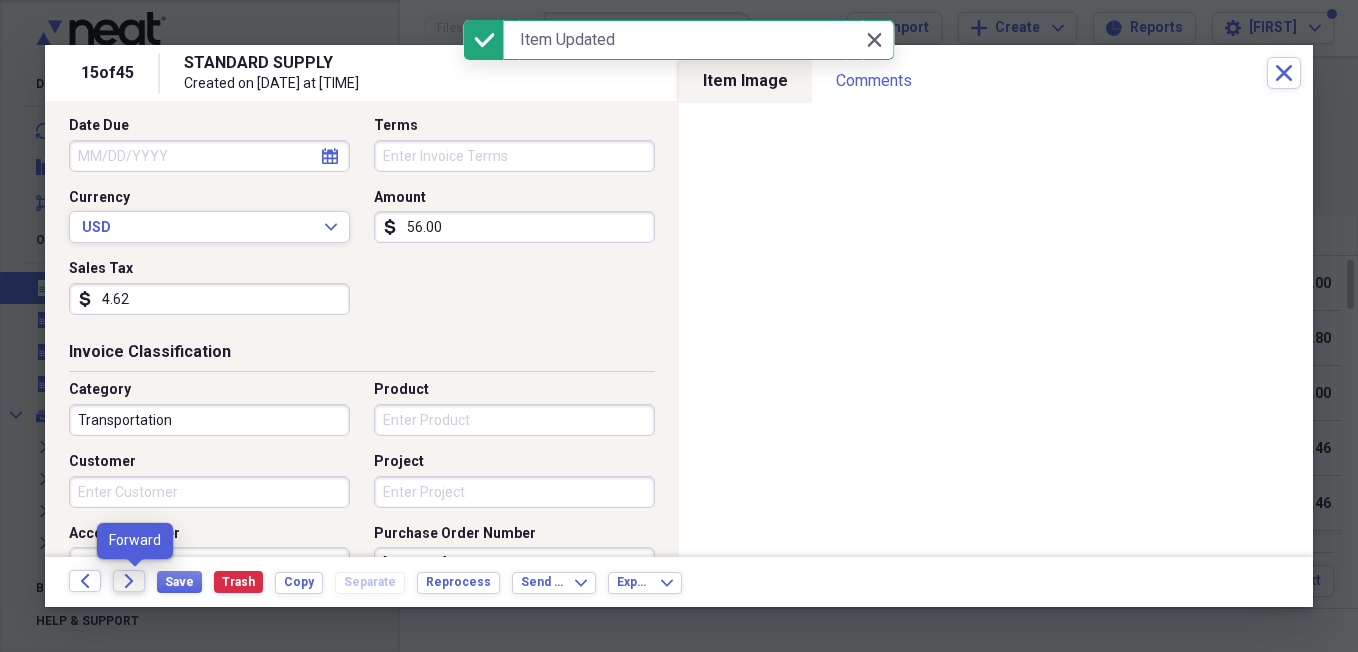 click on "Forward" 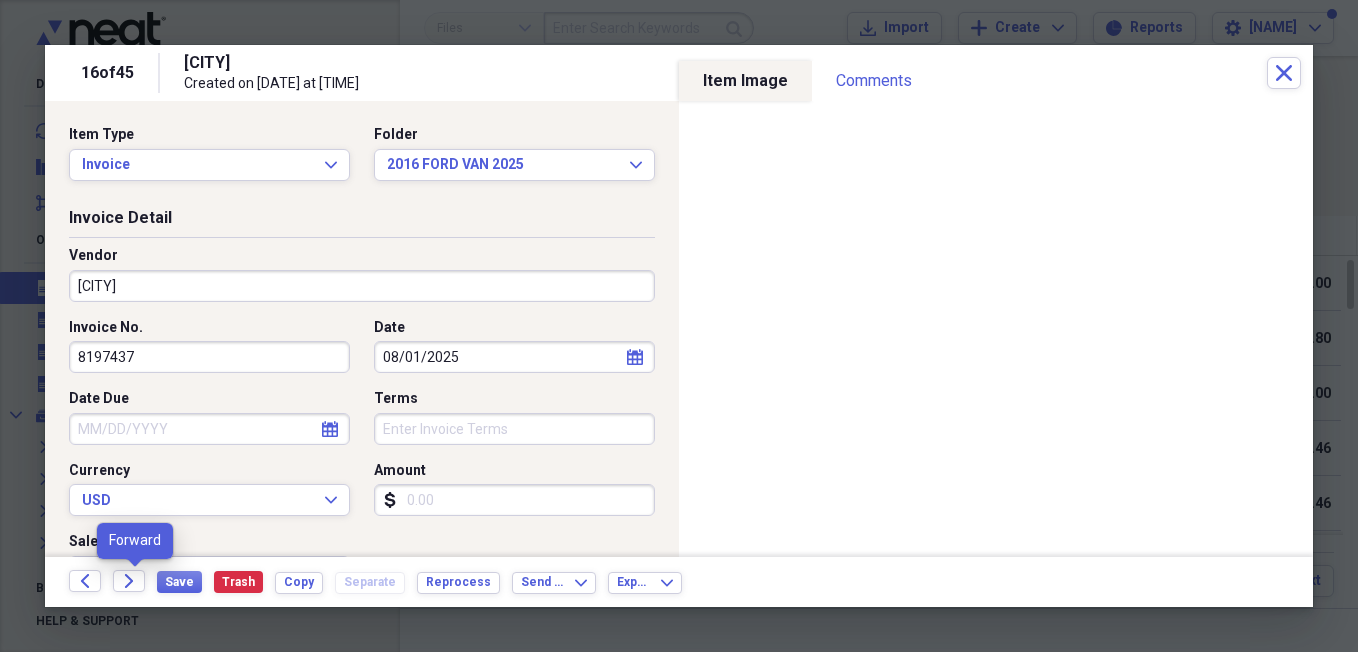 scroll, scrollTop: 0, scrollLeft: 0, axis: both 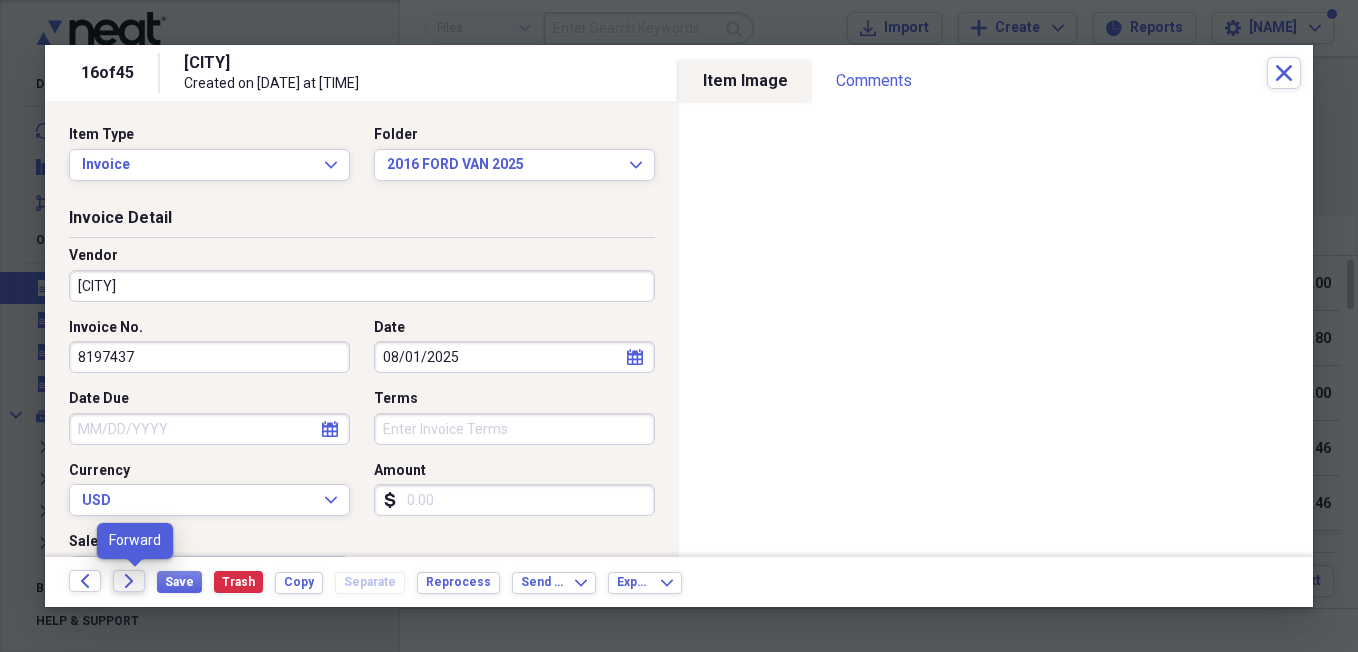 drag, startPoint x: 0, startPoint y: 0, endPoint x: 128, endPoint y: 583, distance: 596.8861 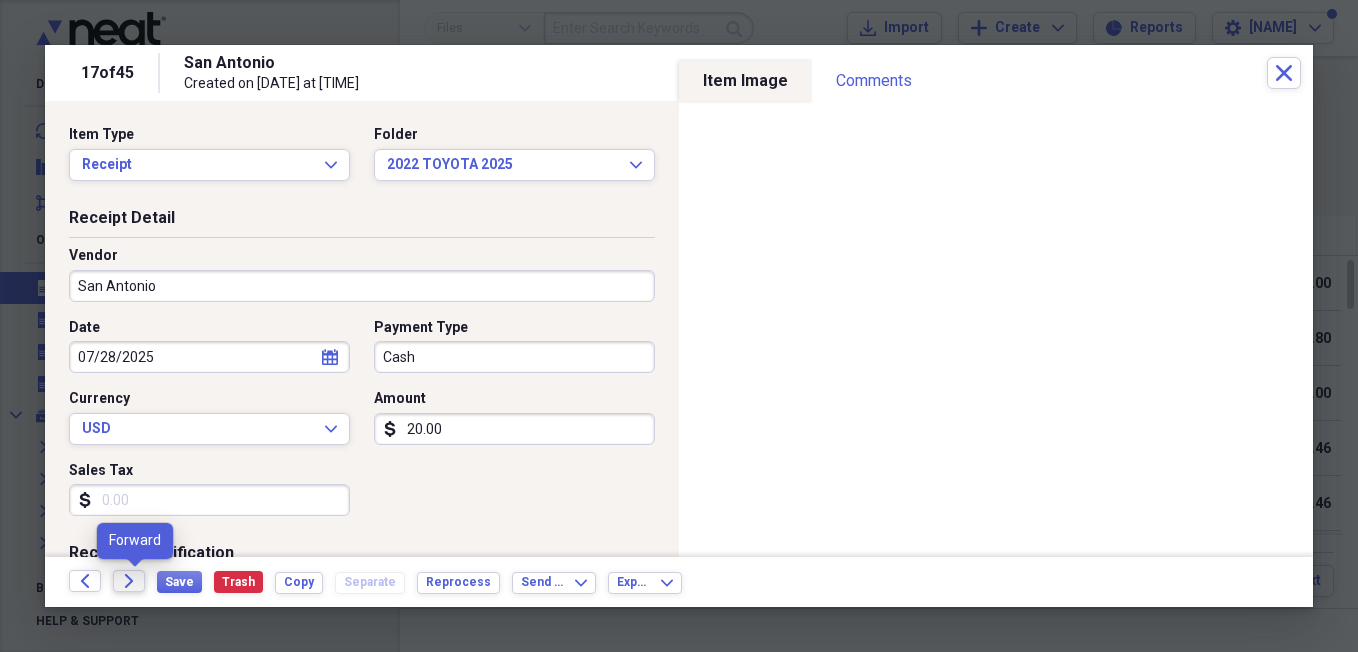 click 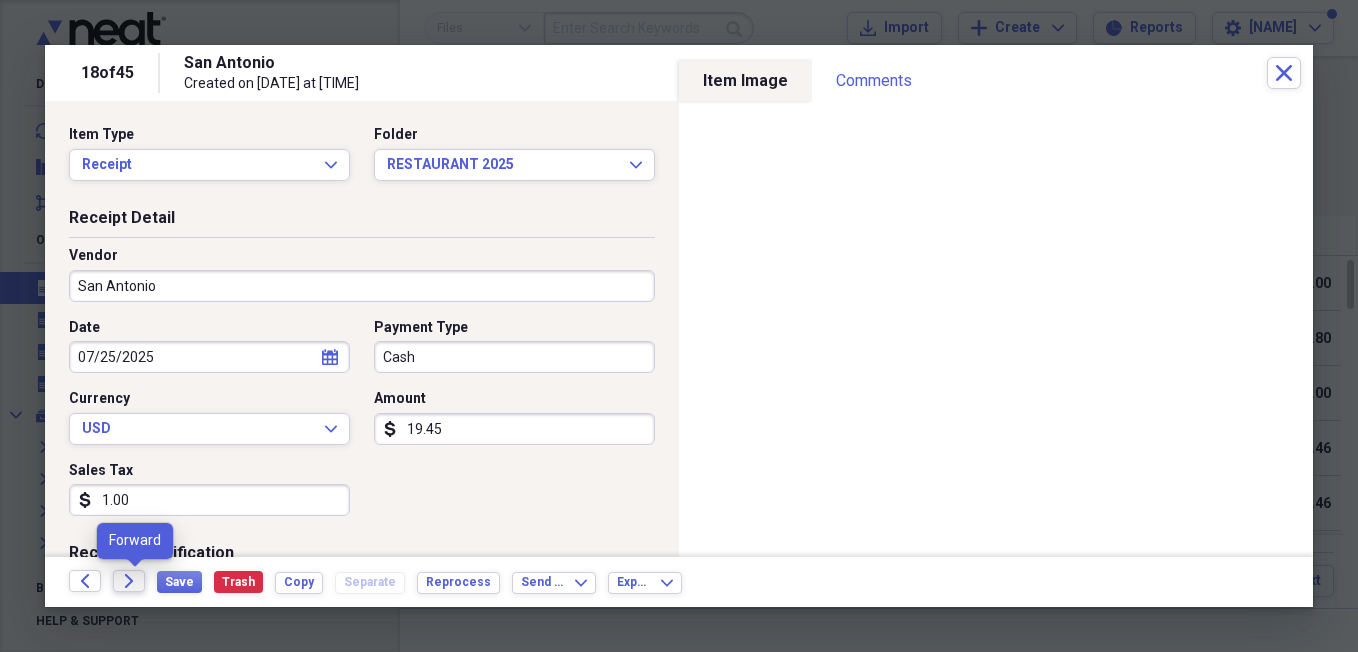 click 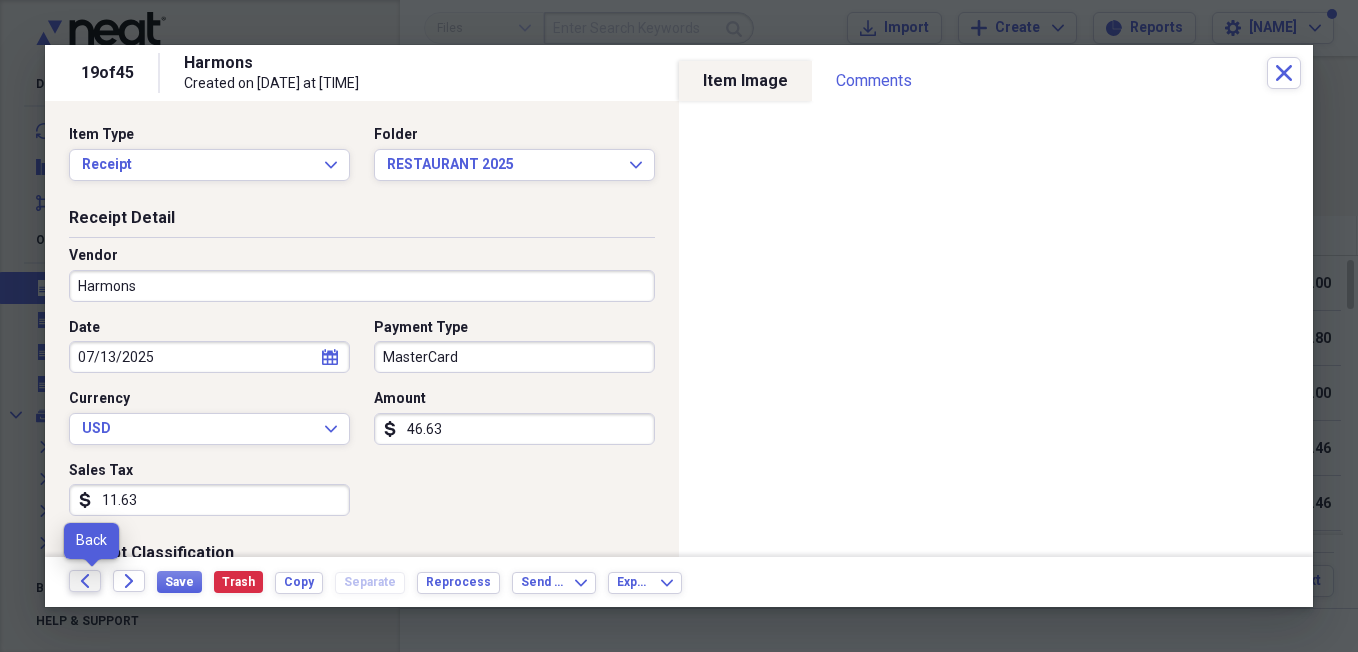 click on "Back" 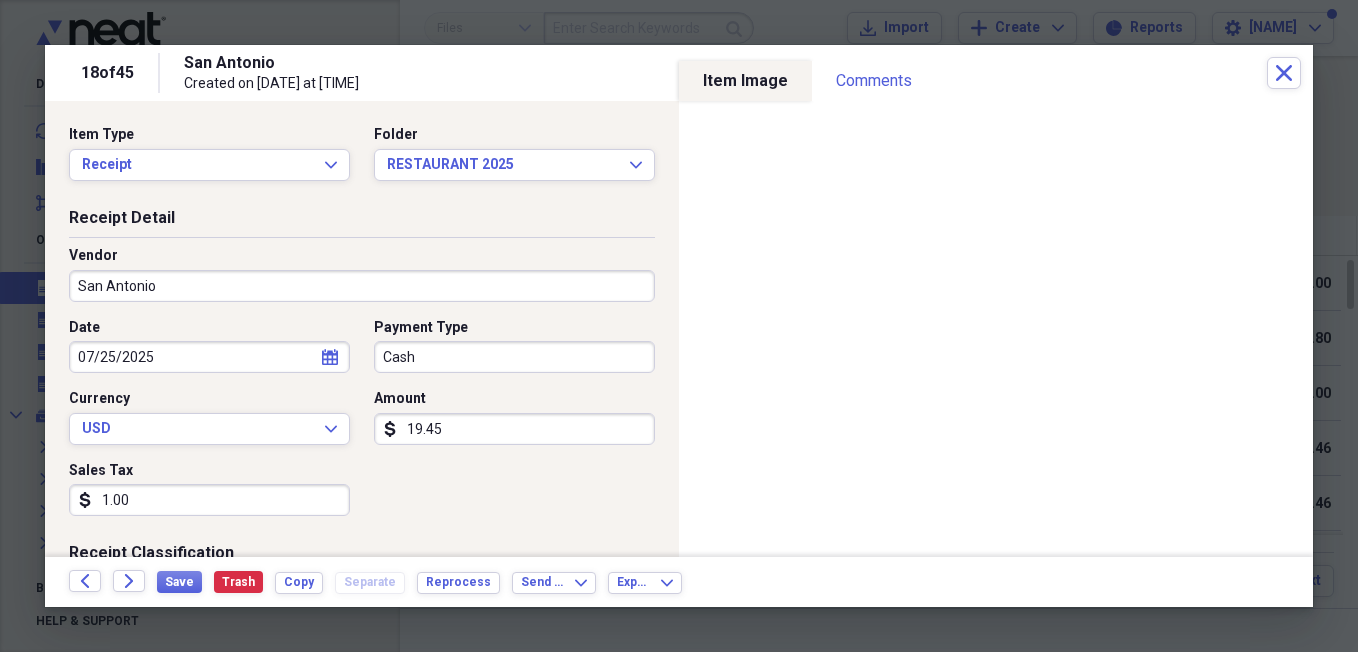 click on "1.00" at bounding box center [209, 500] 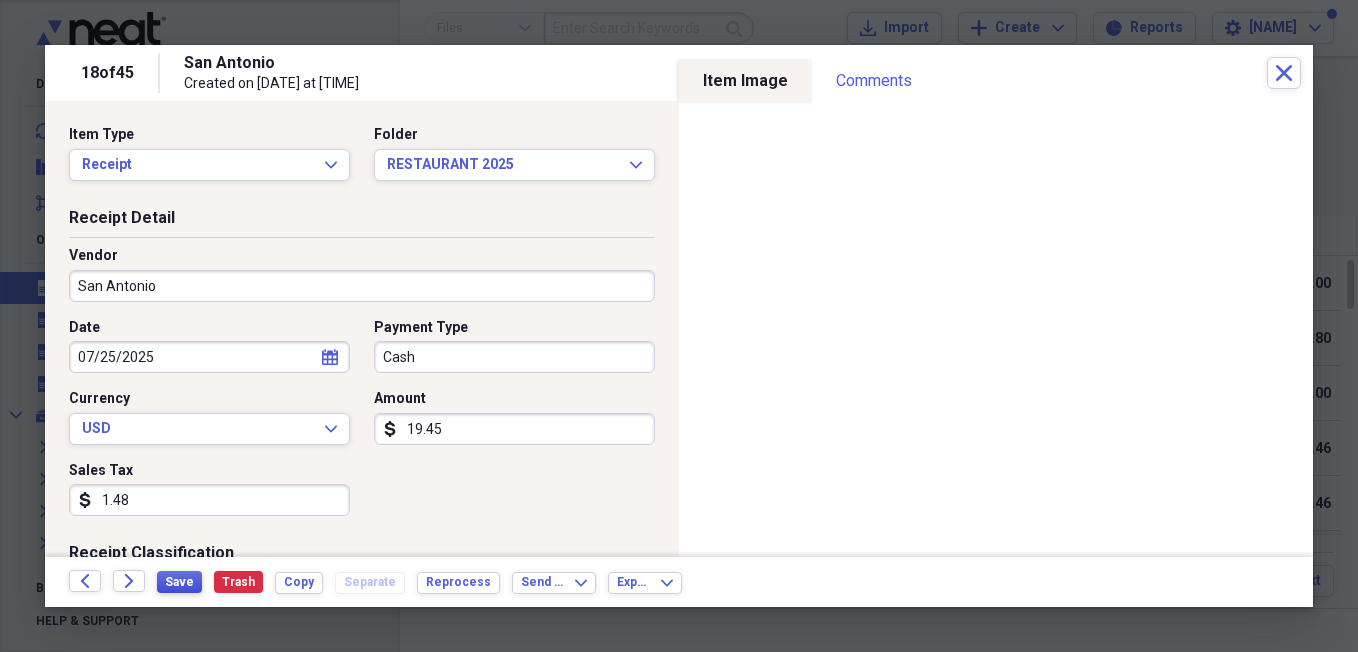 type on "1.48" 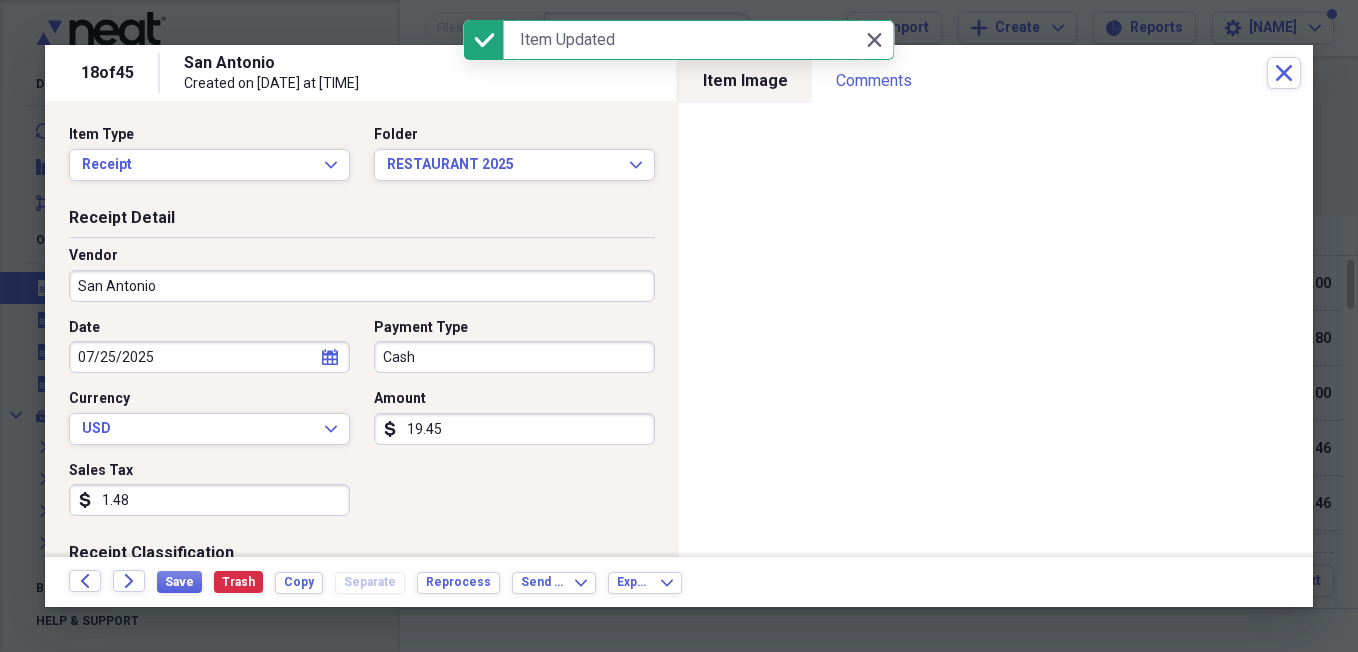 click on "San Antonio" at bounding box center (362, 286) 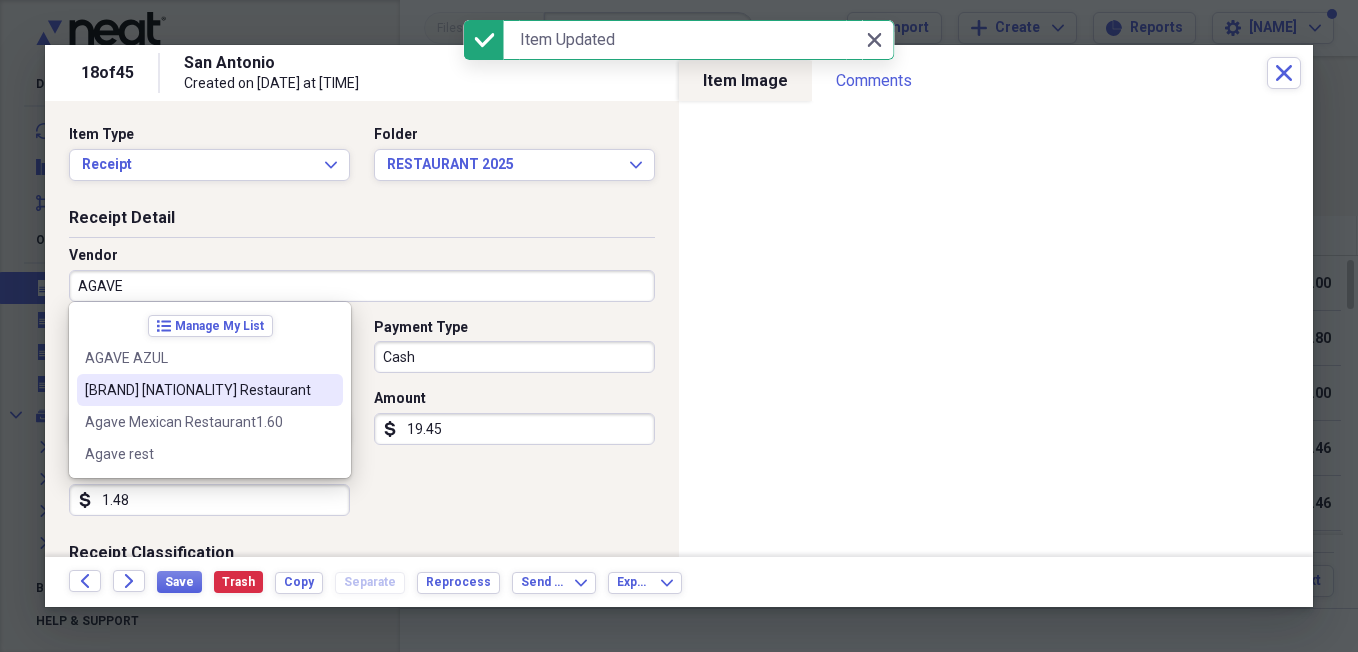 click on "[LAST] [LAST] [LAST]" at bounding box center (198, 390) 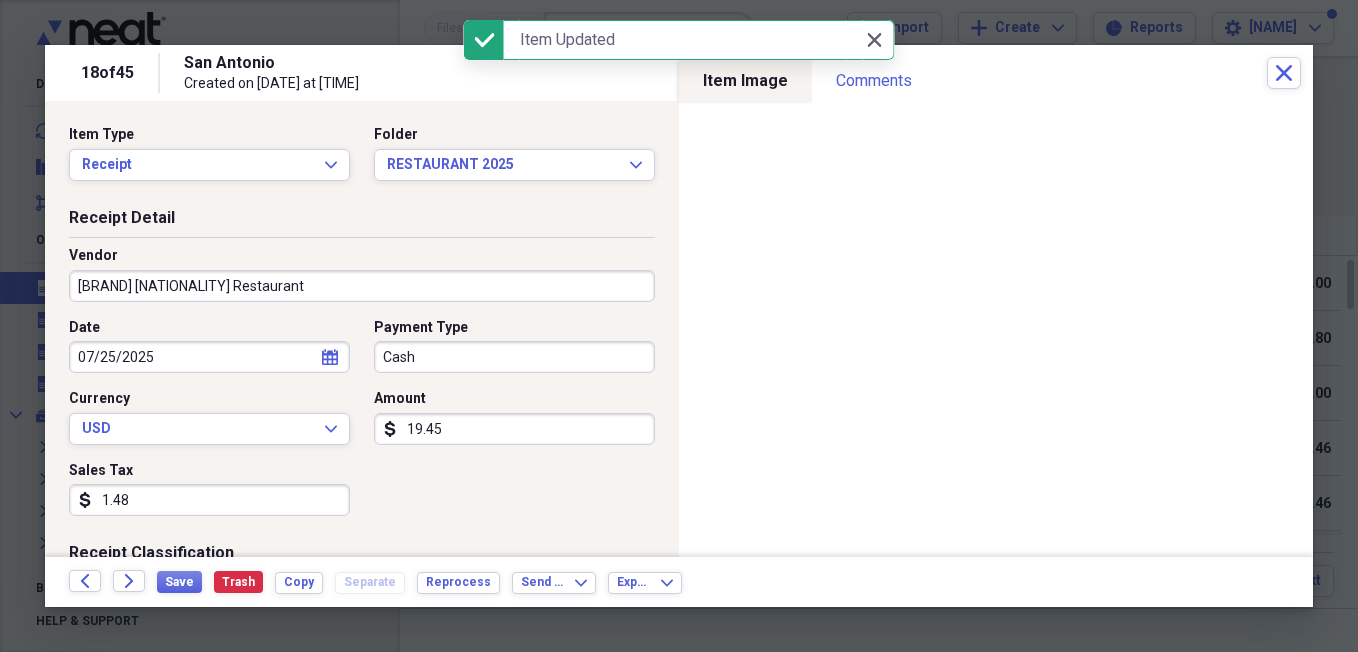 type on "Meals/Restaurants" 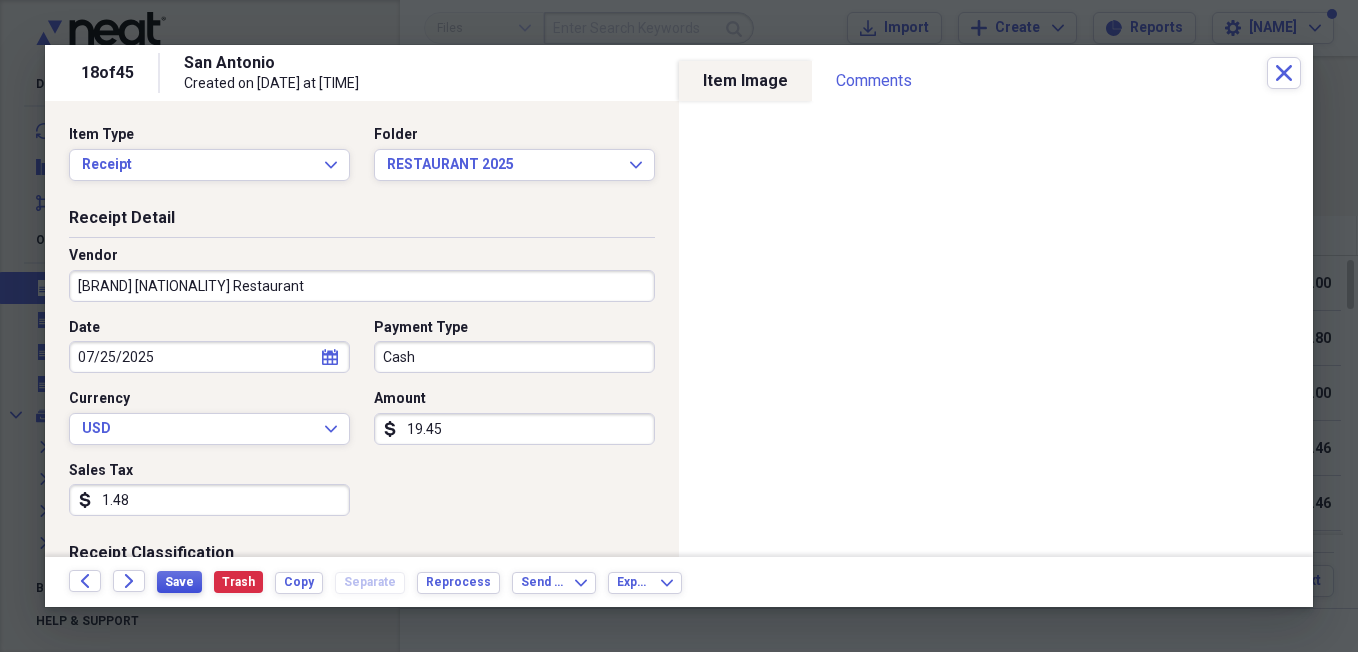 click on "Save" at bounding box center (179, 582) 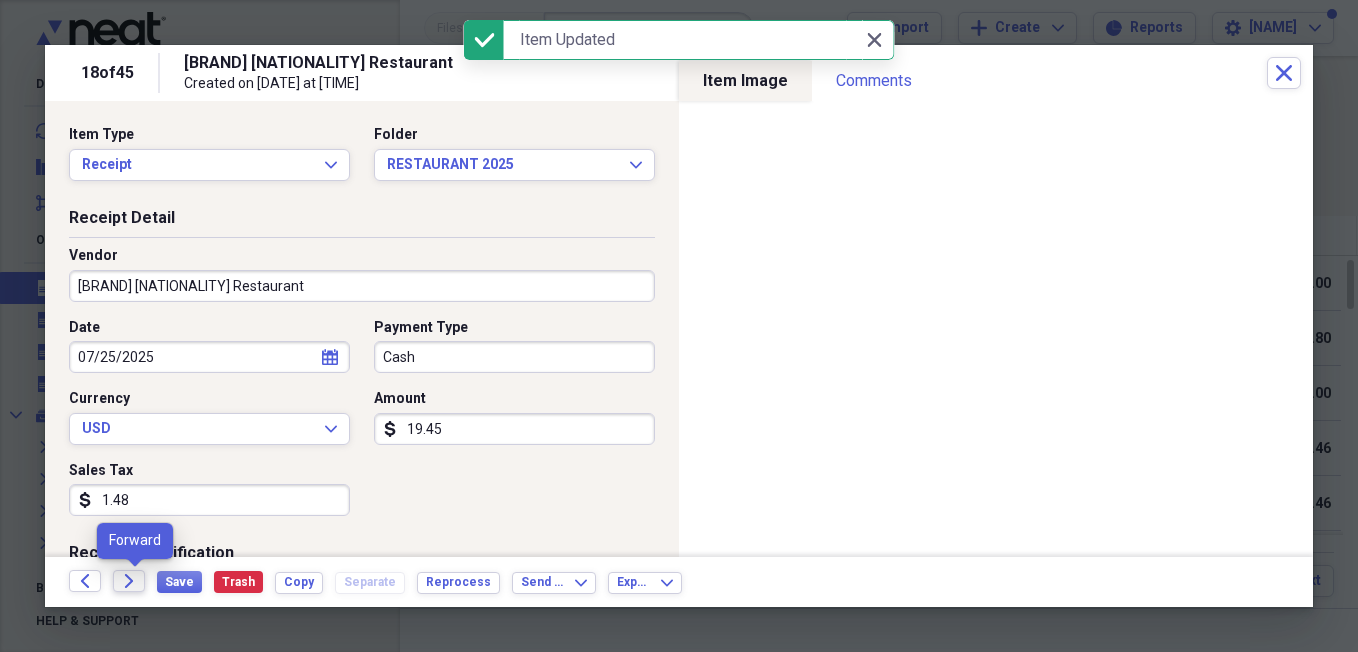 click 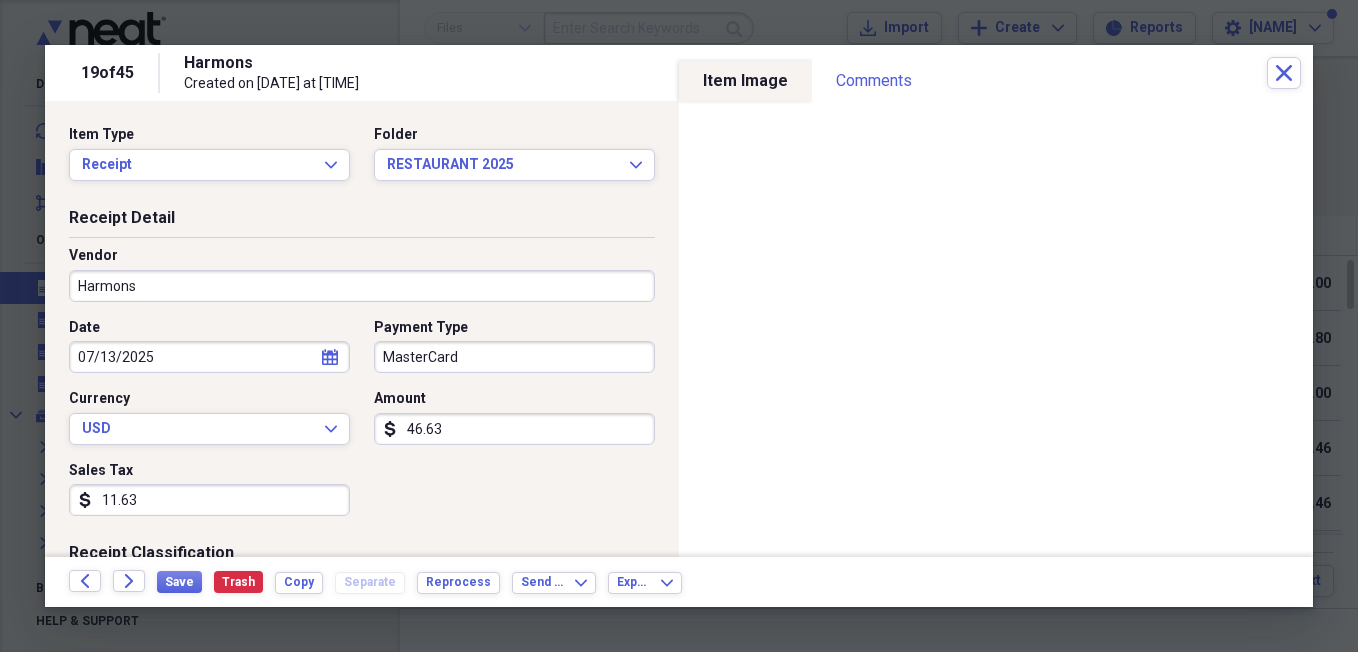 click on "46.63" at bounding box center (514, 429) 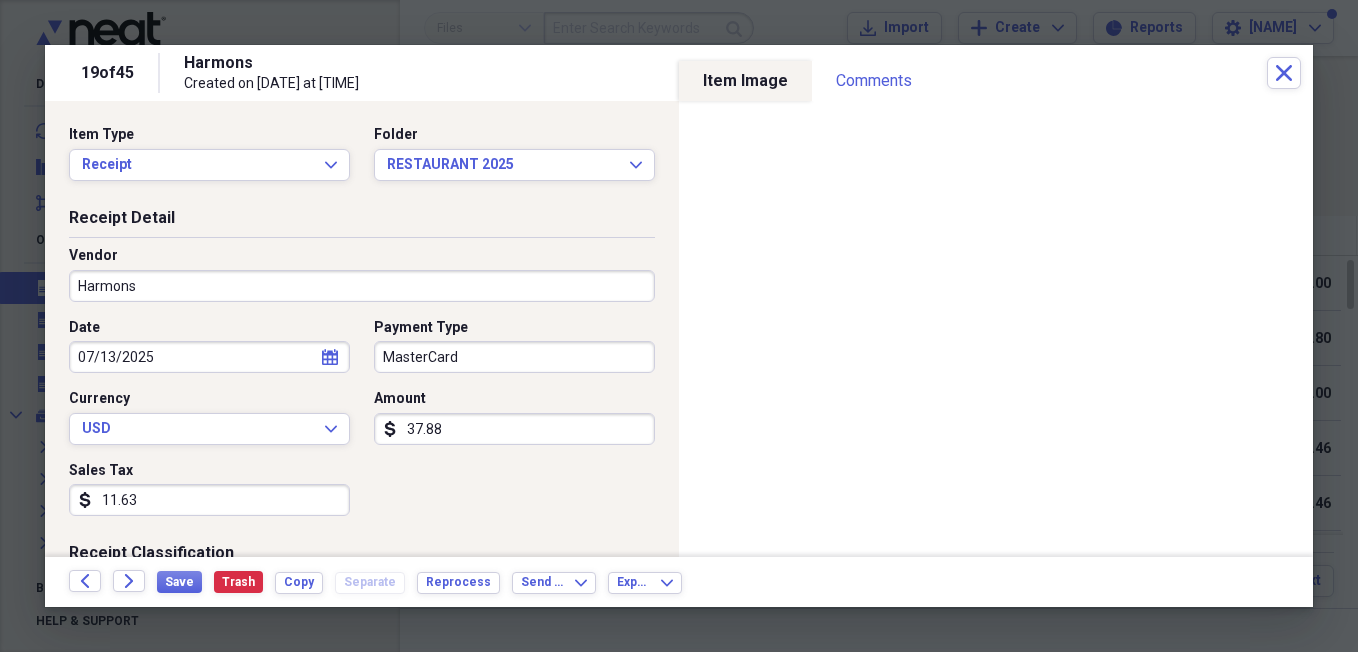 type on "37.88" 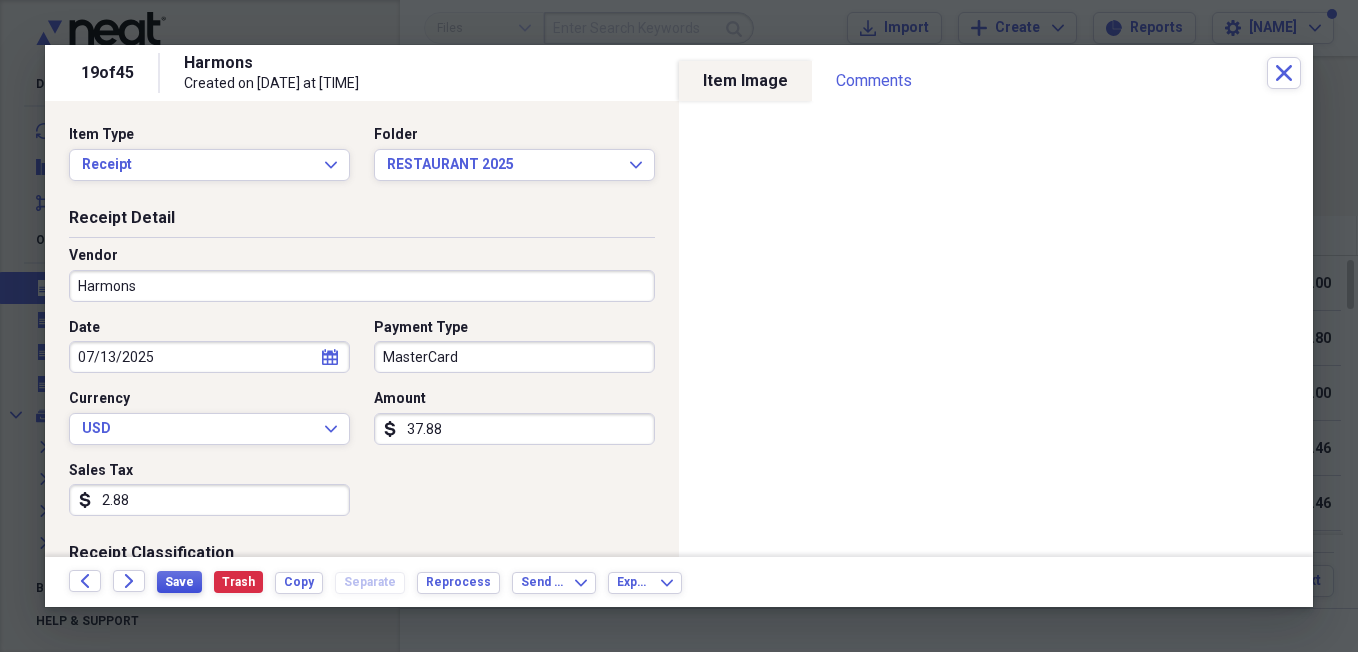 type on "2.88" 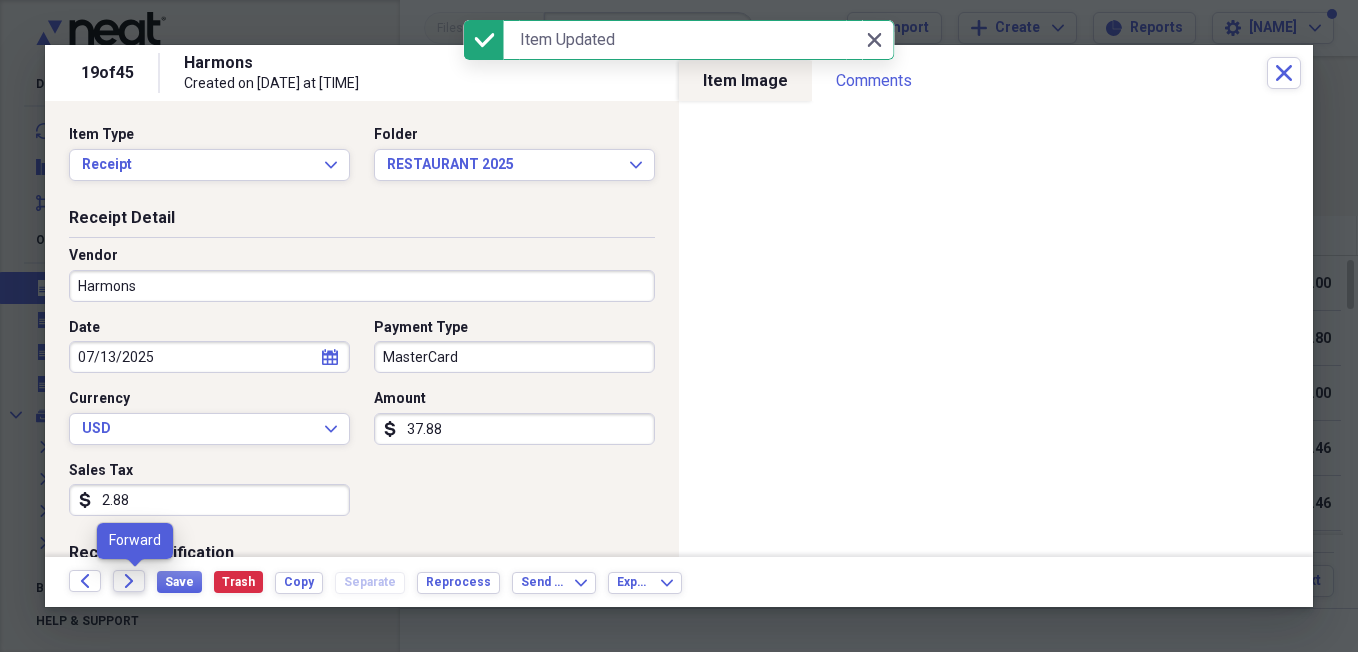 click on "Forward" 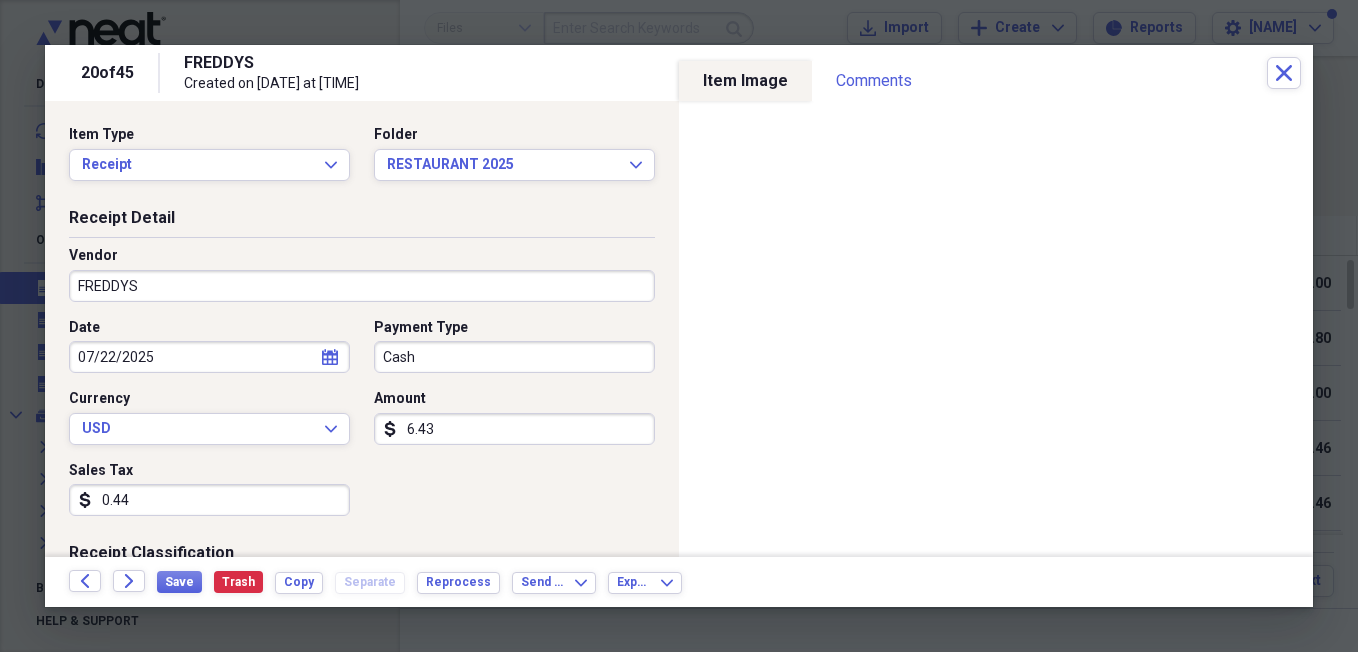 click on "0.44" at bounding box center (209, 500) 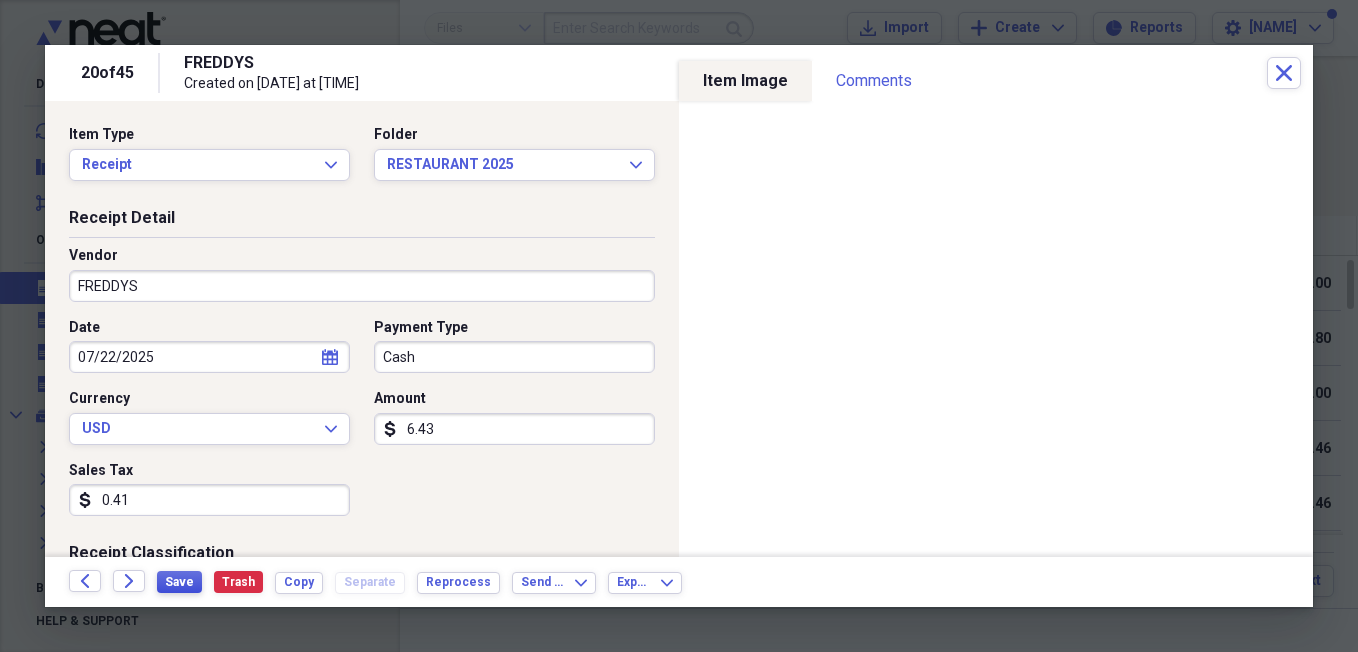 type on "0.41" 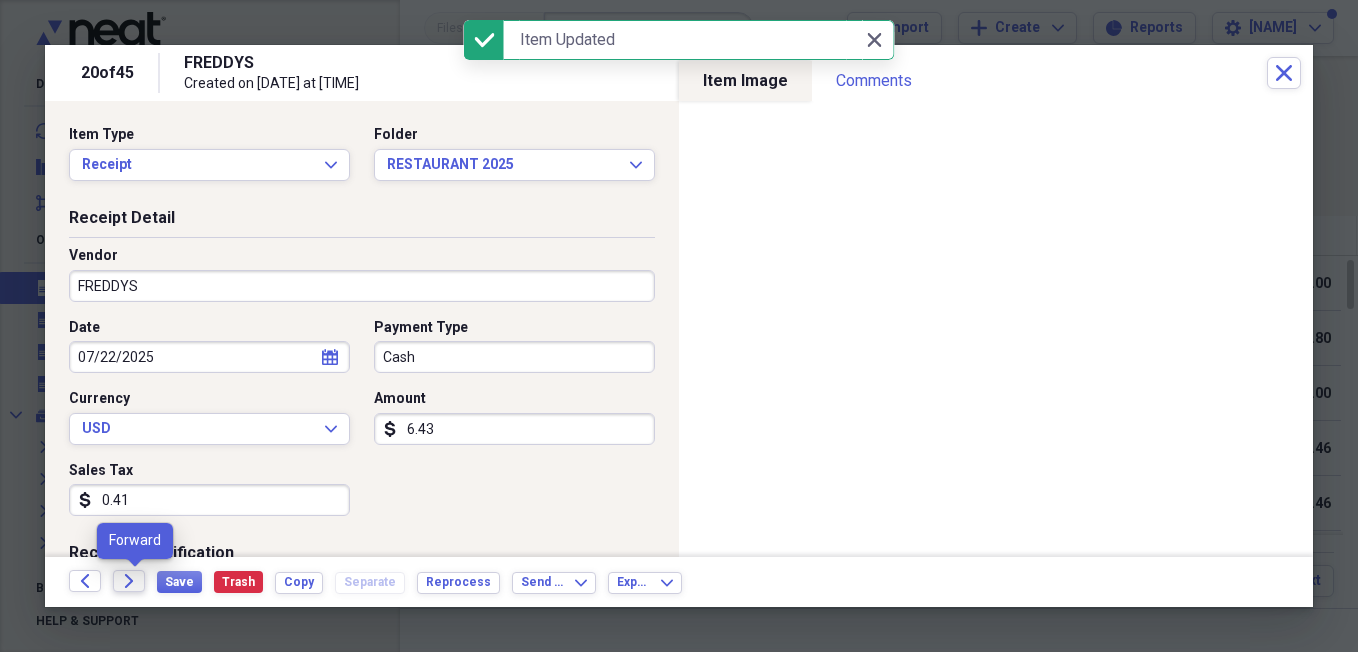 click 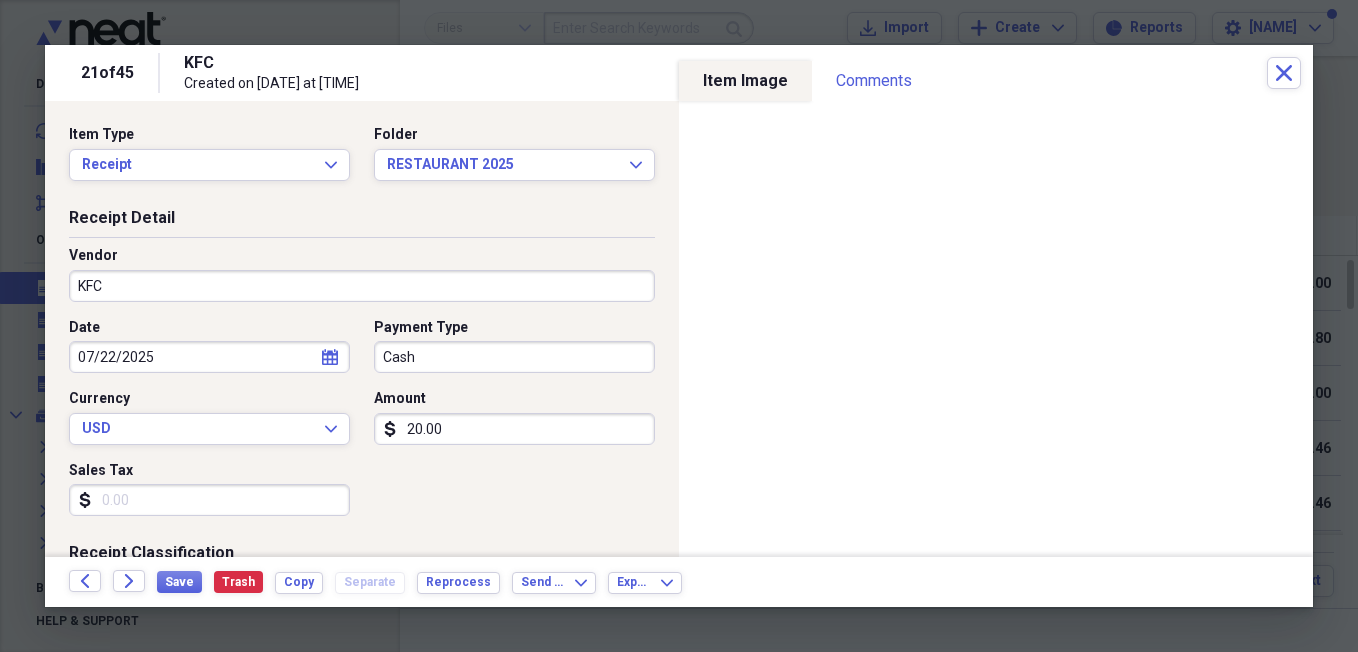 click on "Sales Tax" at bounding box center (209, 500) 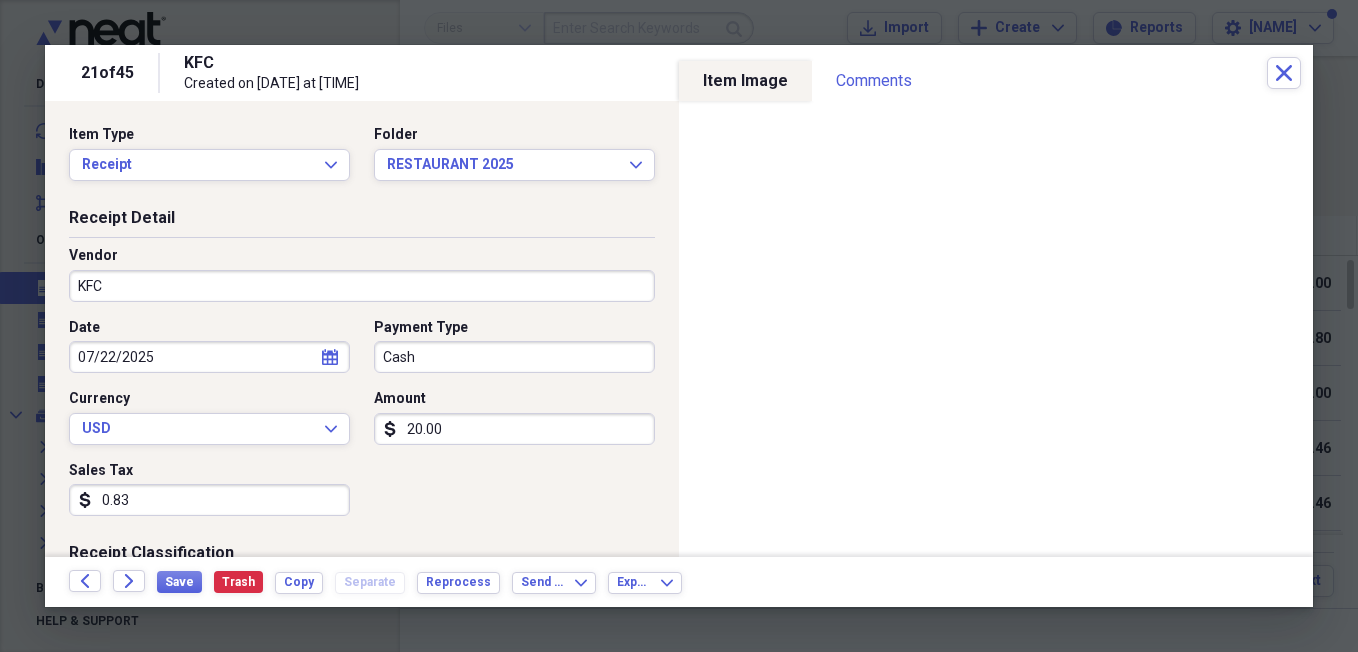 type on "0.83" 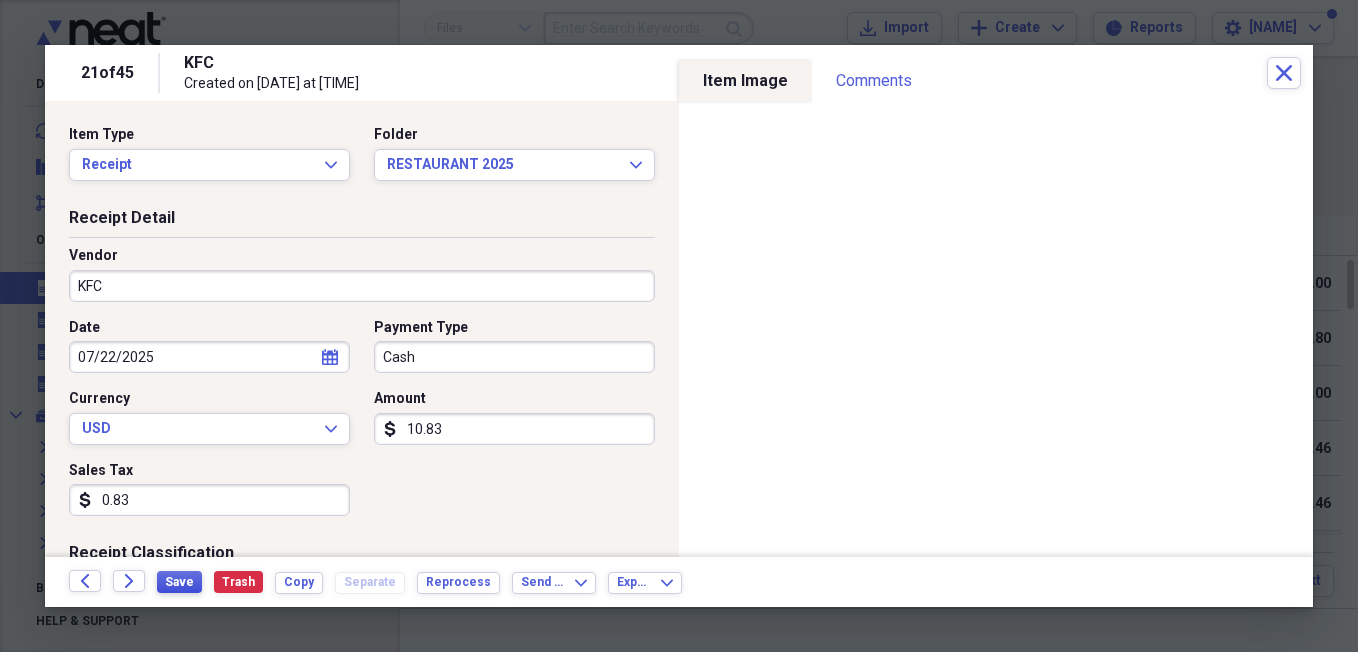 type on "10.83" 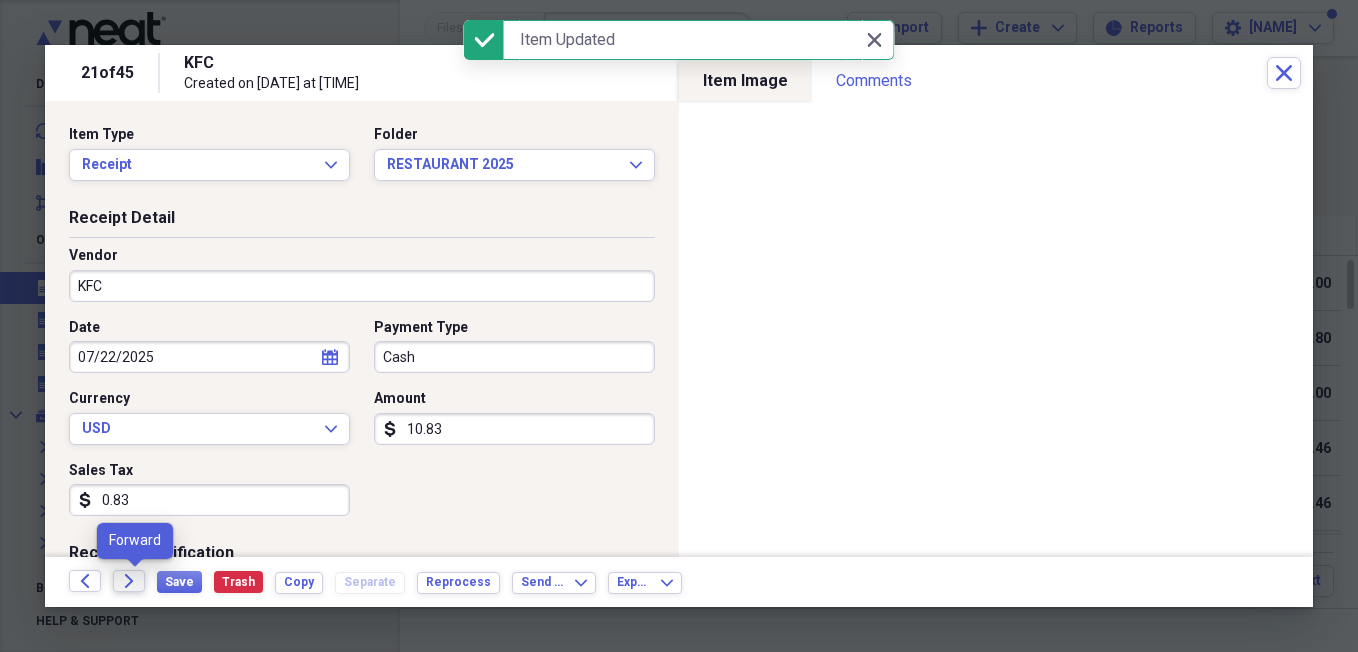 click 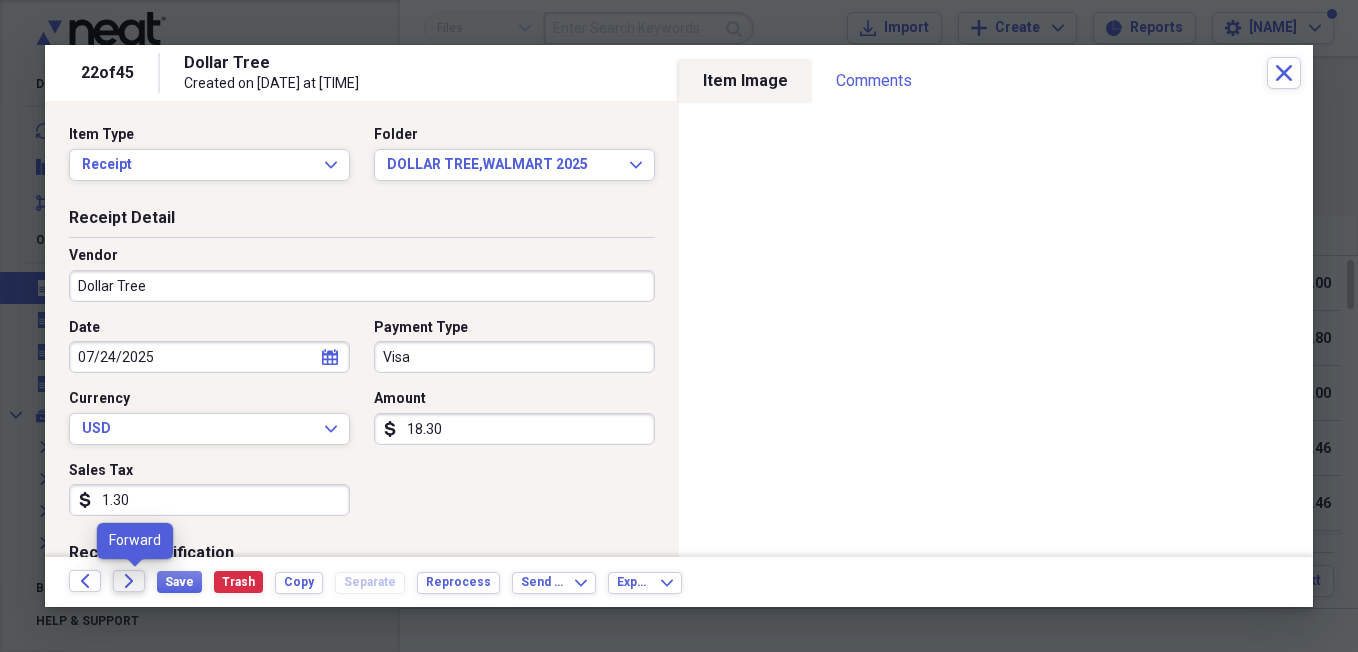 click 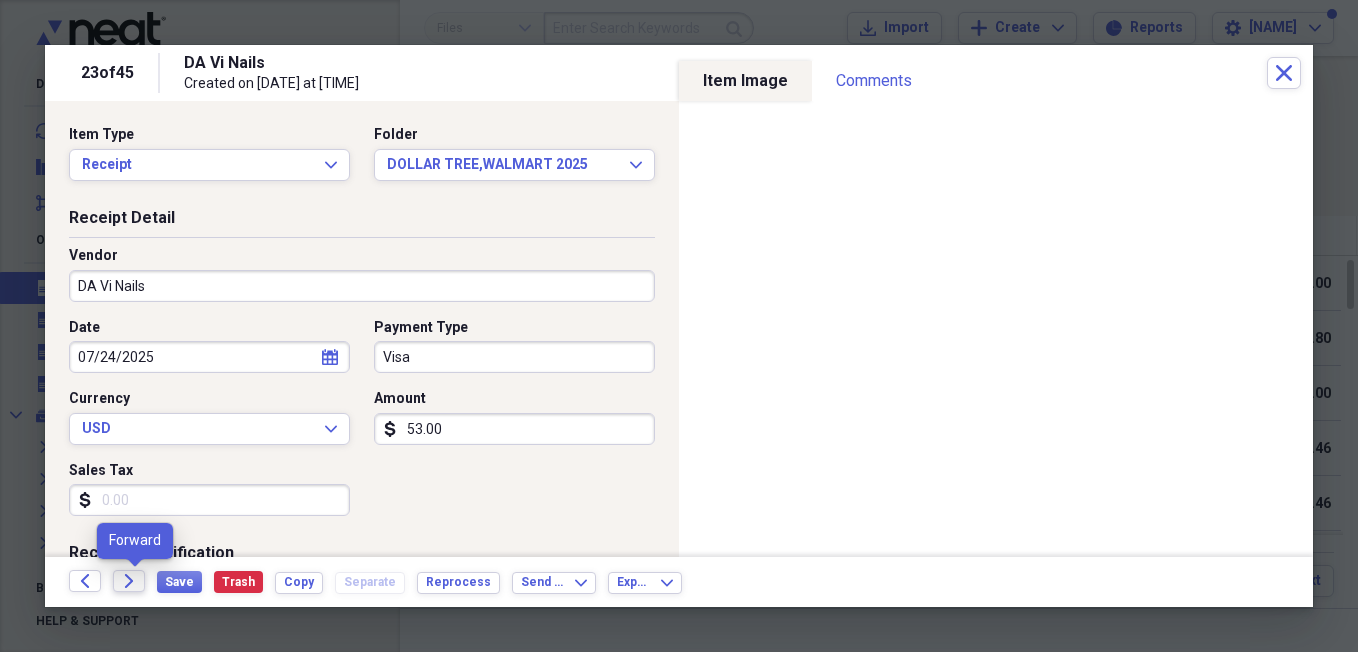 click 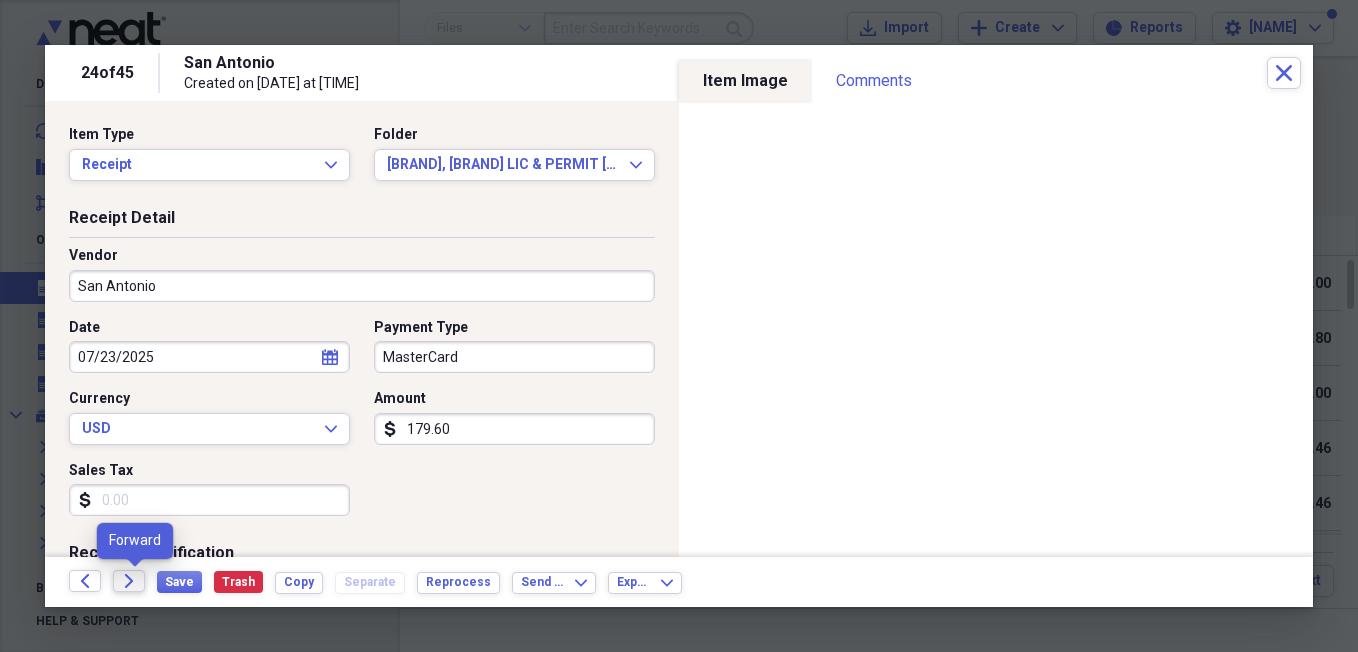 click on "Forward" 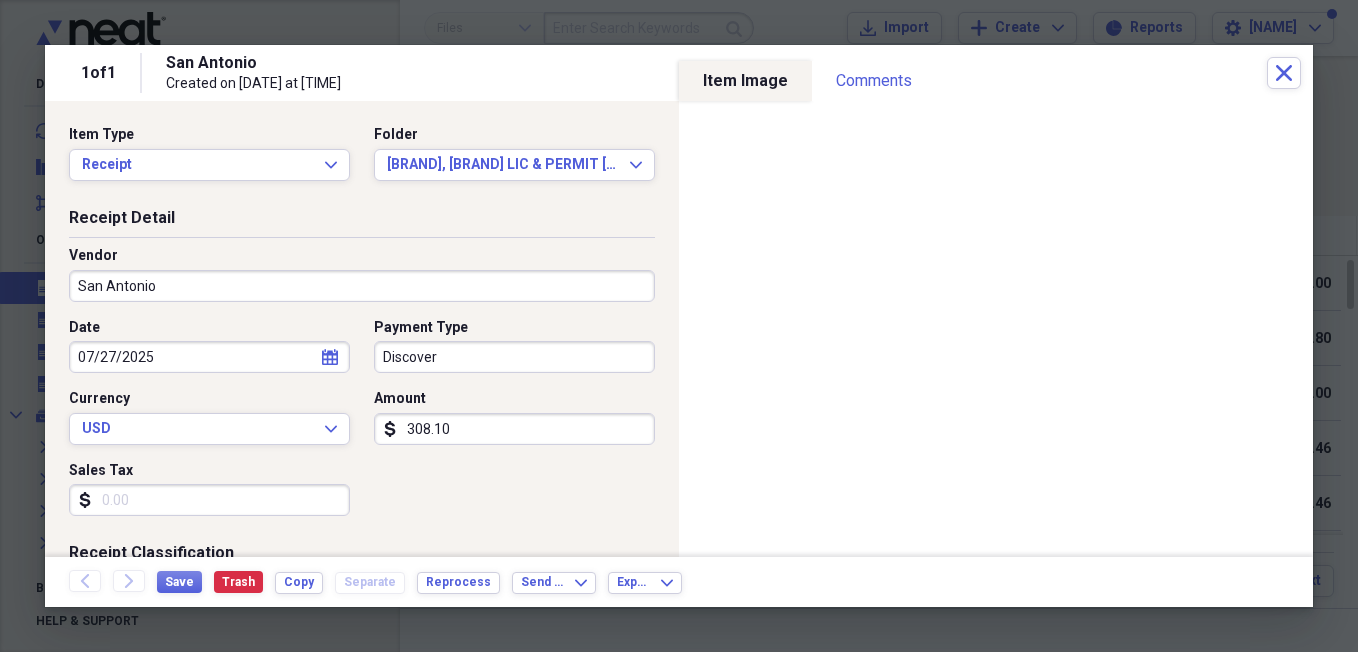click on "308.10" at bounding box center [514, 429] 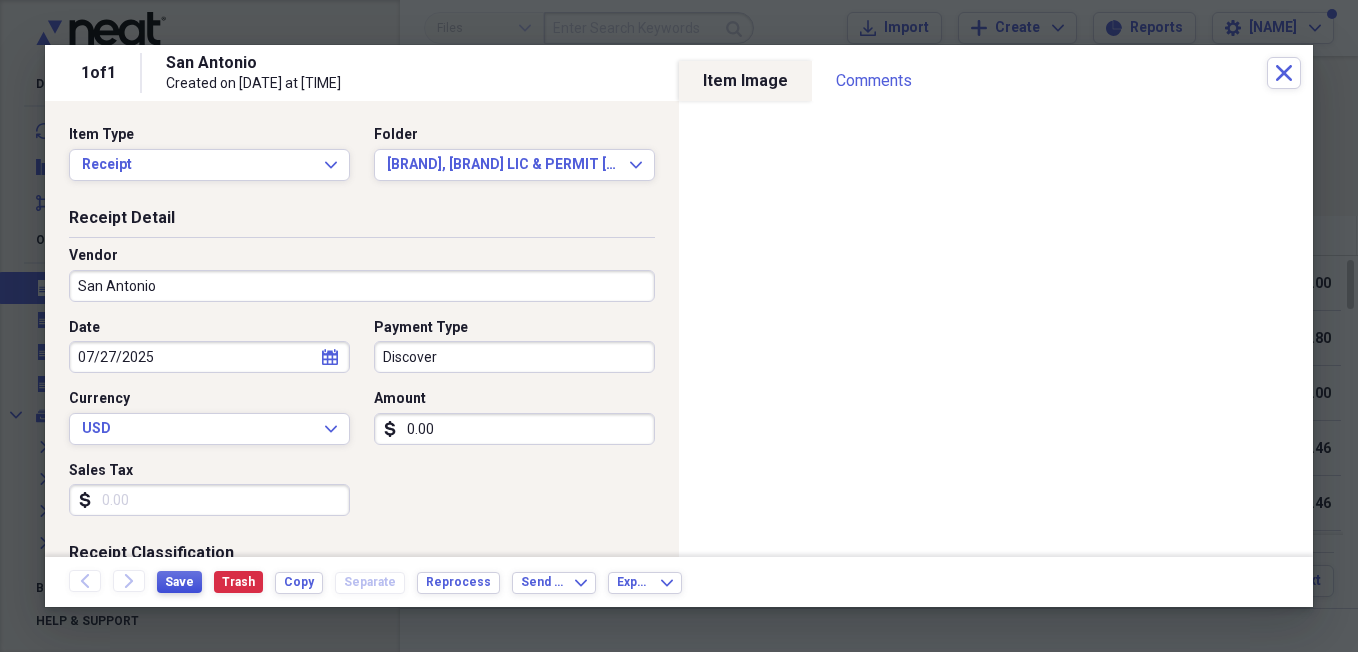 type on "0.00" 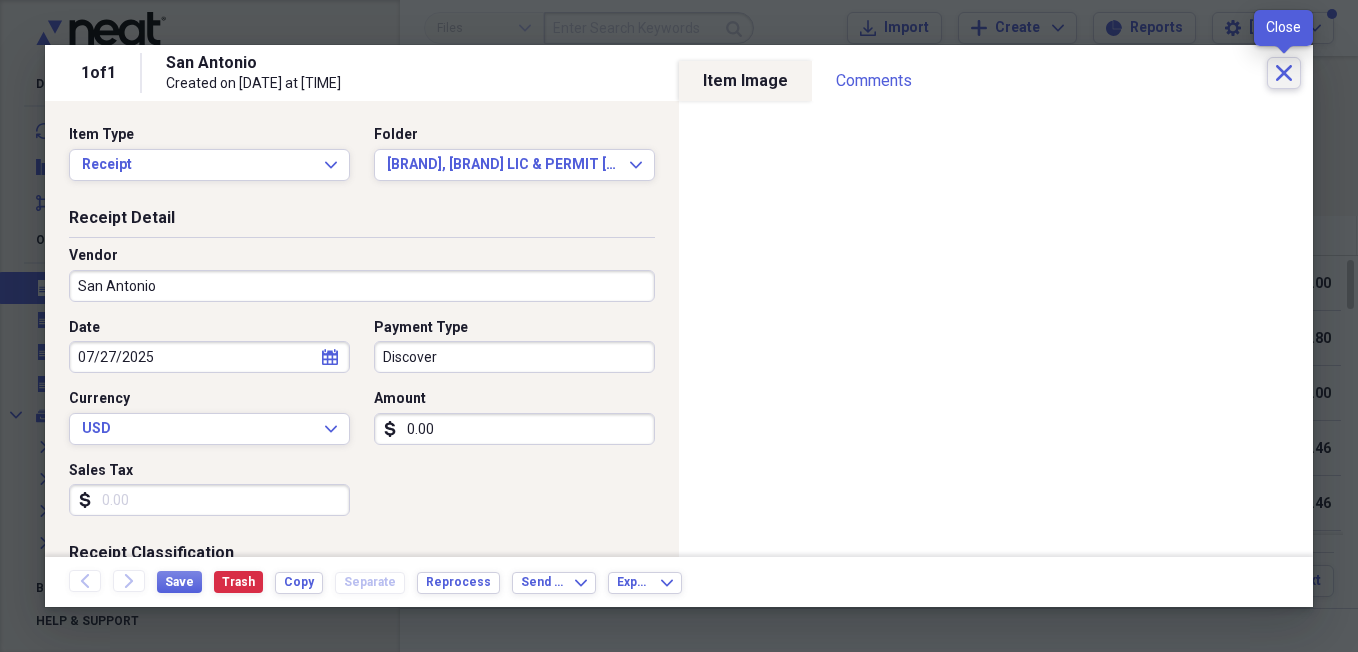 click 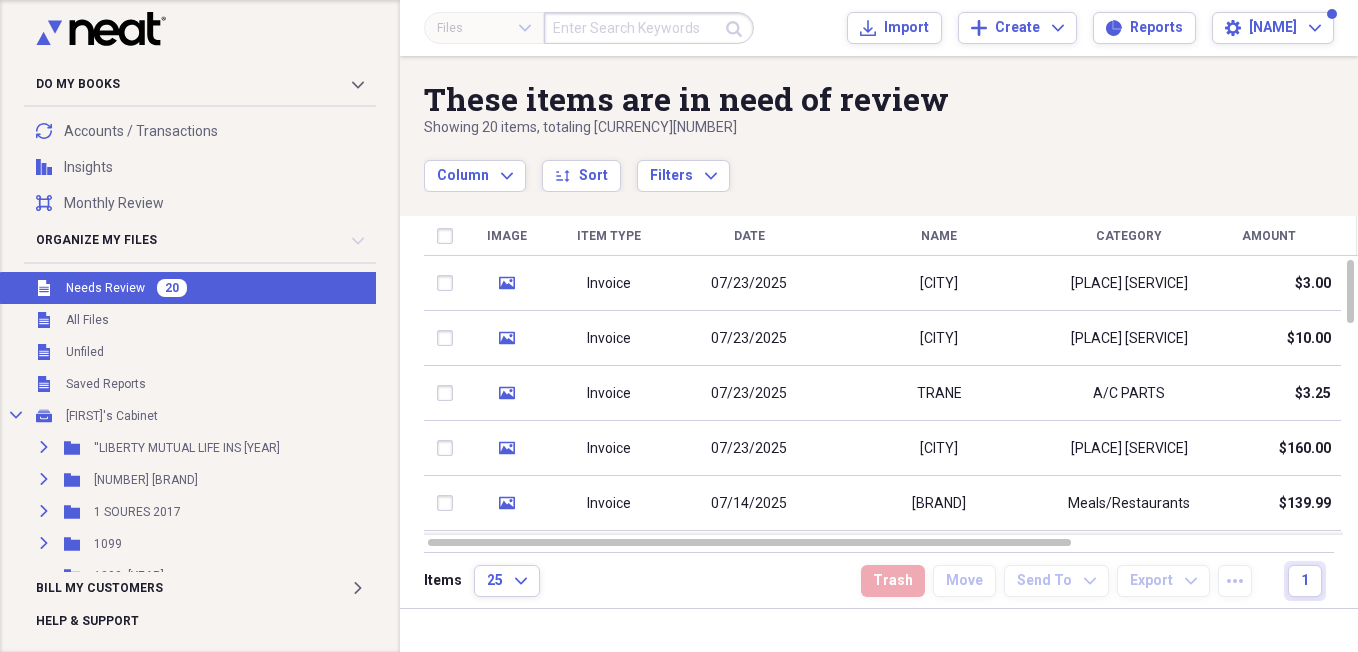 click on "Needs Review" at bounding box center (105, 288) 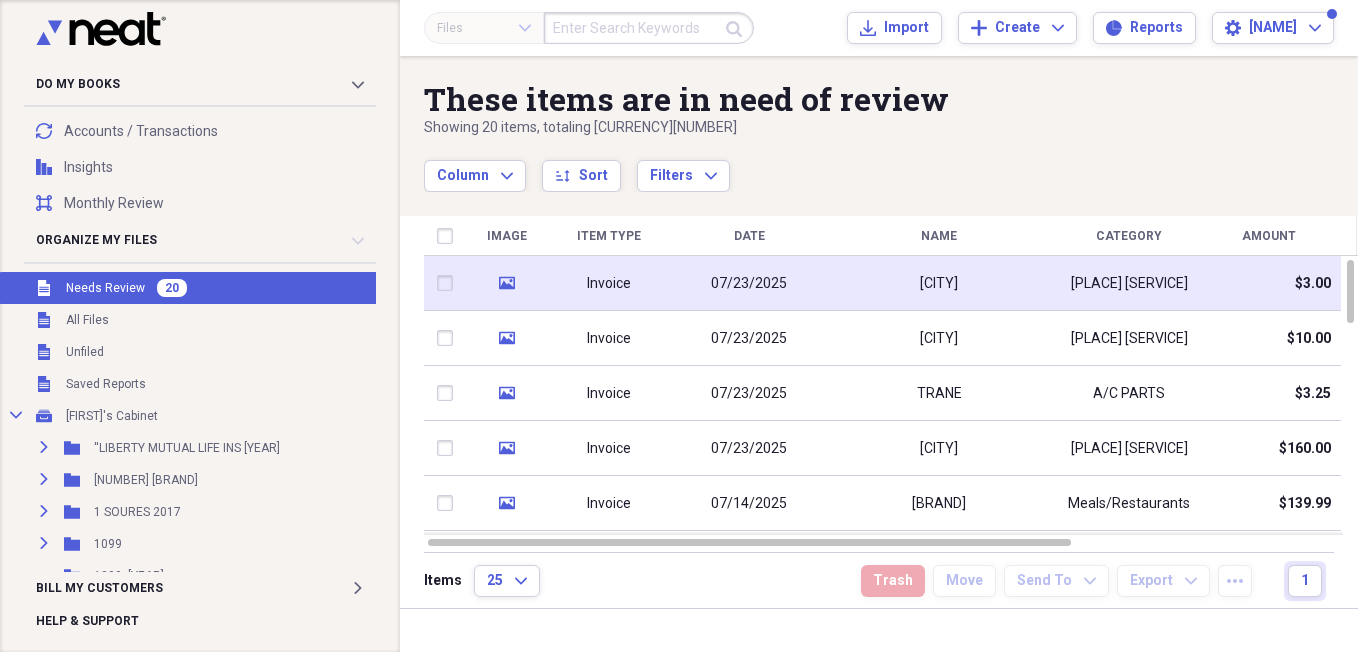 click on "07/23/2025" at bounding box center (749, 284) 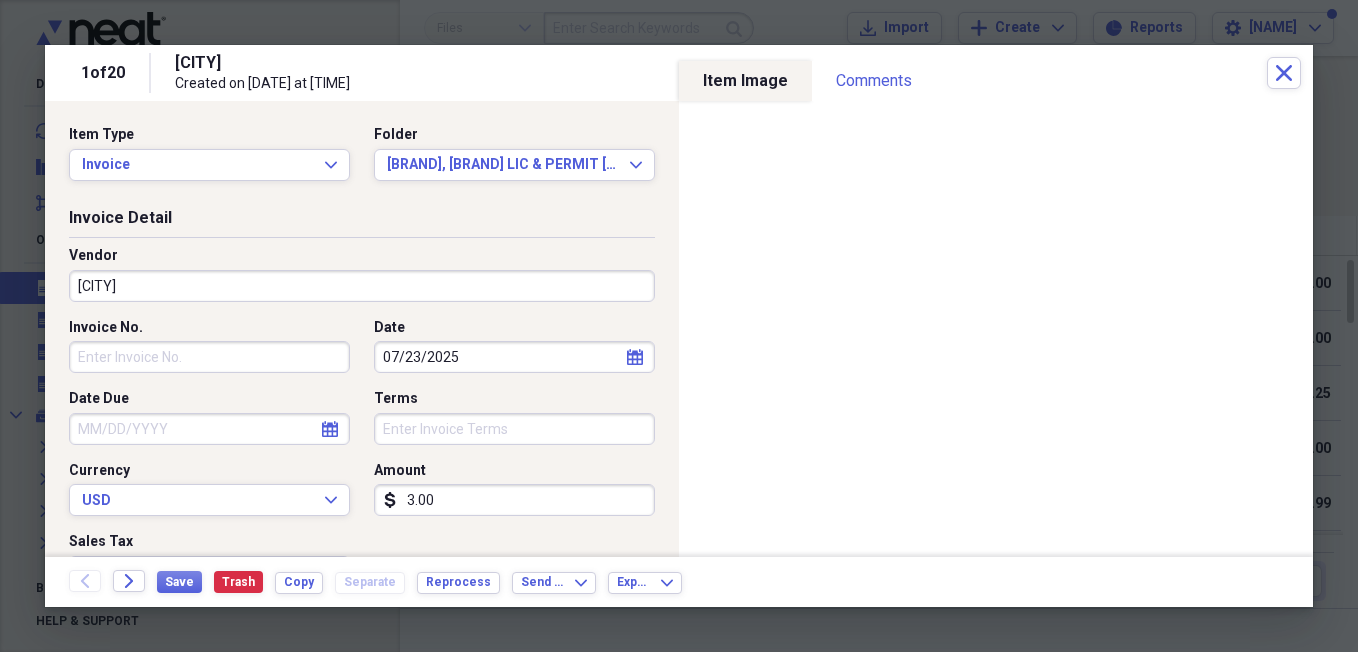 click on "3.00" at bounding box center (514, 500) 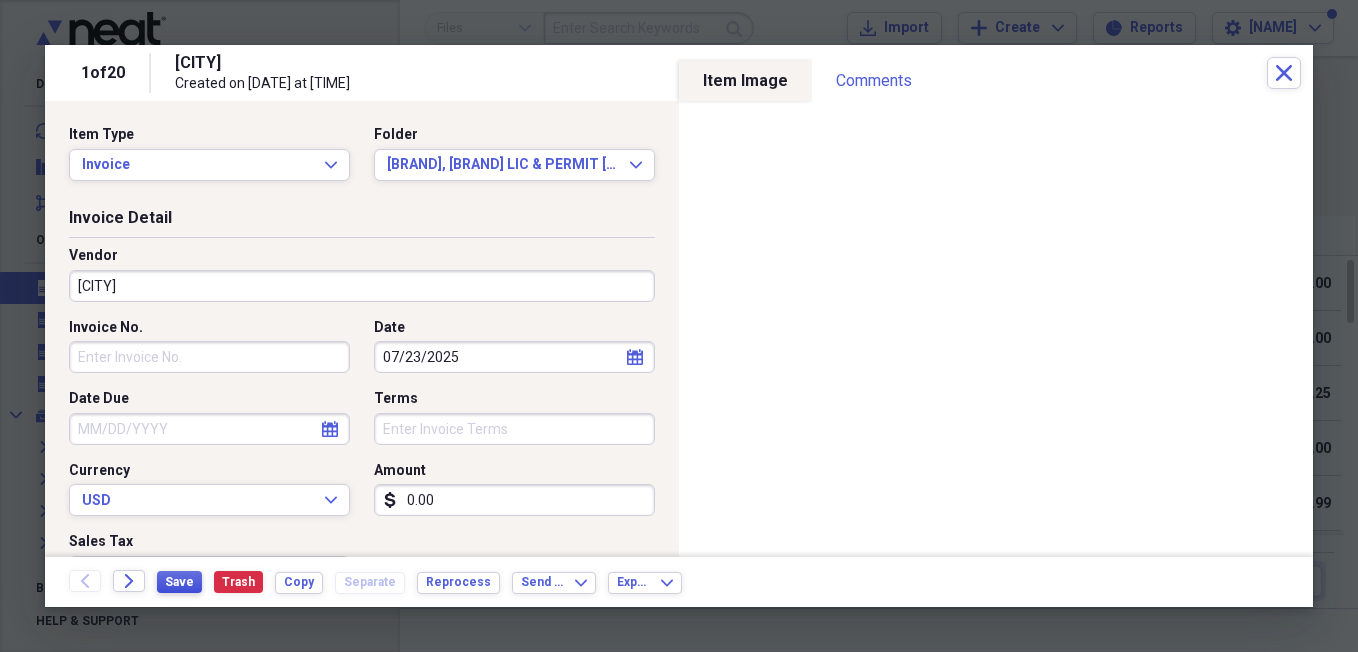 type on "0.00" 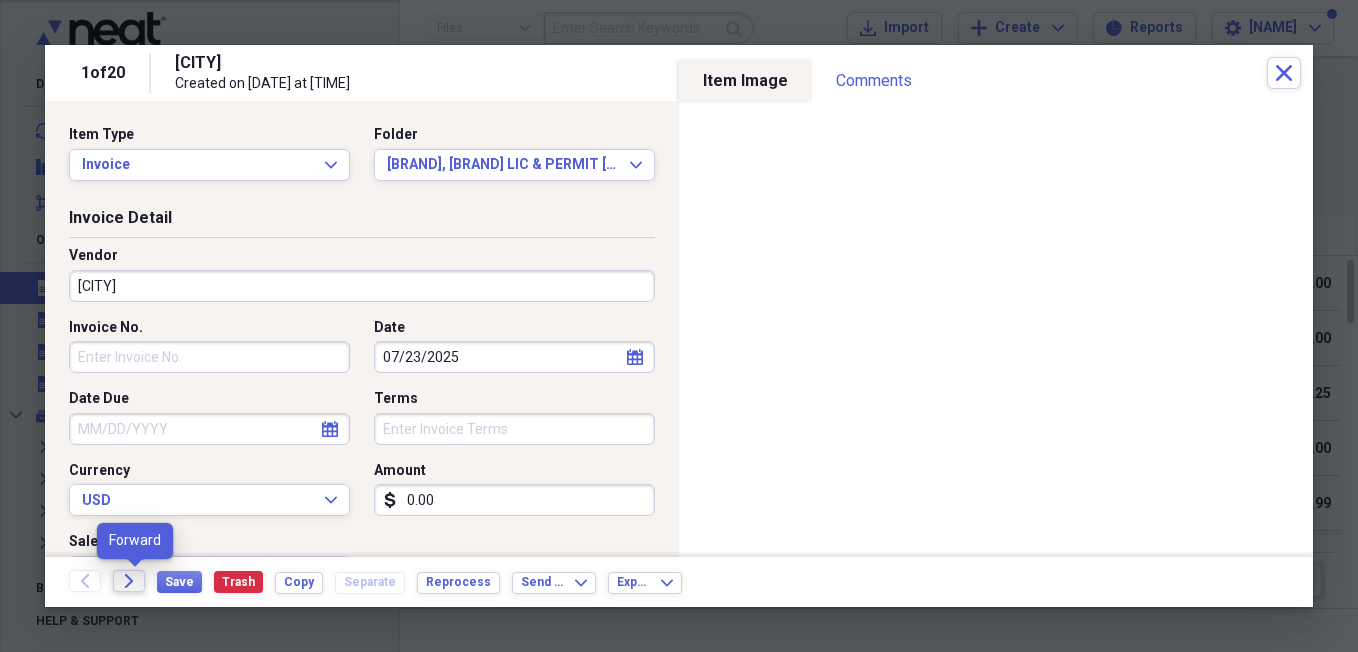 click on "Forward" 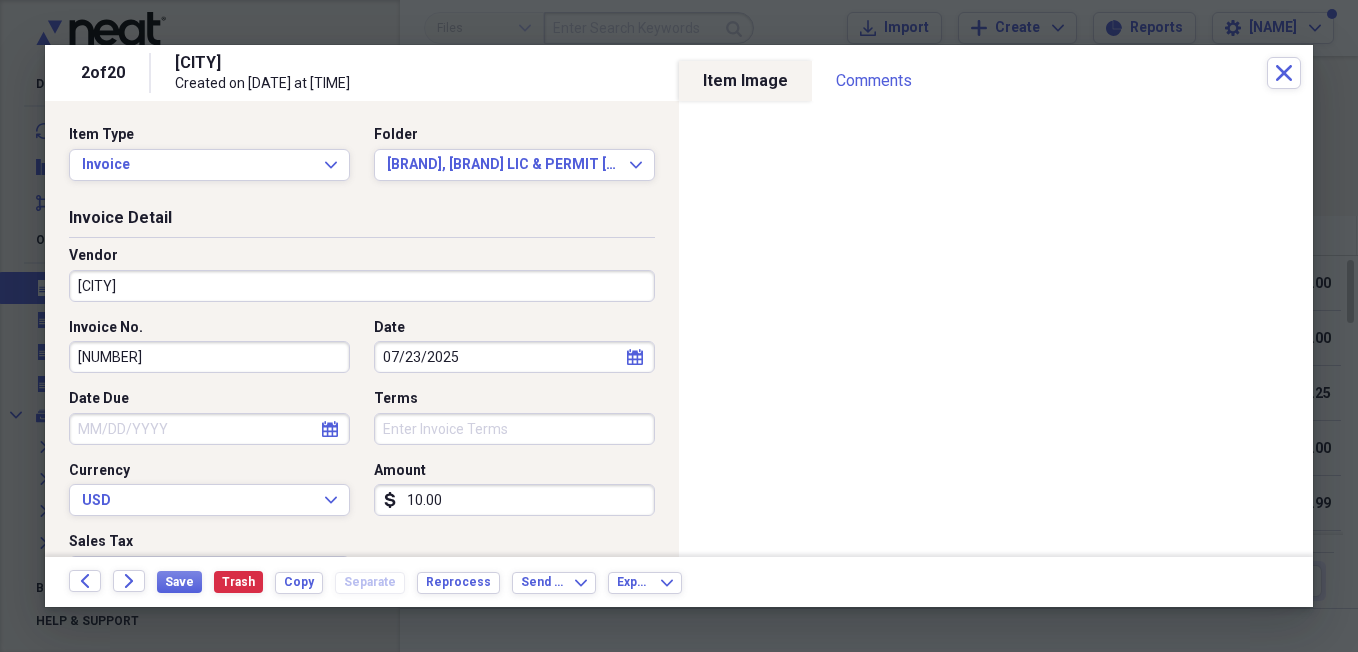 click on "10.00" at bounding box center (514, 500) 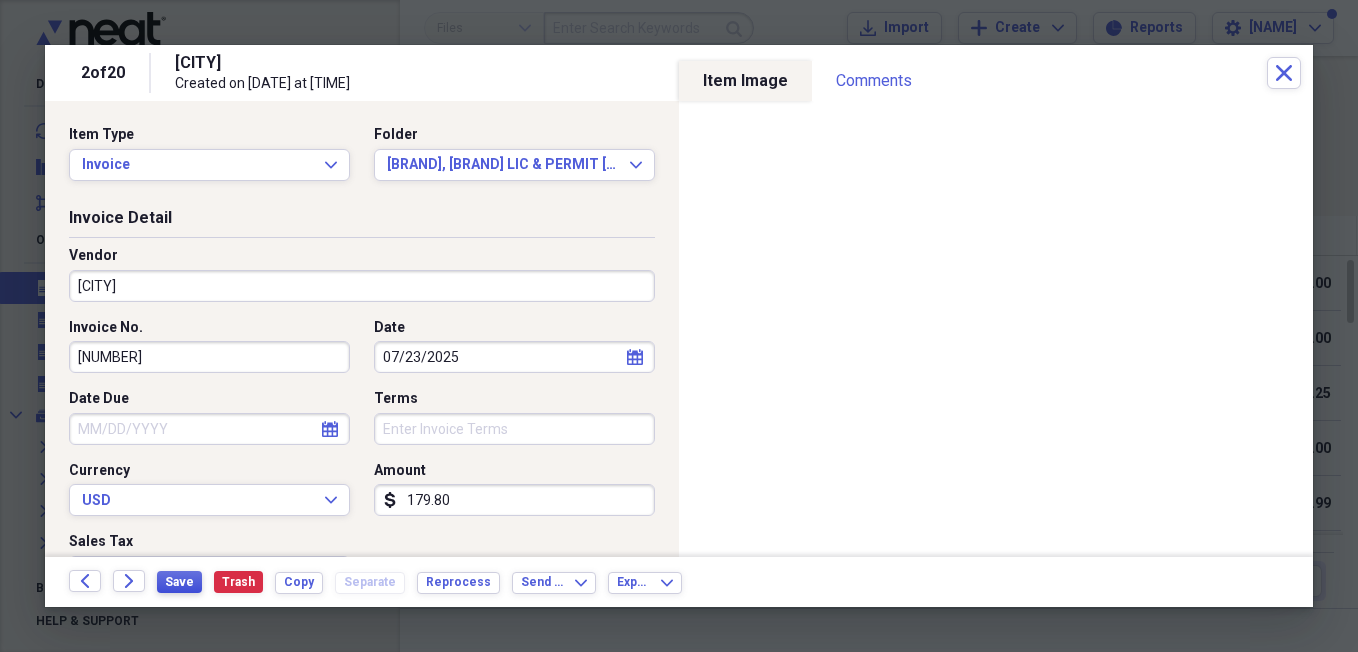 type on "179.80" 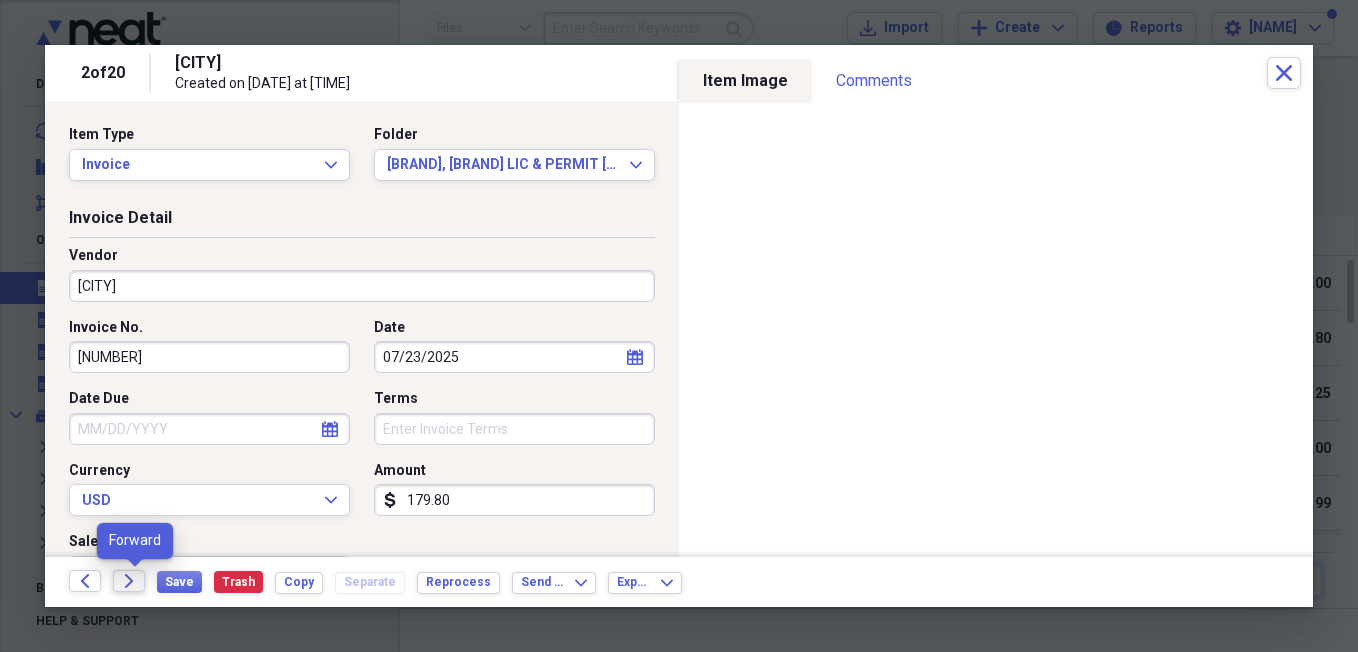 click on "Forward" 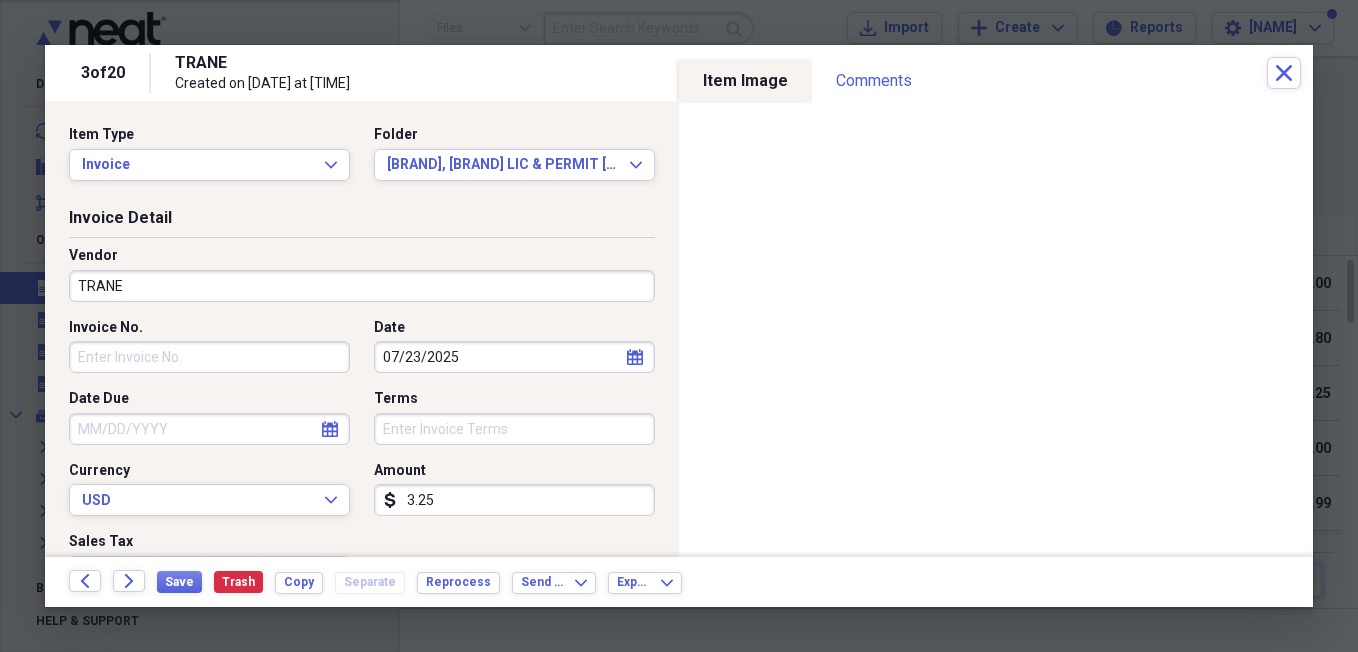 click on "3.25" at bounding box center (514, 500) 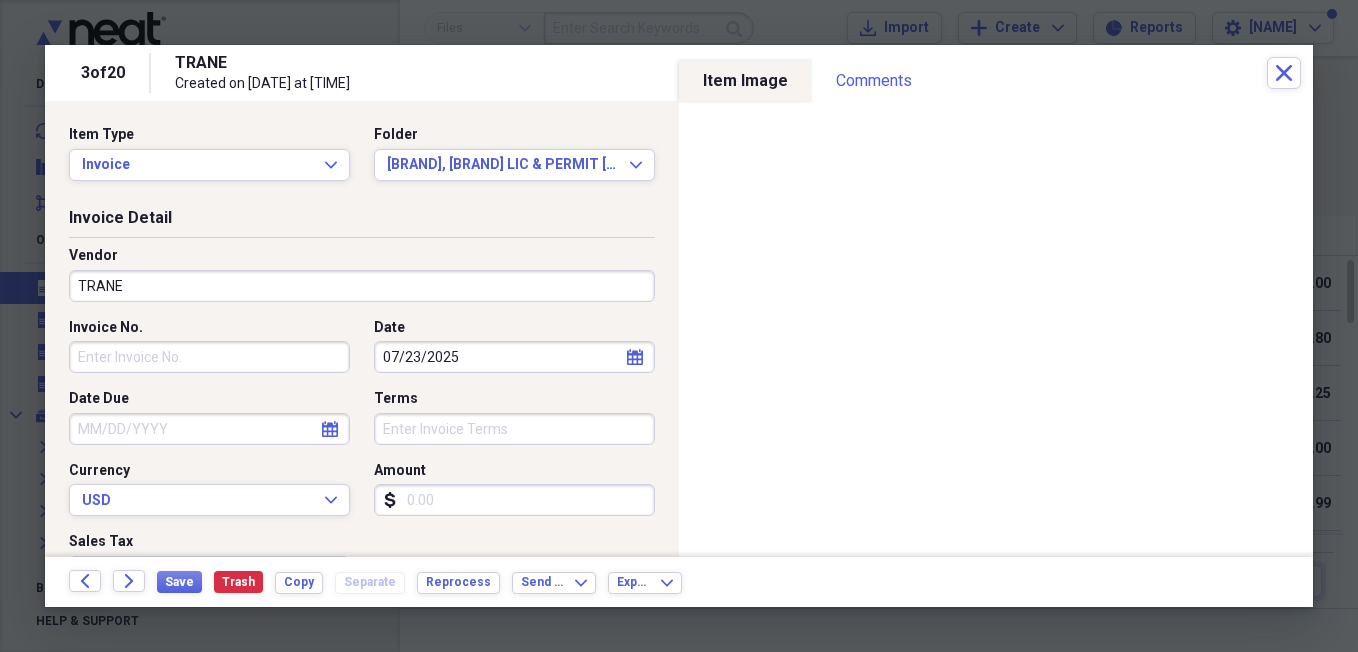 type 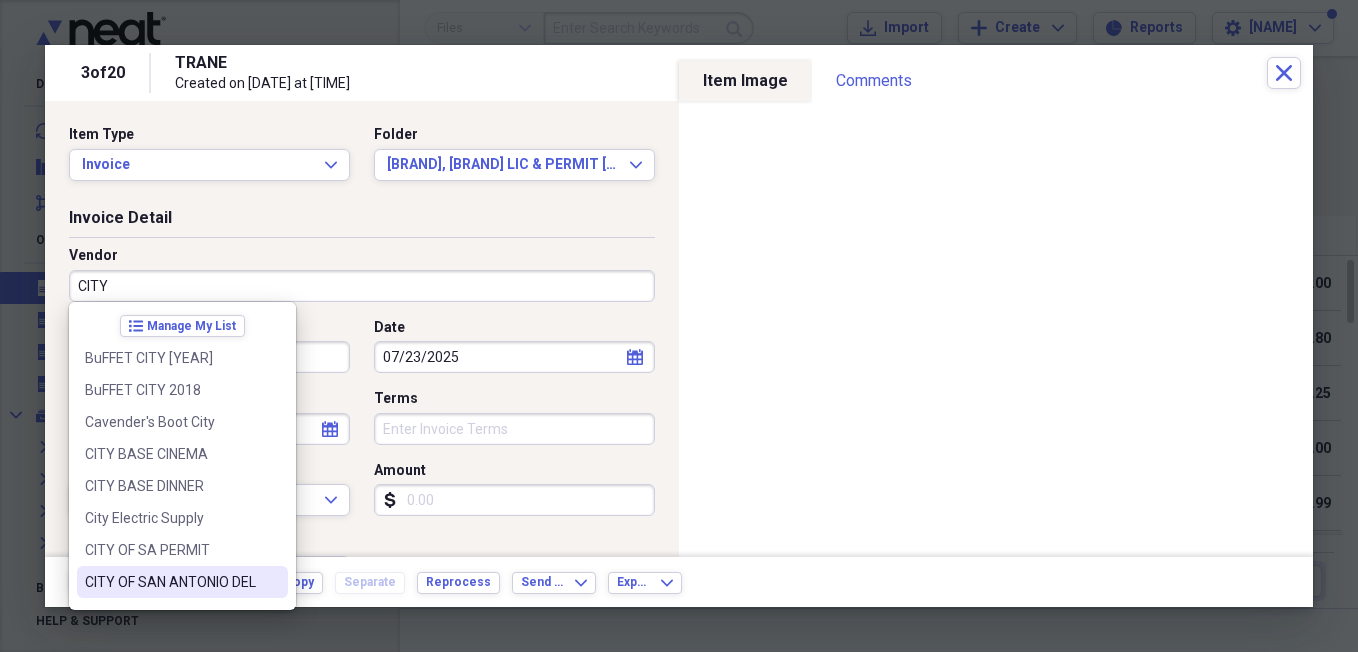 click on "[CITY] [BUSINESS_TYPE] [BUSINESS_TYPE]" at bounding box center (170, 582) 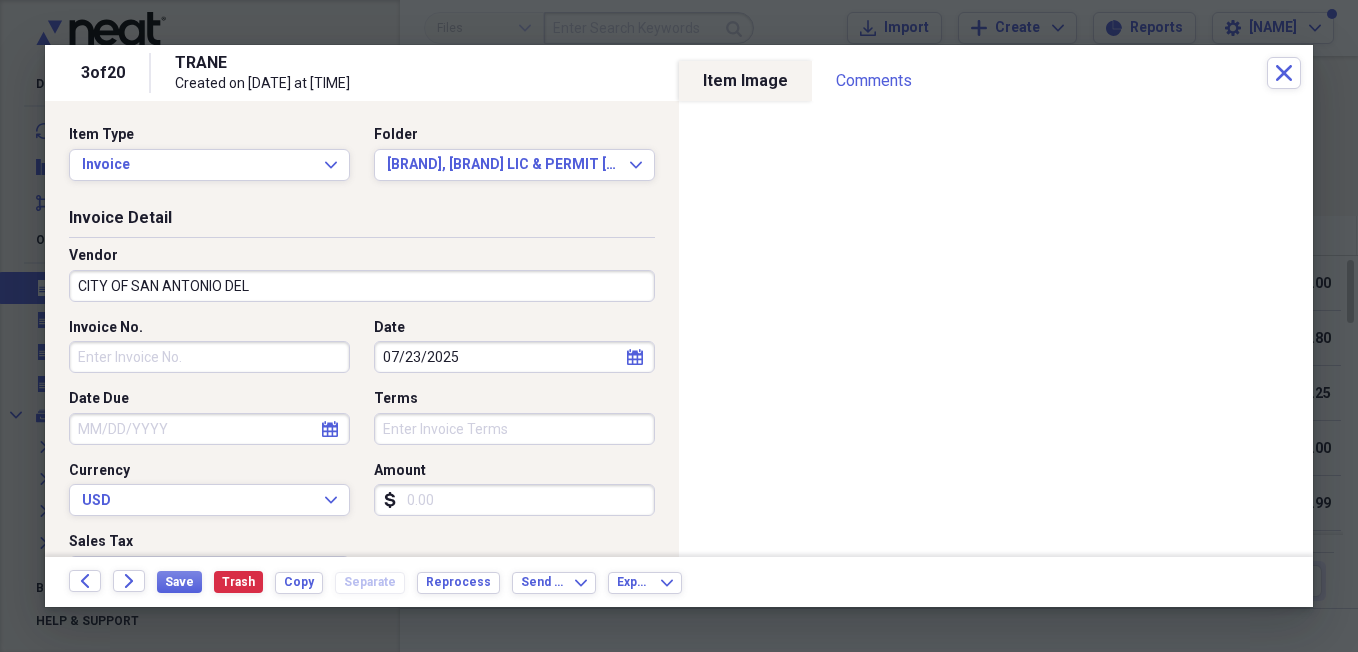 type on "CITY LINCES" 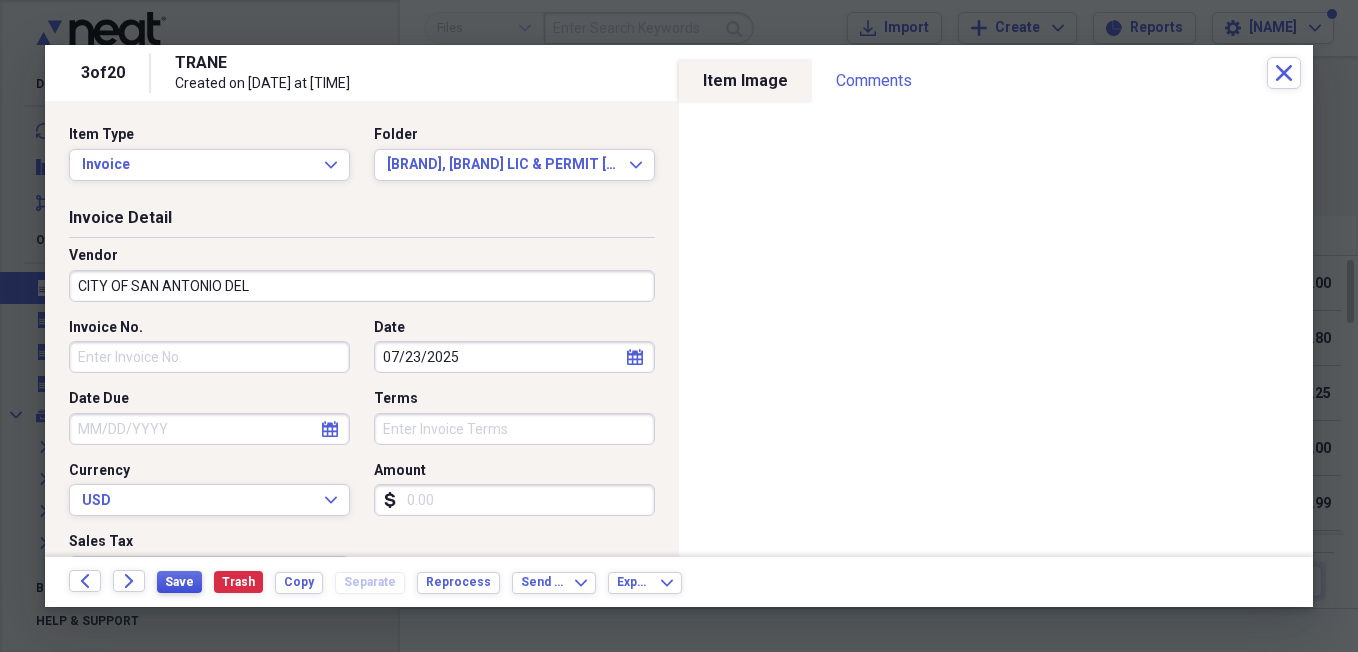 click on "Save" at bounding box center [179, 582] 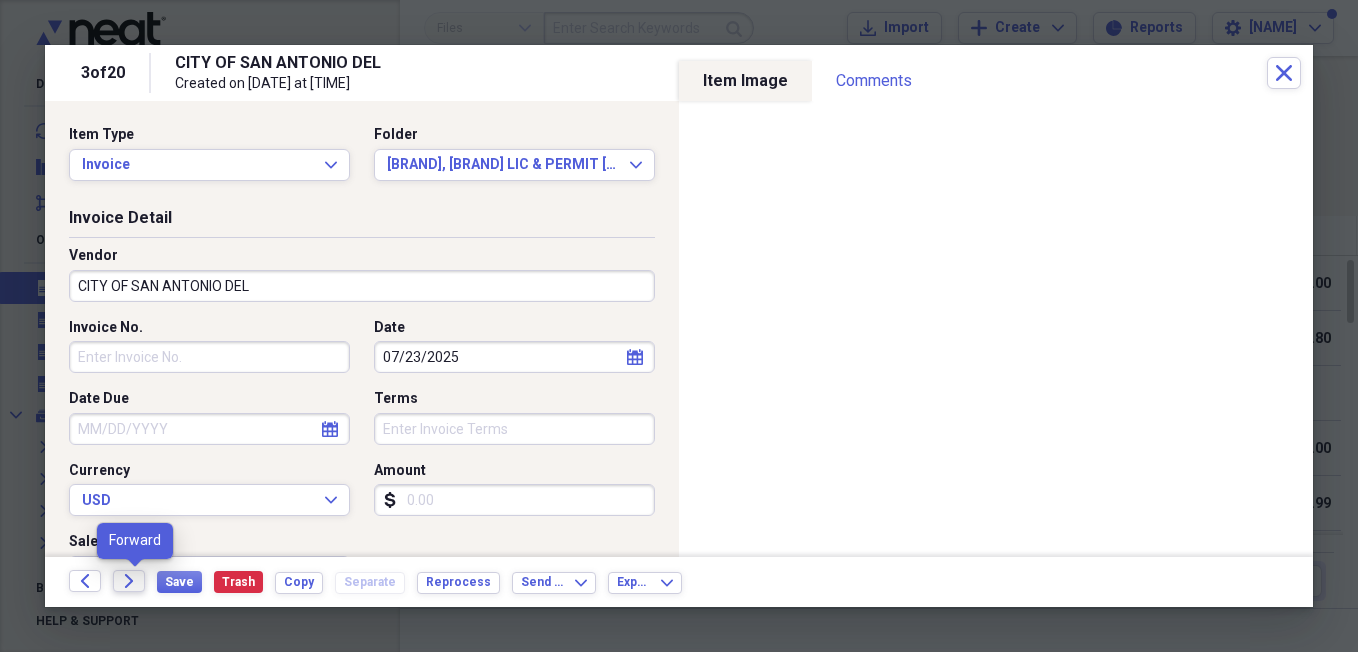 click on "Forward" 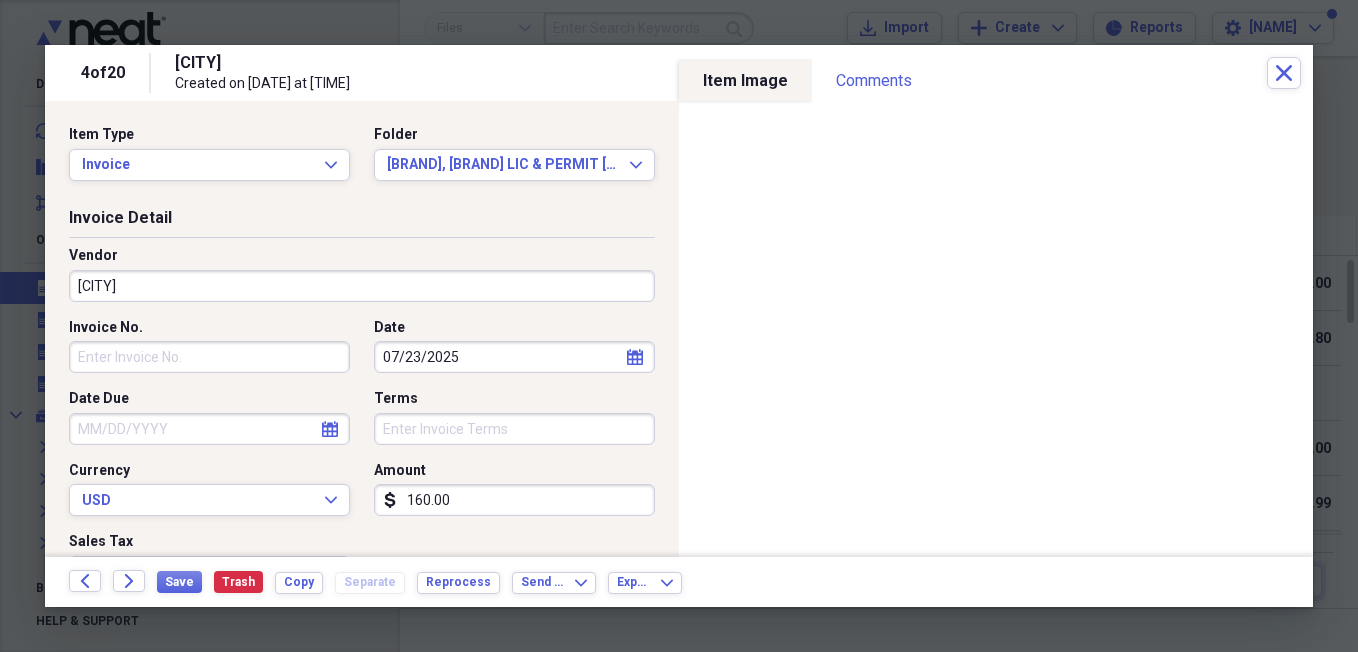 click on "160.00" at bounding box center [514, 500] 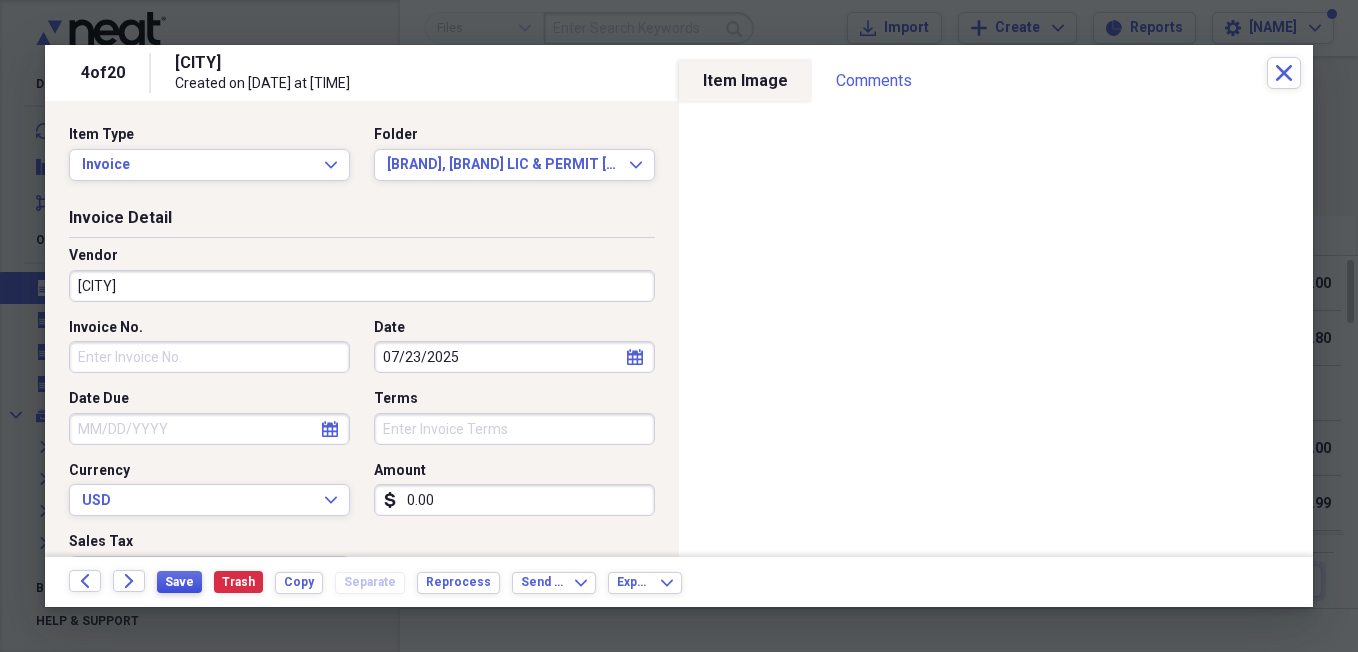 type on "0.00" 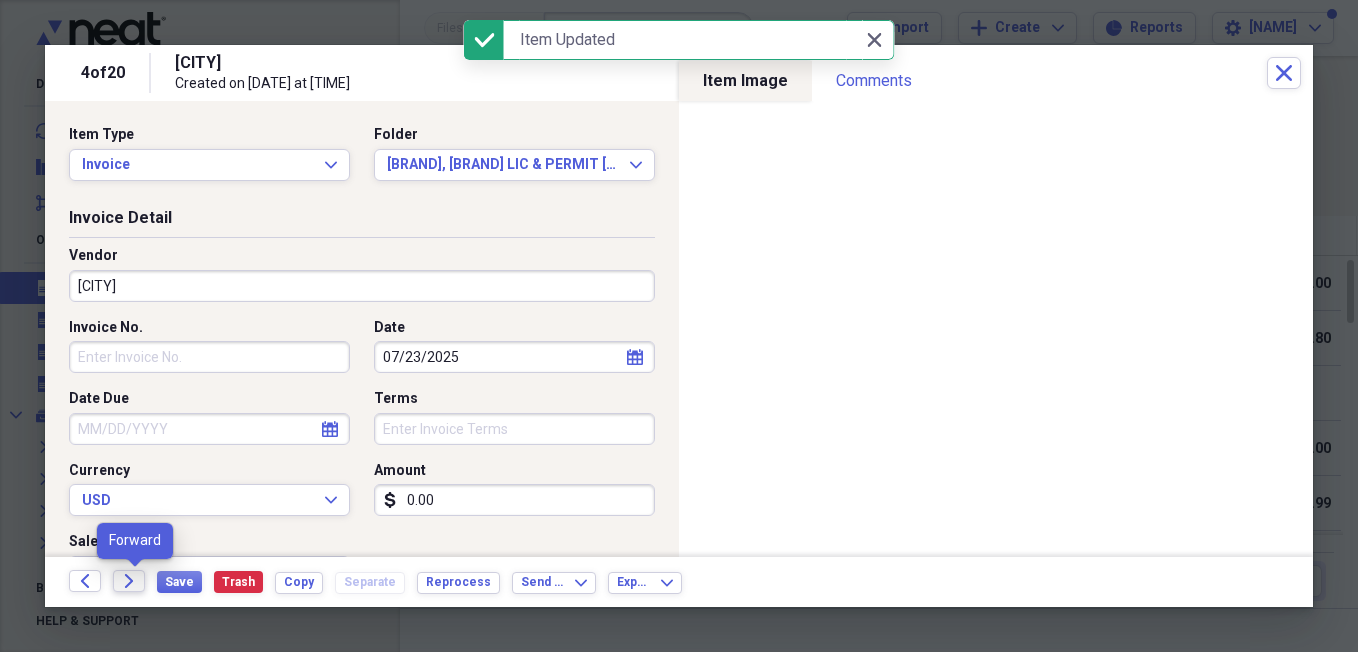 click on "Forward" at bounding box center [129, 581] 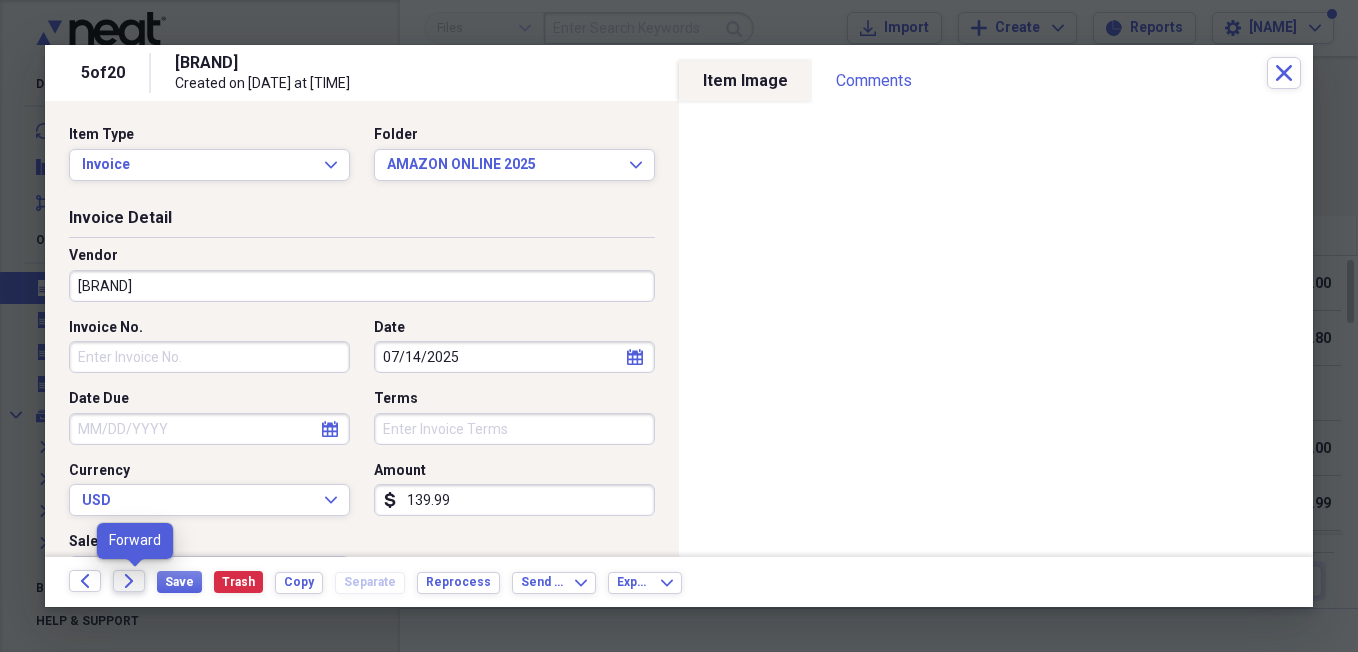 click 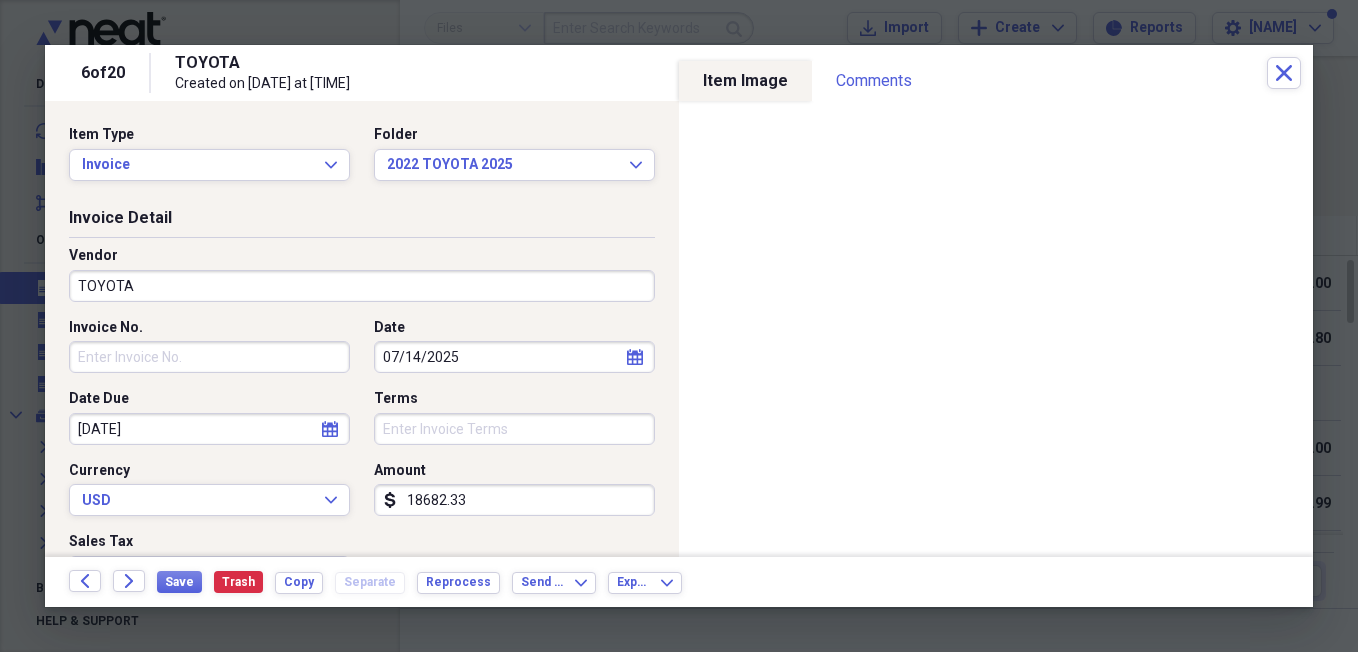 click on "18682.33" at bounding box center (514, 500) 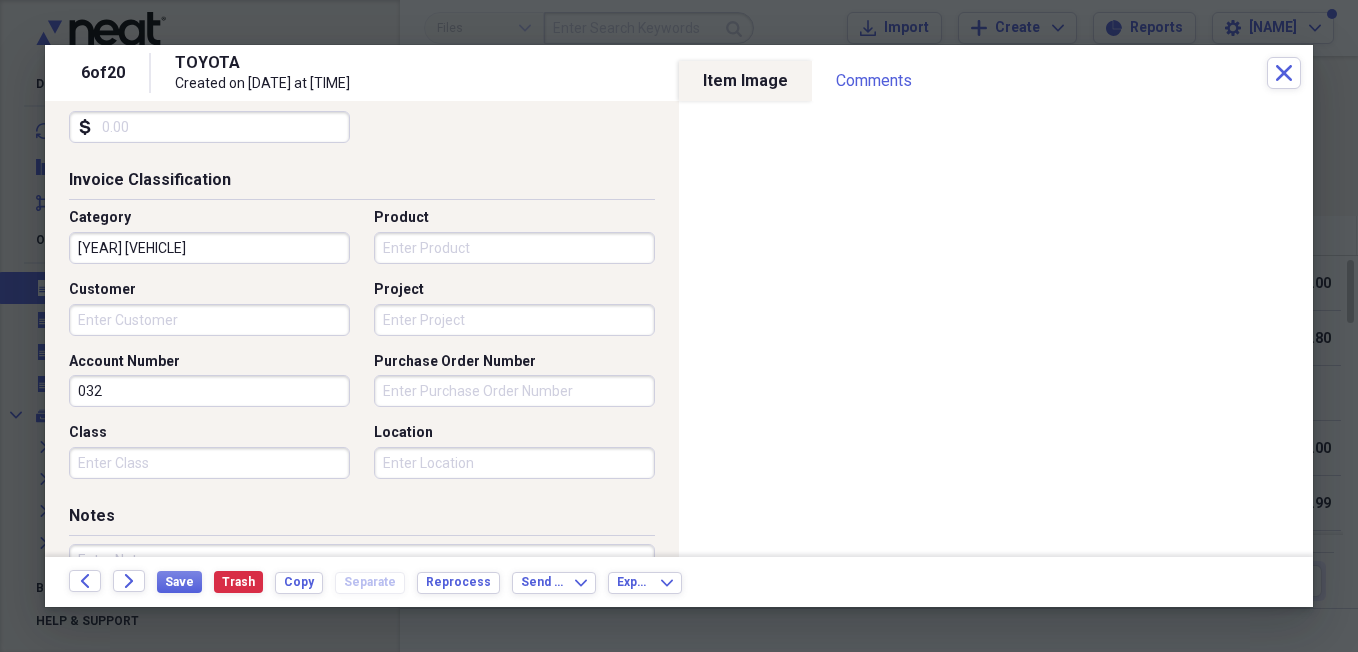 scroll, scrollTop: 553, scrollLeft: 0, axis: vertical 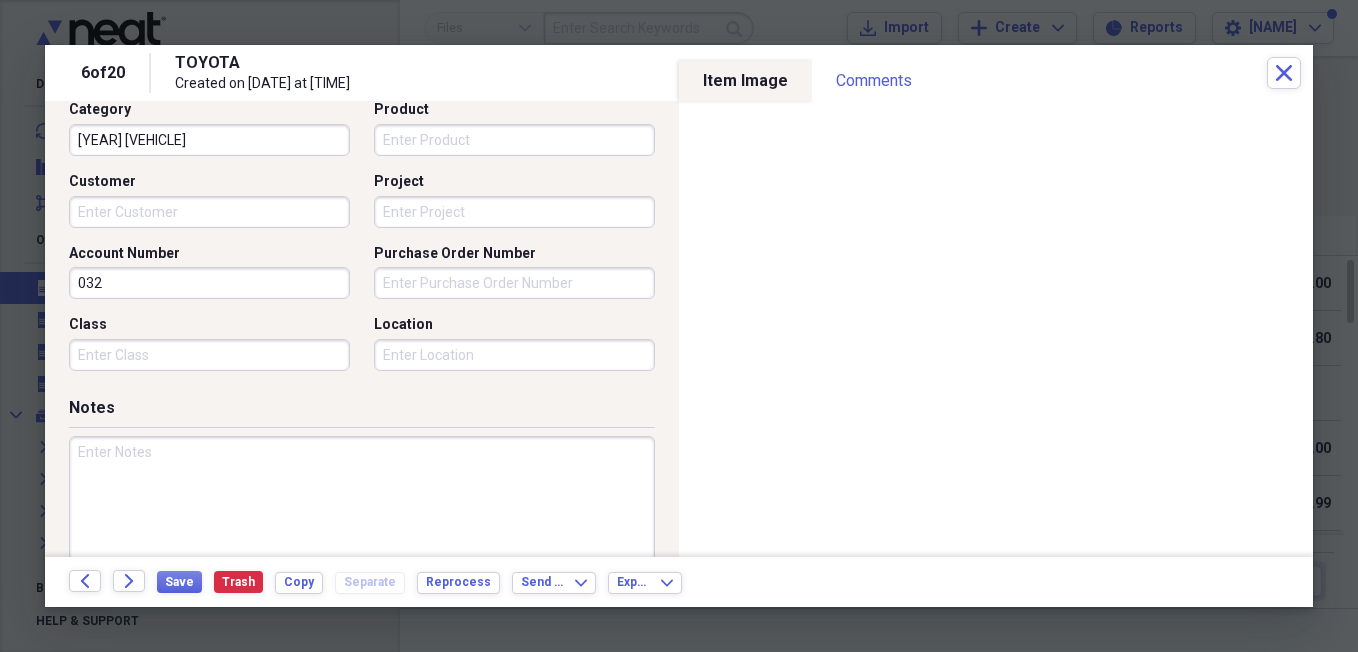 type on "1000.00" 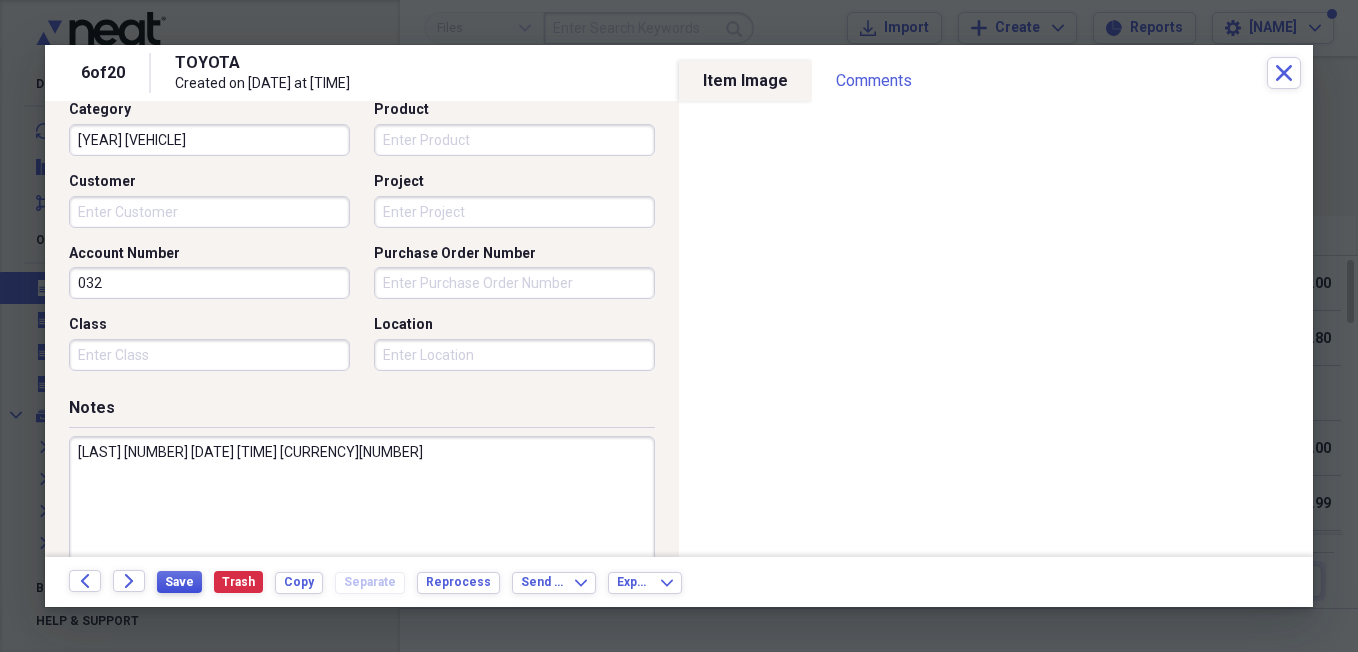 type on "CK 1826 7/22/25 1000.54" 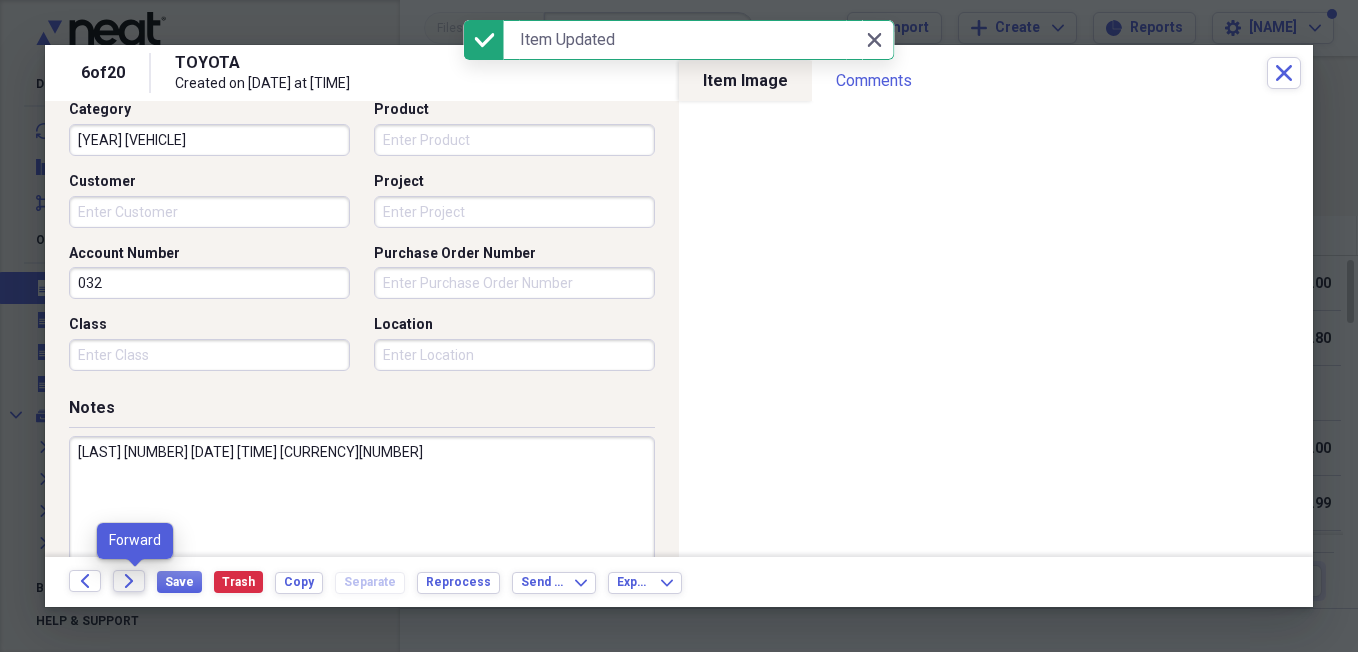 click on "Forward" 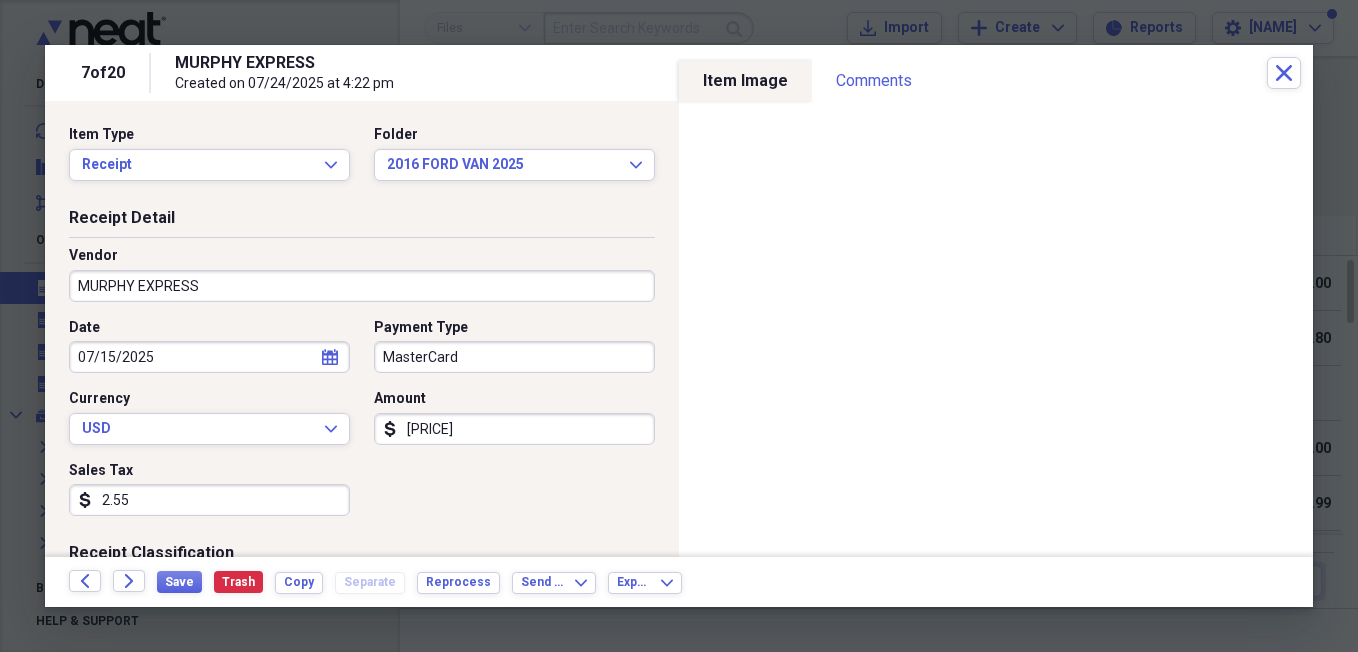 click on "33.52" at bounding box center (514, 429) 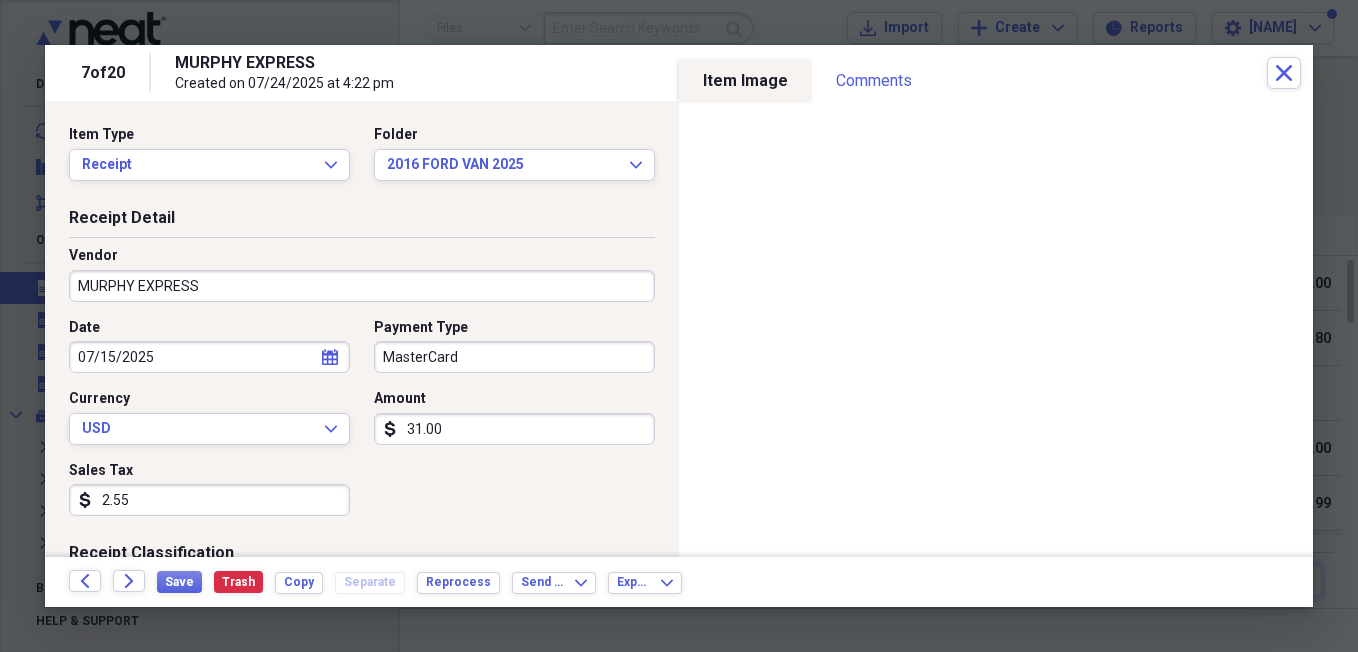 type on "31.00" 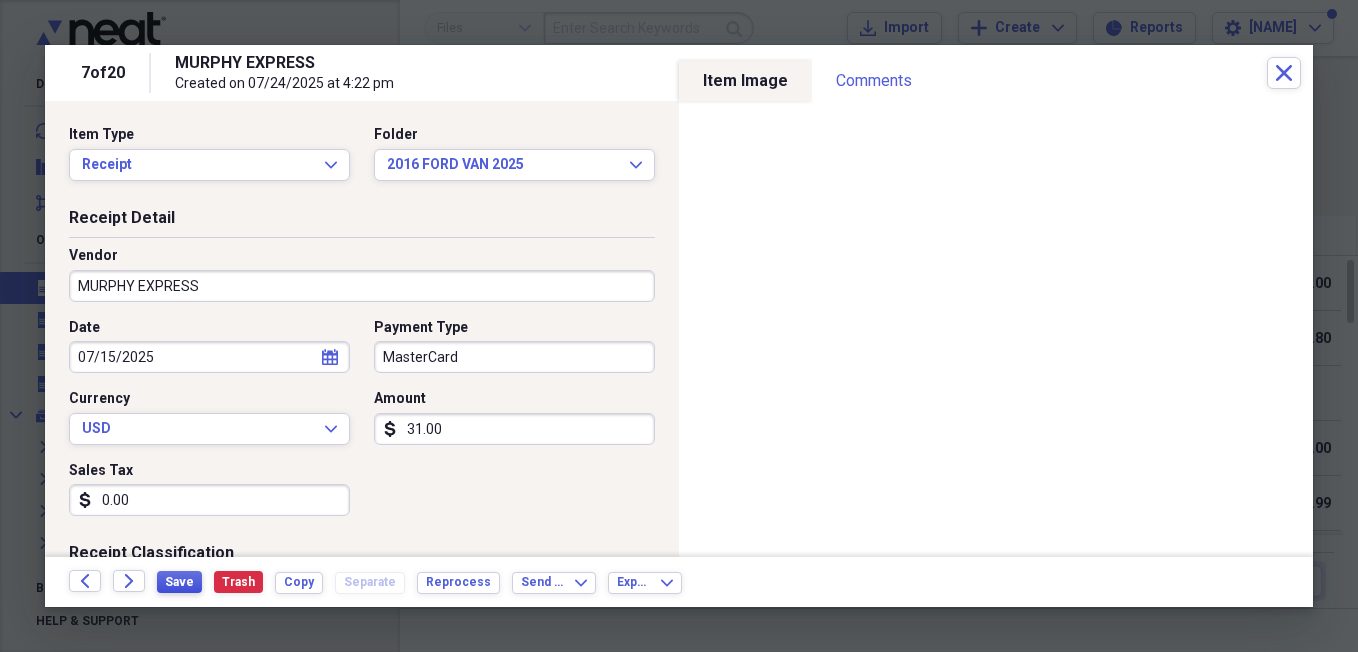 type on "0.00" 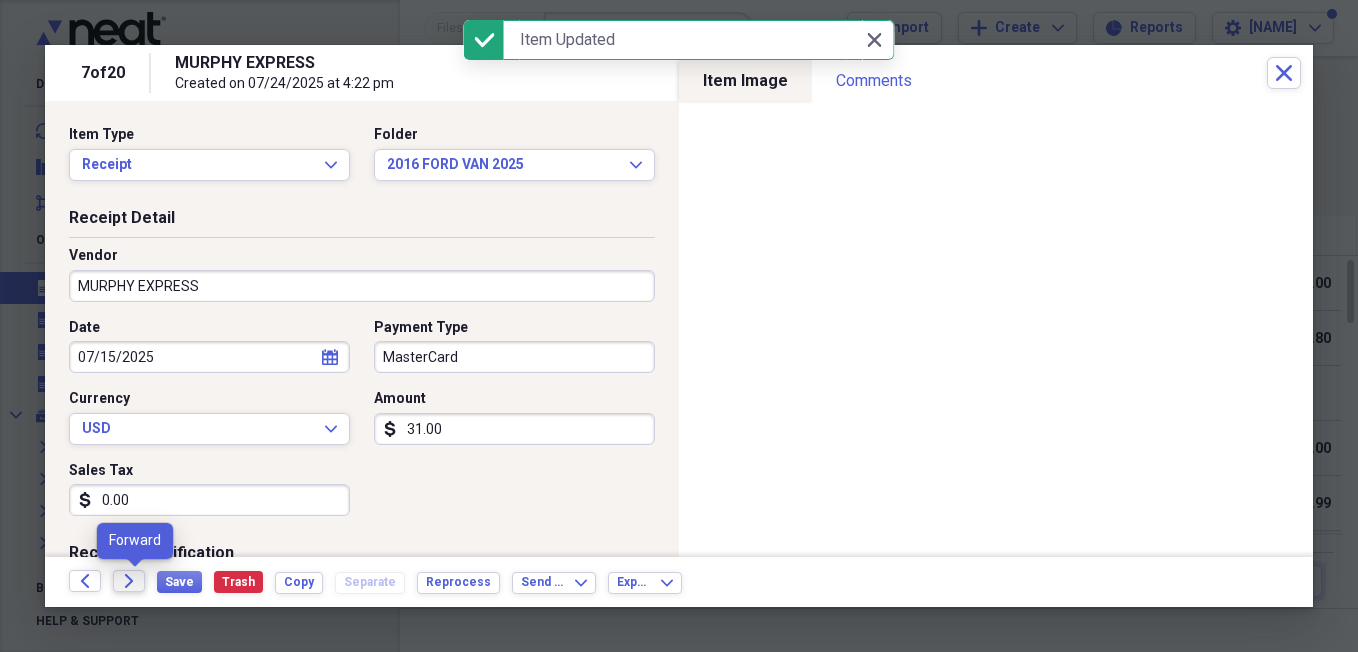 click on "Forward" 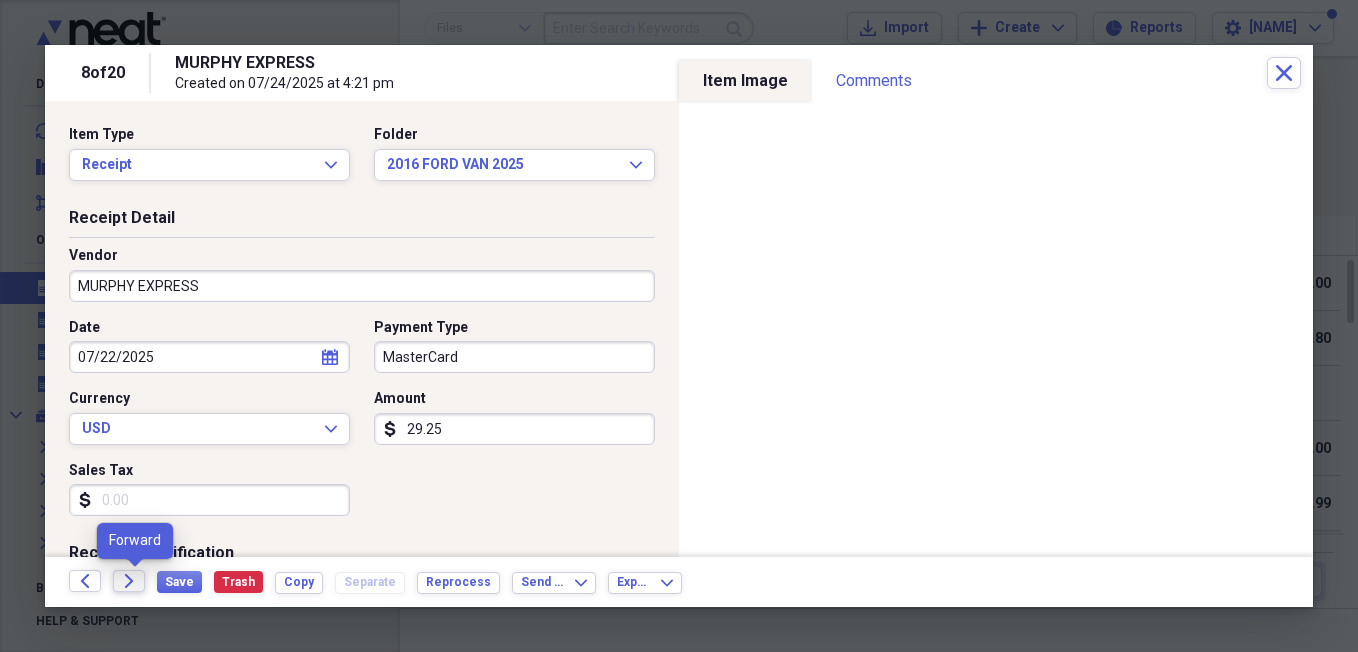 click on "Forward" 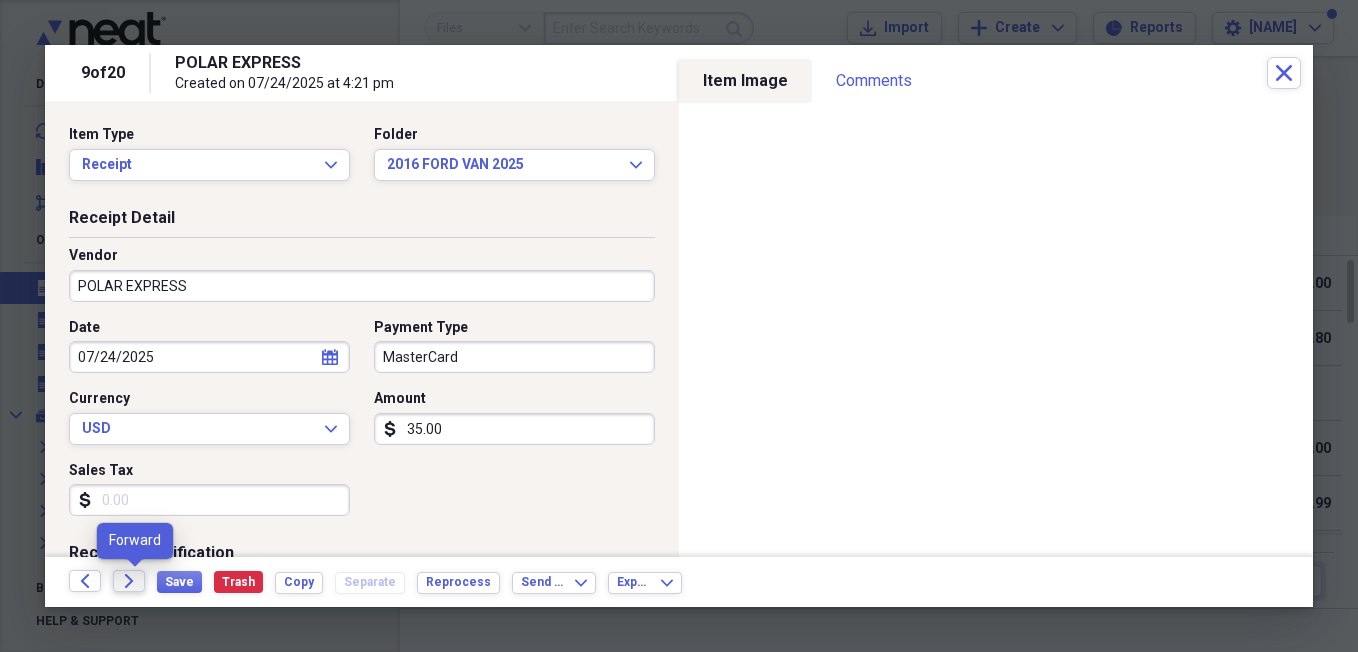 click on "Forward" at bounding box center [129, 581] 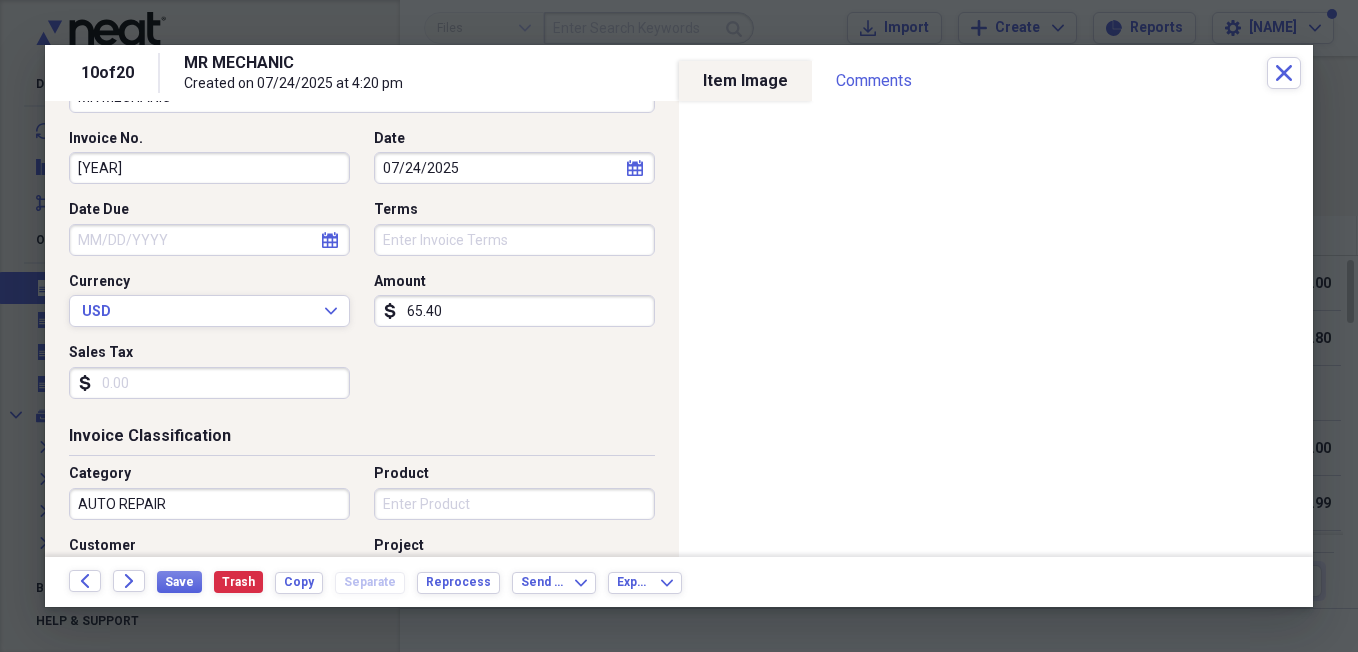 scroll, scrollTop: 189, scrollLeft: 0, axis: vertical 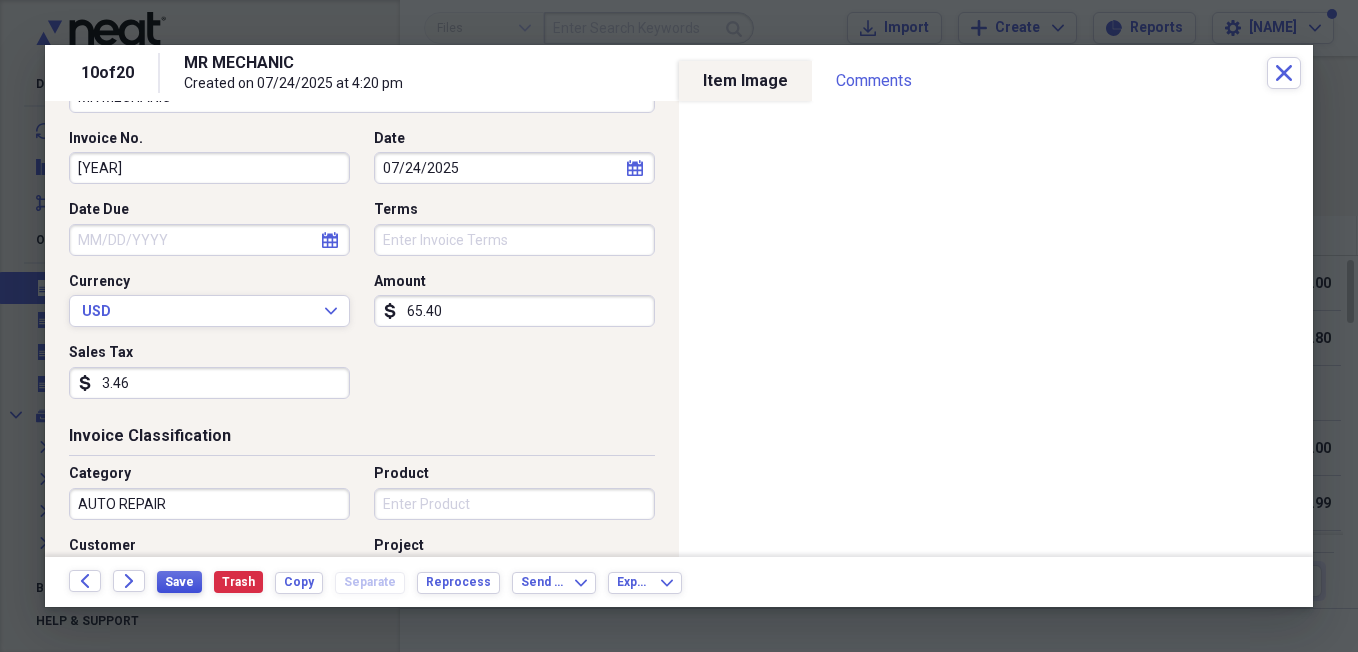 type on "3.46" 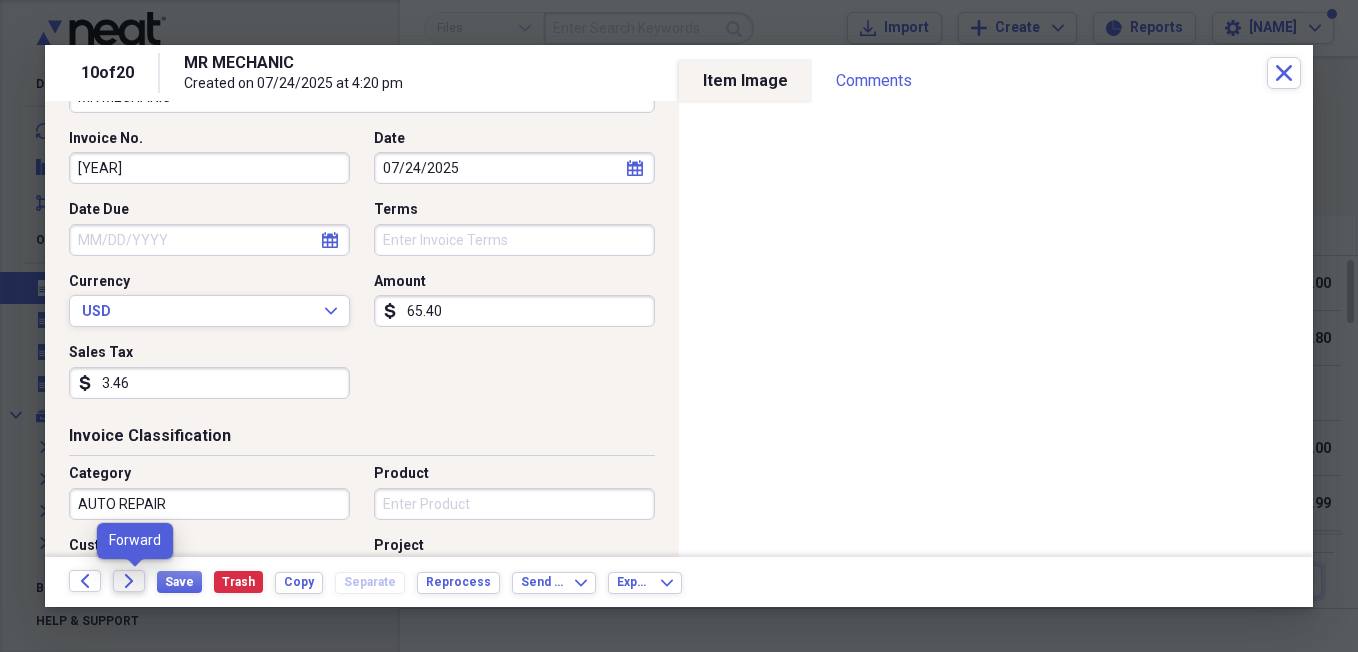 click on "Forward" 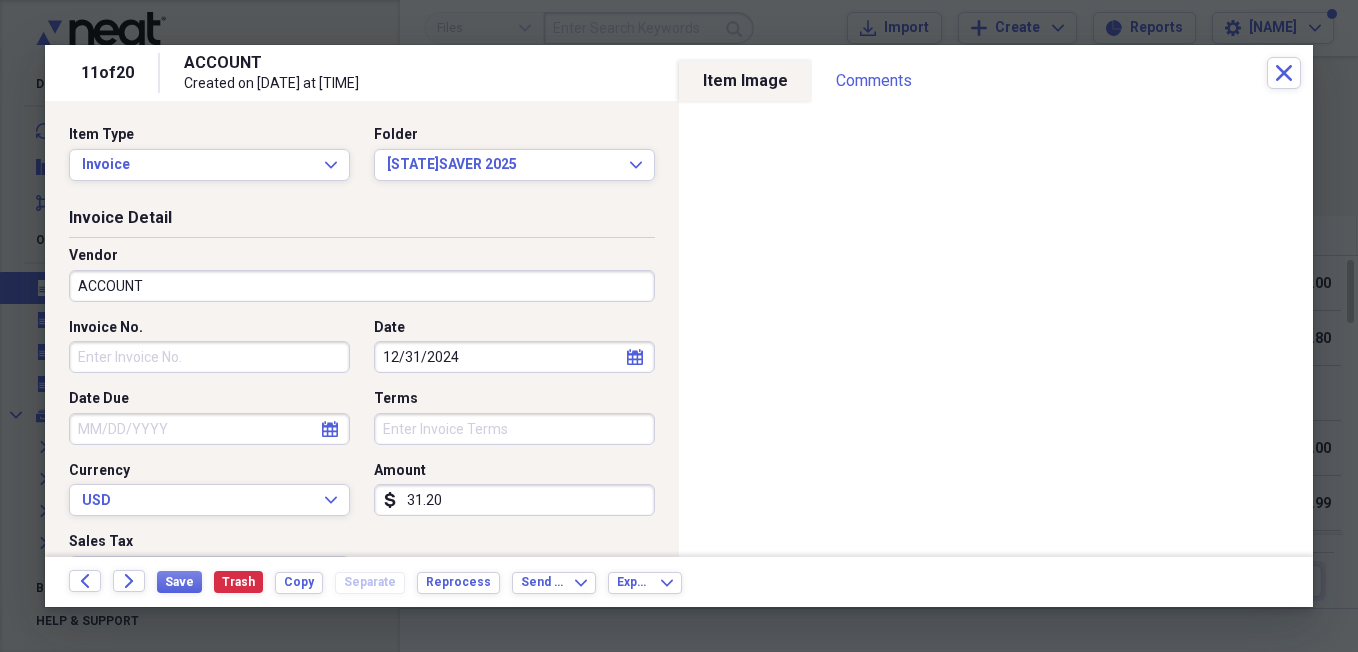 click on "Back Forward Save Trash Copy Separate Reprocess Send To Expand Export Expand" at bounding box center [679, 582] 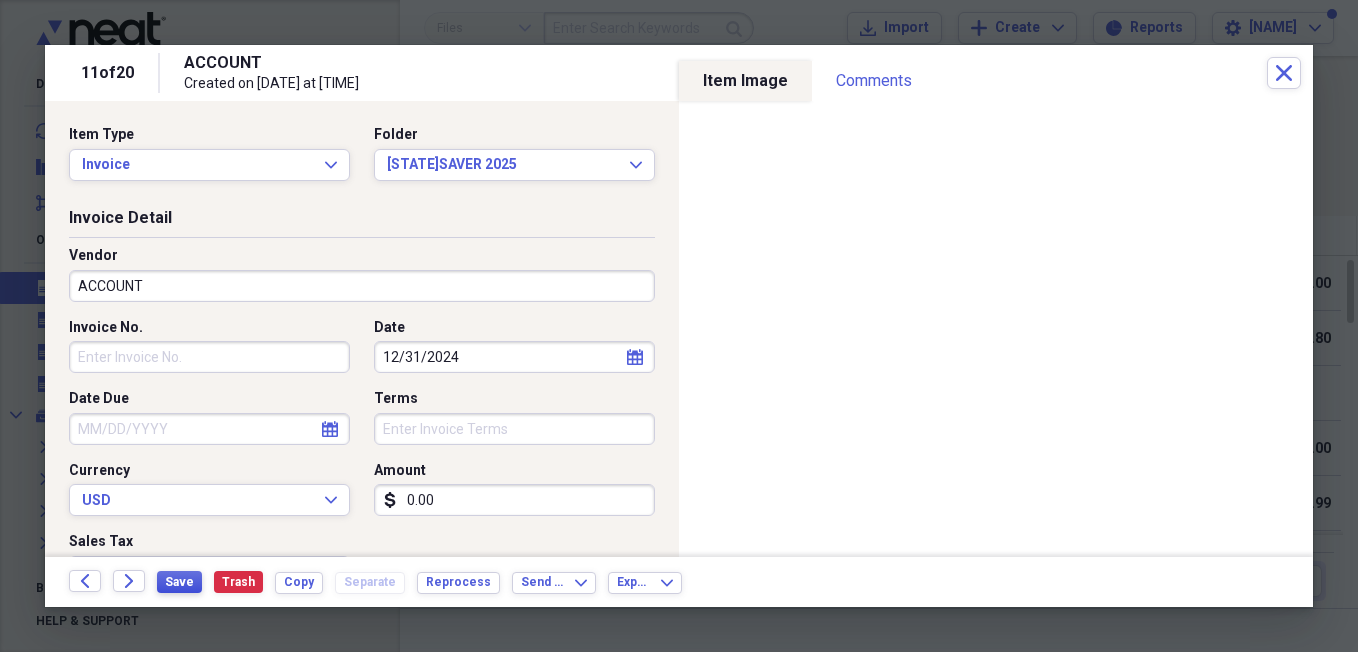 type on "0.00" 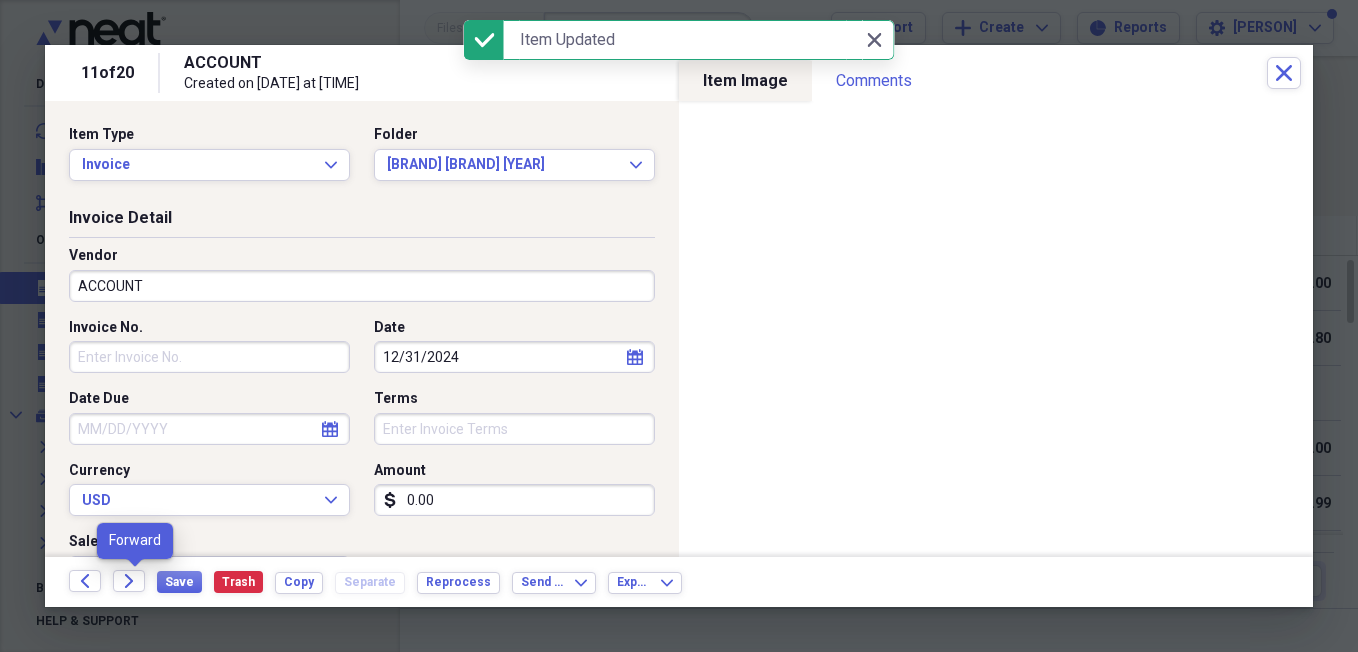 scroll, scrollTop: 0, scrollLeft: 0, axis: both 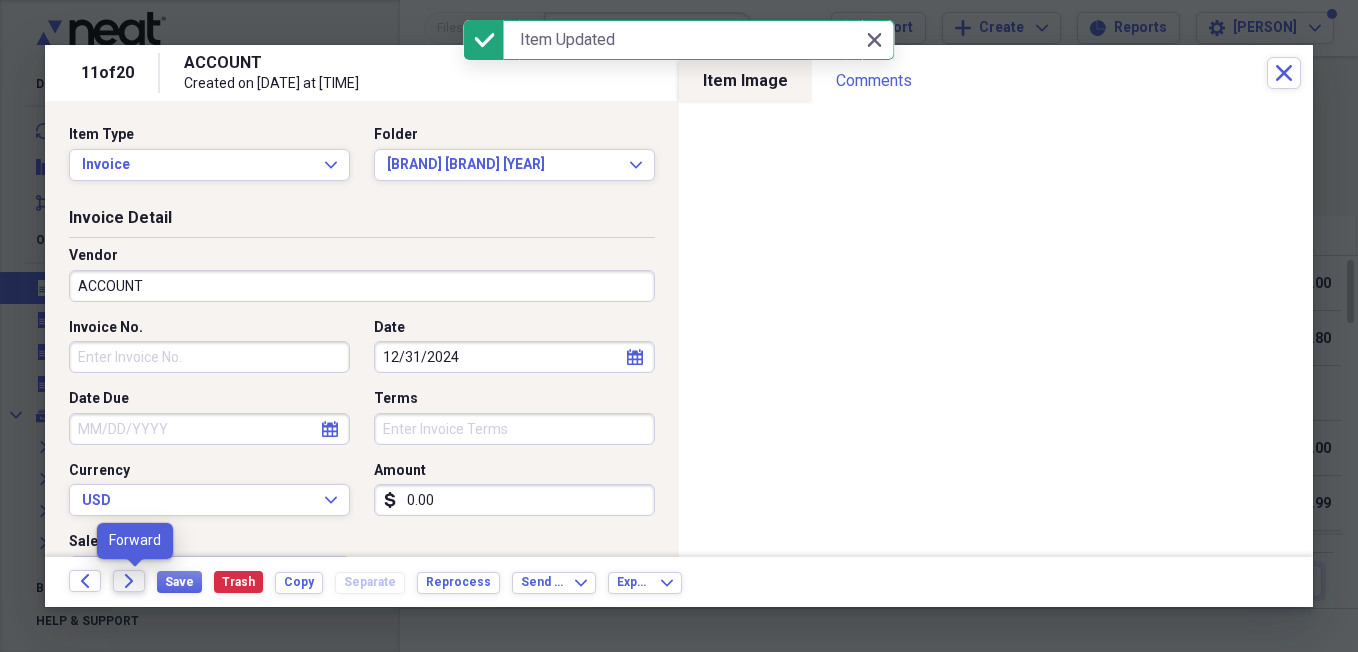 drag, startPoint x: 0, startPoint y: 0, endPoint x: 126, endPoint y: 576, distance: 589.62024 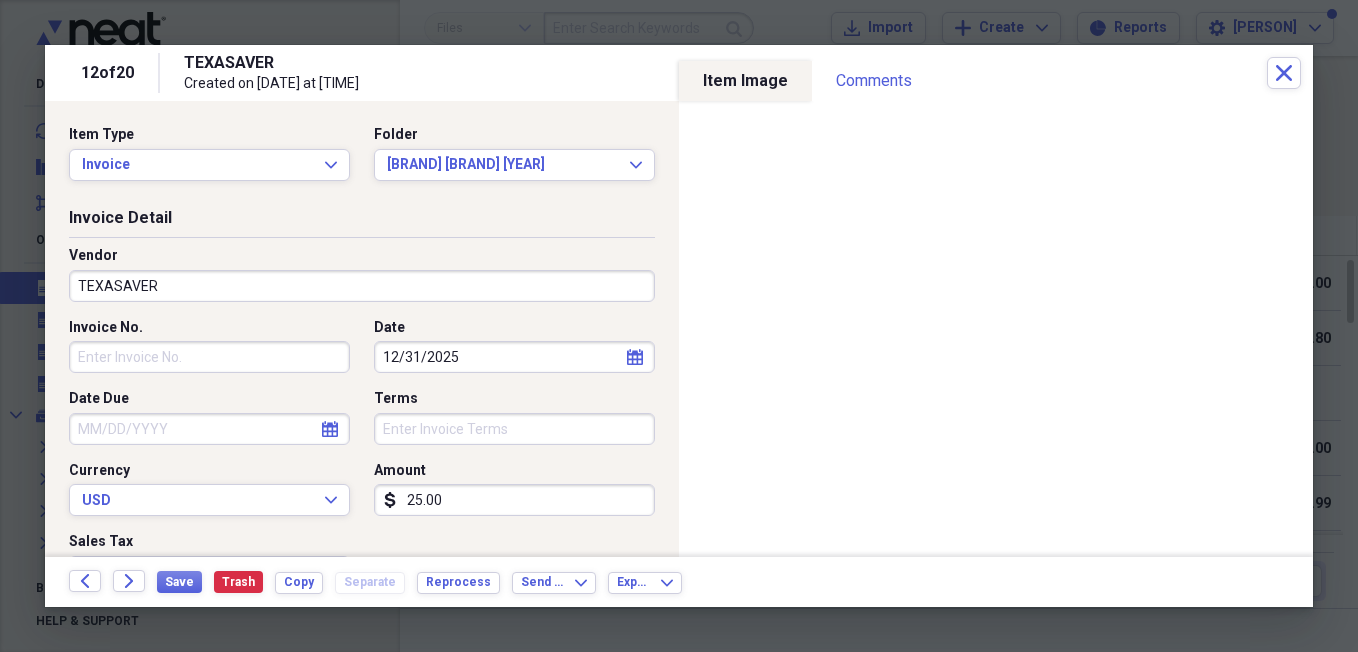 click on "25.00" at bounding box center (514, 500) 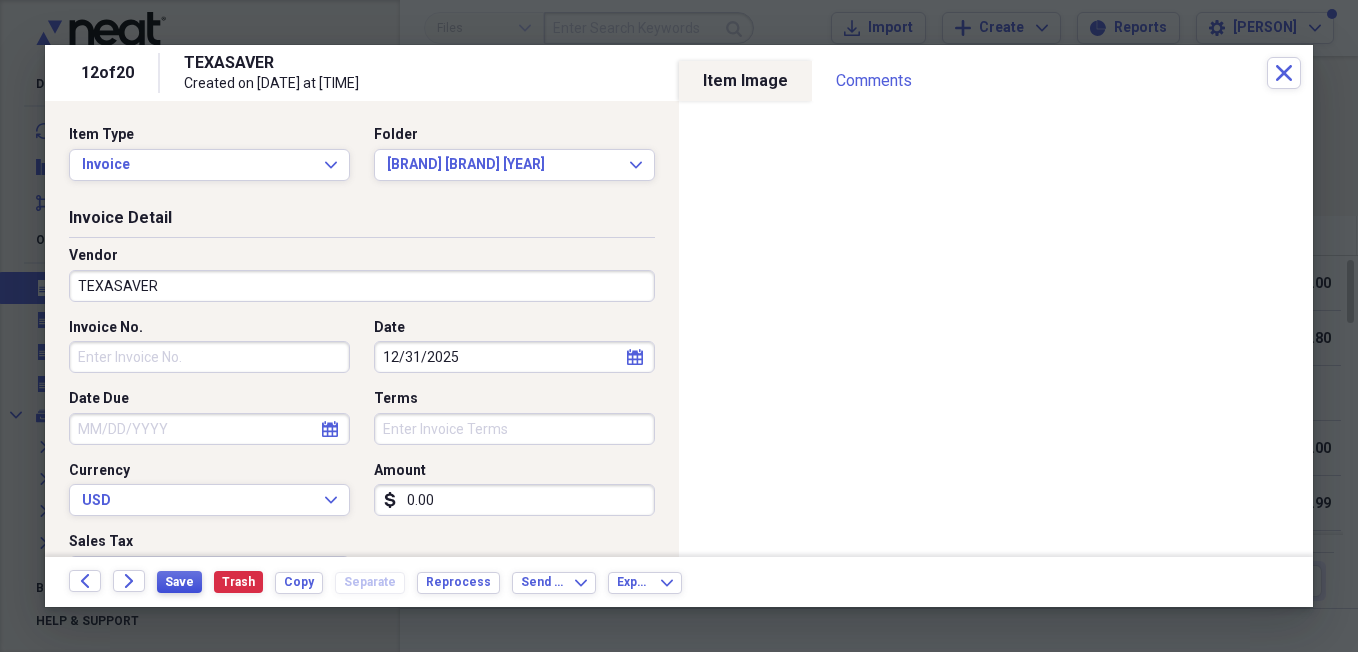 type on "0.00" 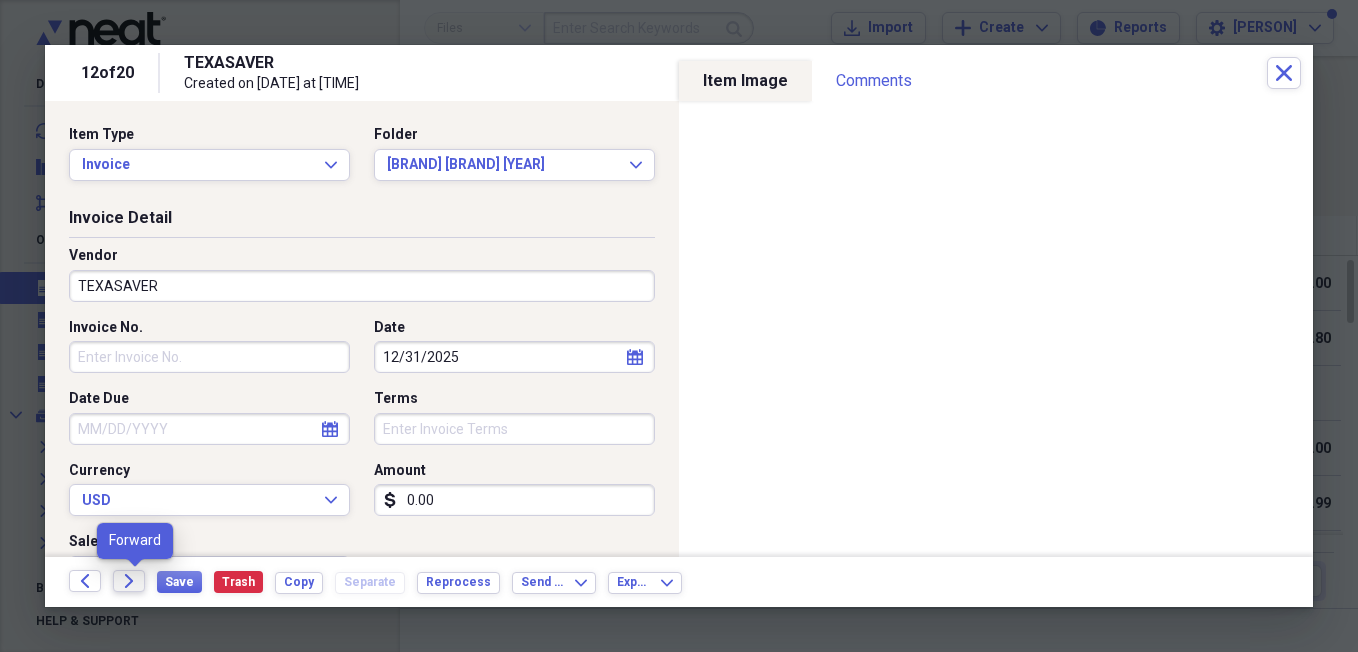click on "Forward" 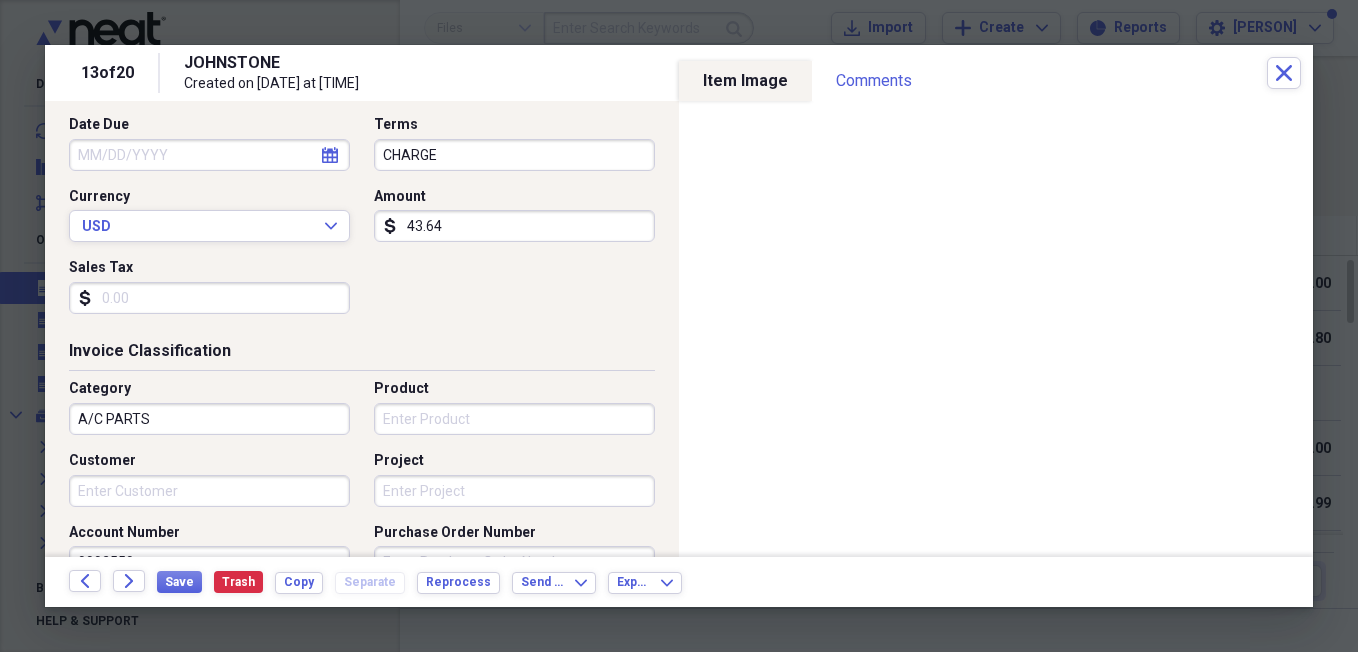 scroll, scrollTop: 308, scrollLeft: 0, axis: vertical 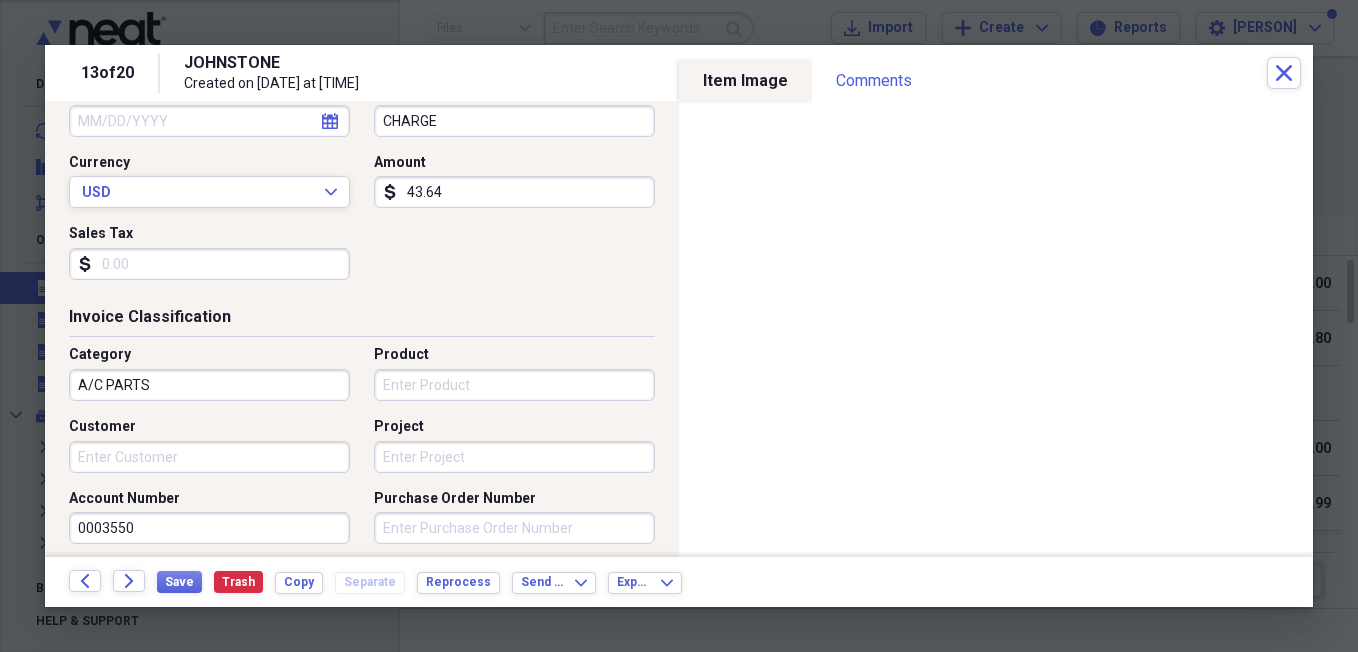 click on "Sales Tax" at bounding box center [209, 264] 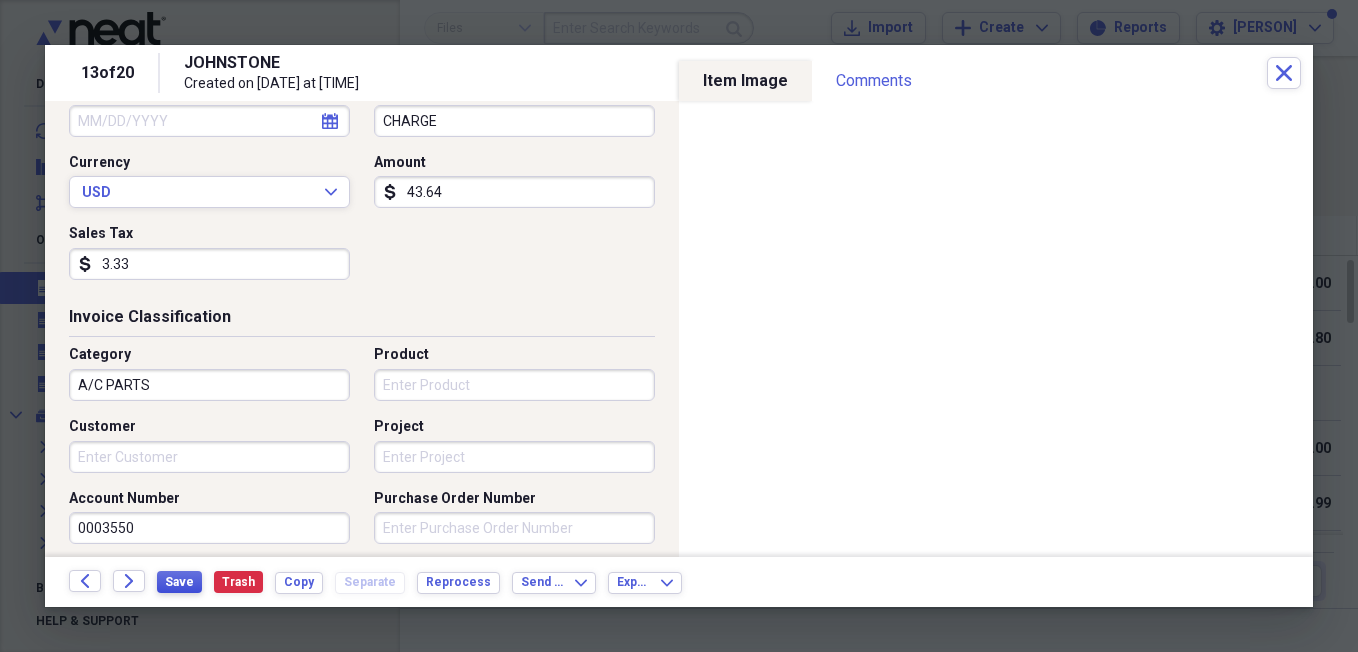 type on "3.33" 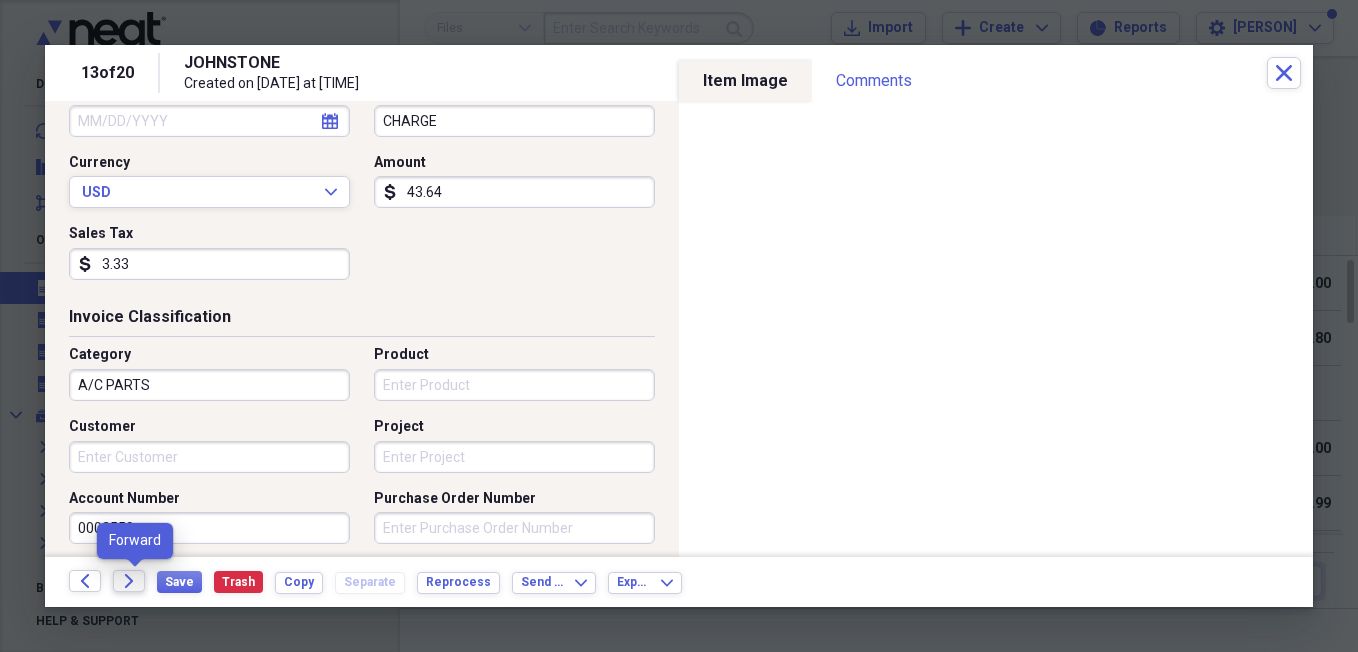 click 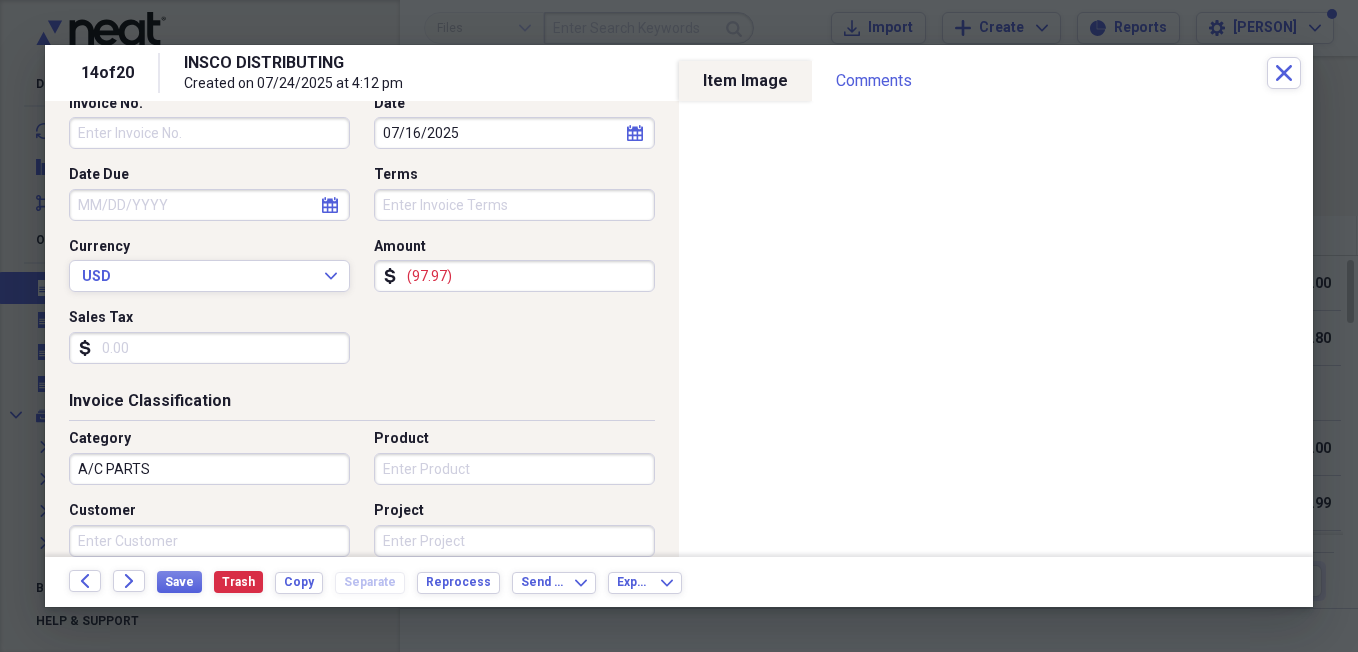 scroll, scrollTop: 227, scrollLeft: 0, axis: vertical 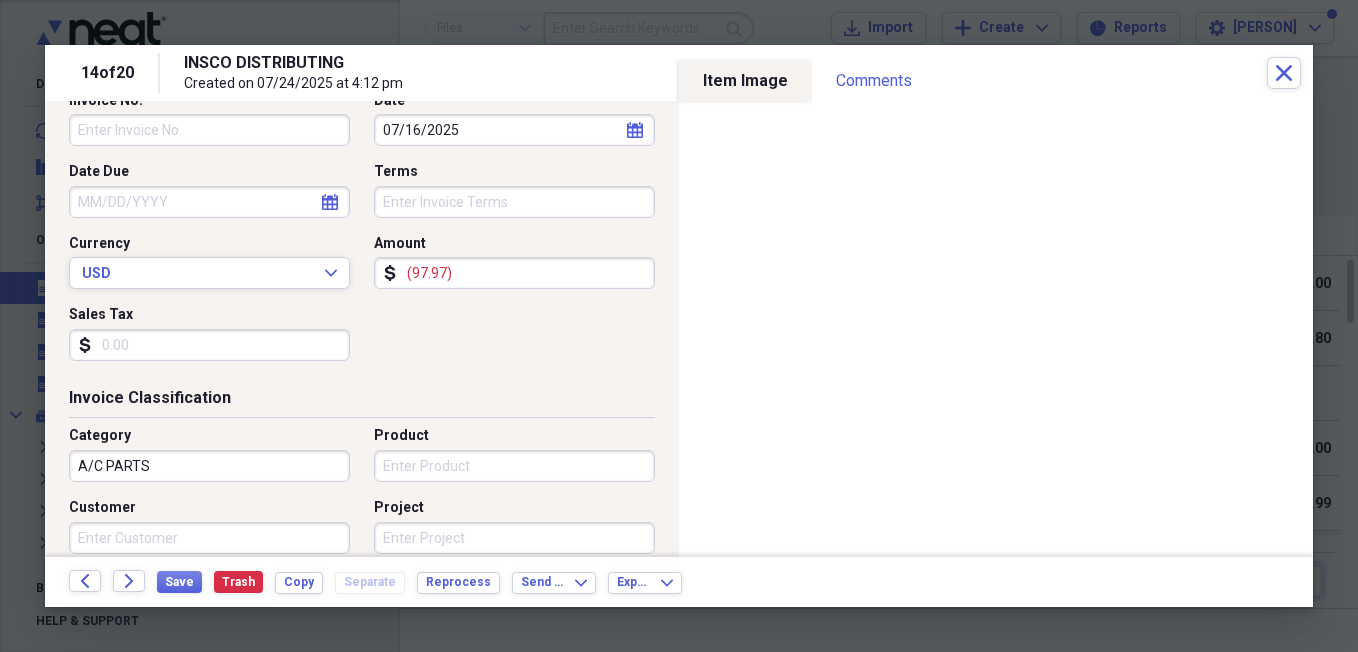 click on "Sales Tax" at bounding box center [209, 345] 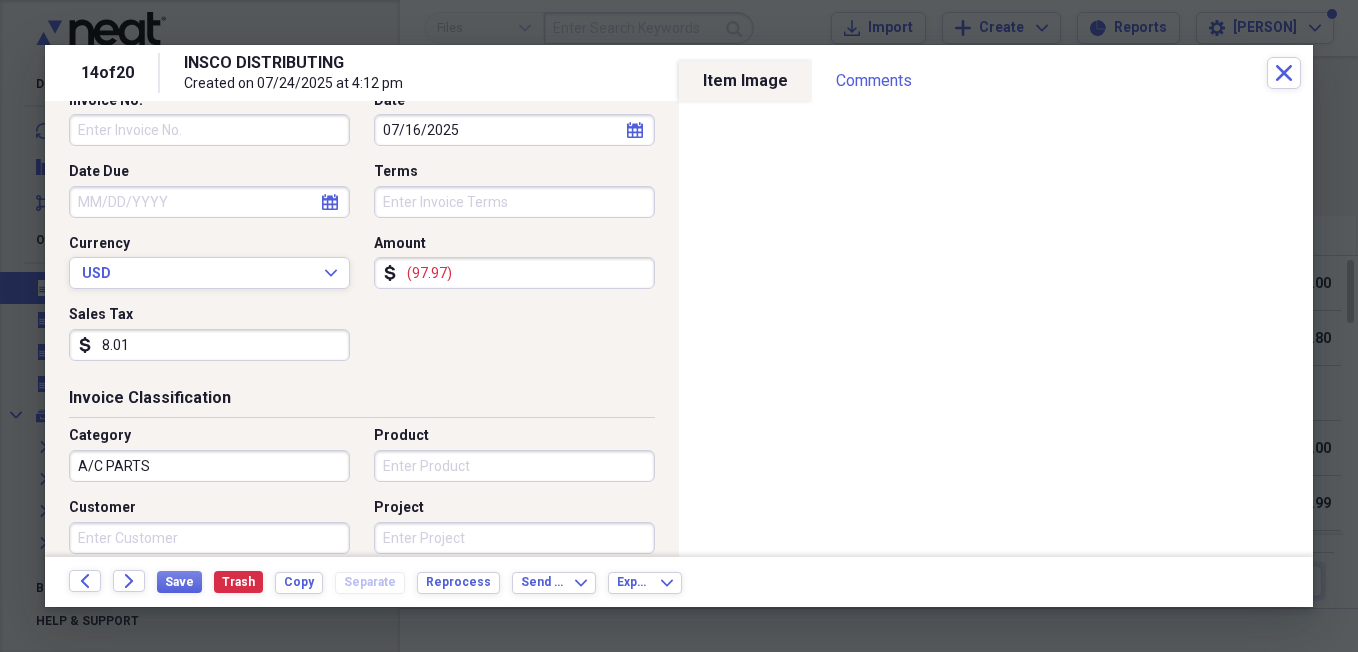 click on "8.01" at bounding box center (209, 345) 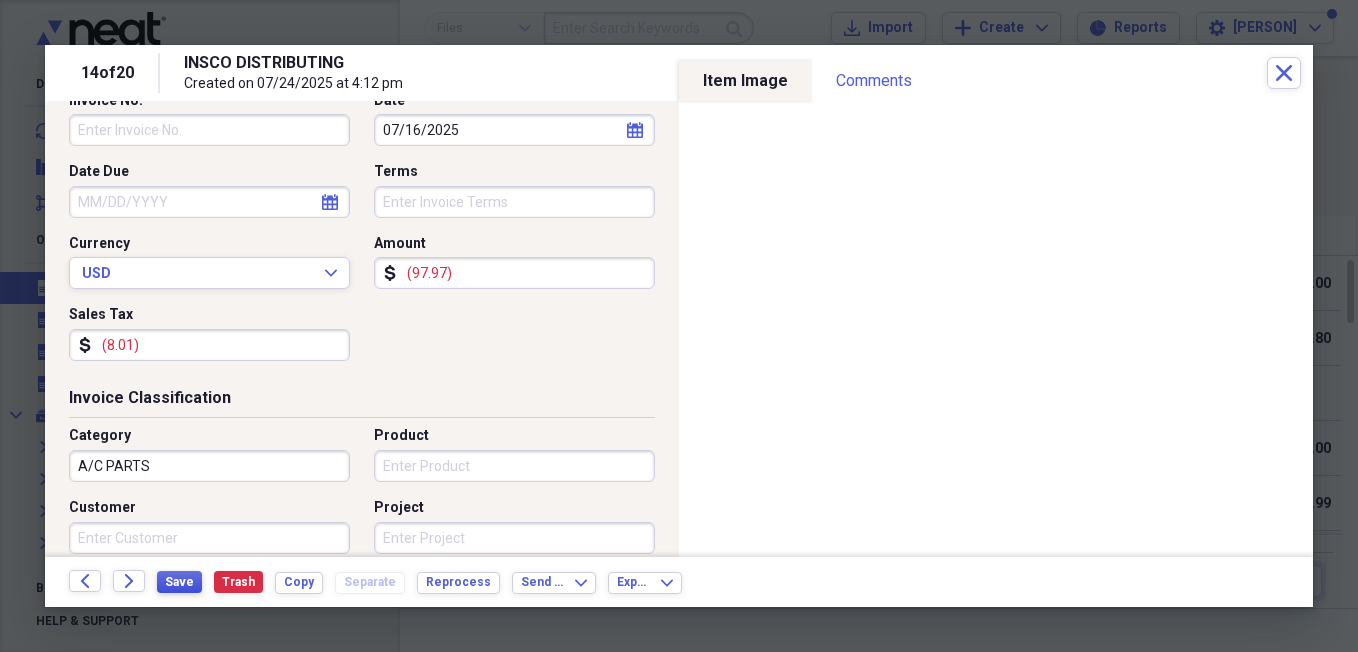 type on "(8.01)" 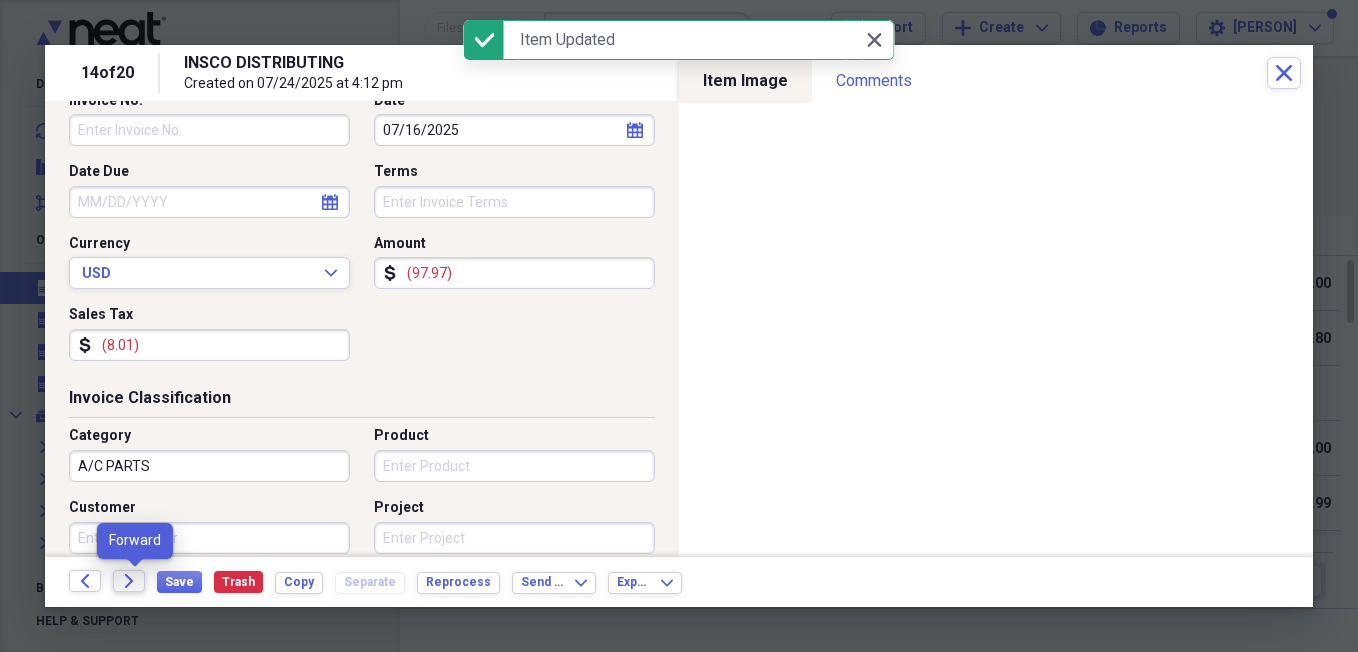 click on "Forward" 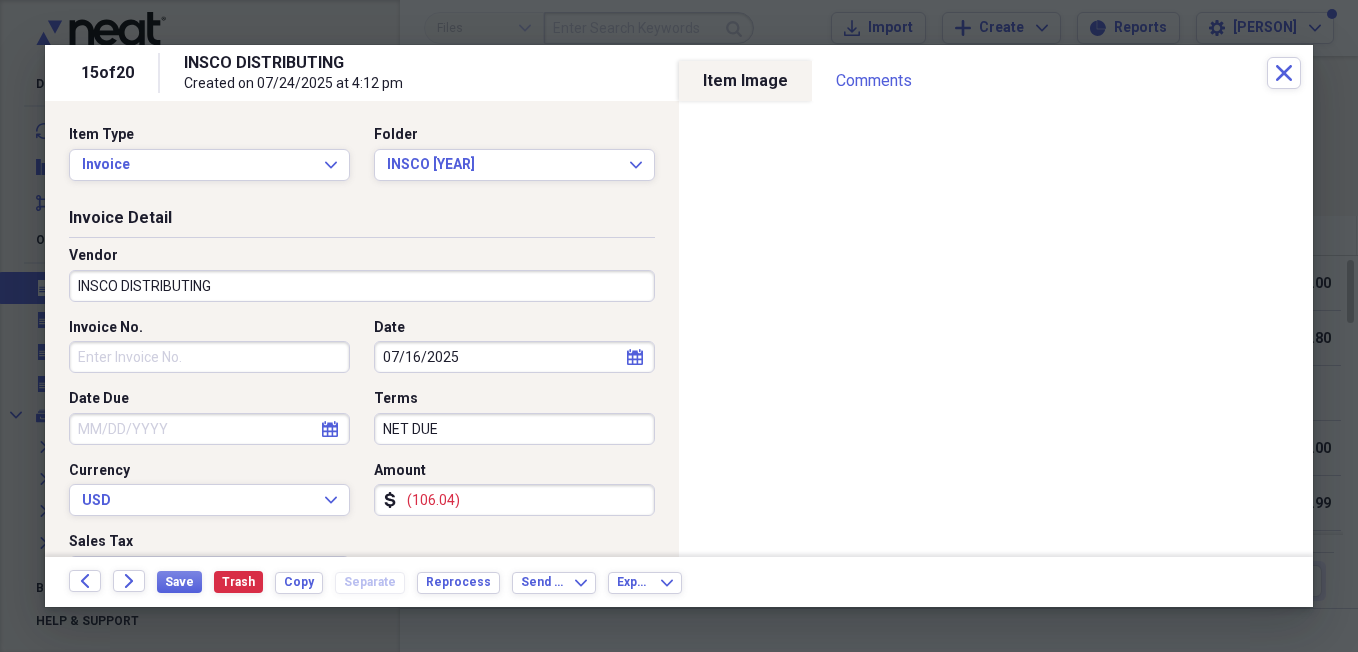 click on "(106.04)" at bounding box center (514, 500) 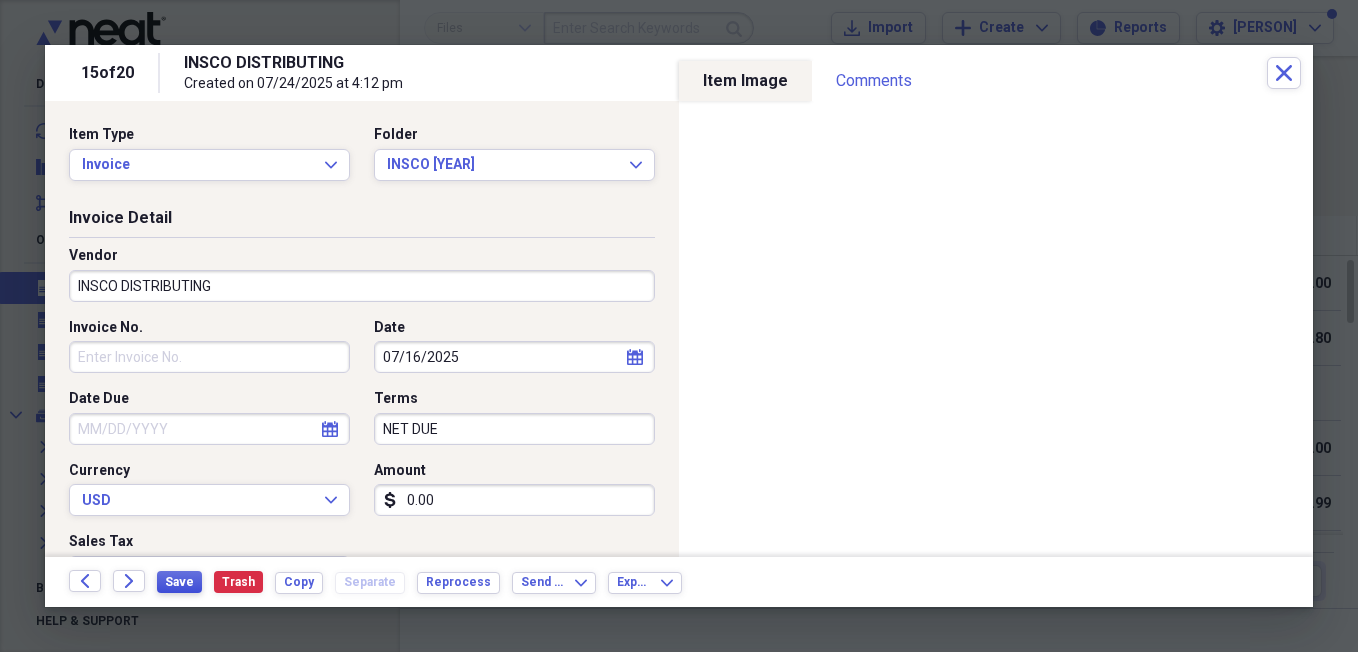 type on "0.00" 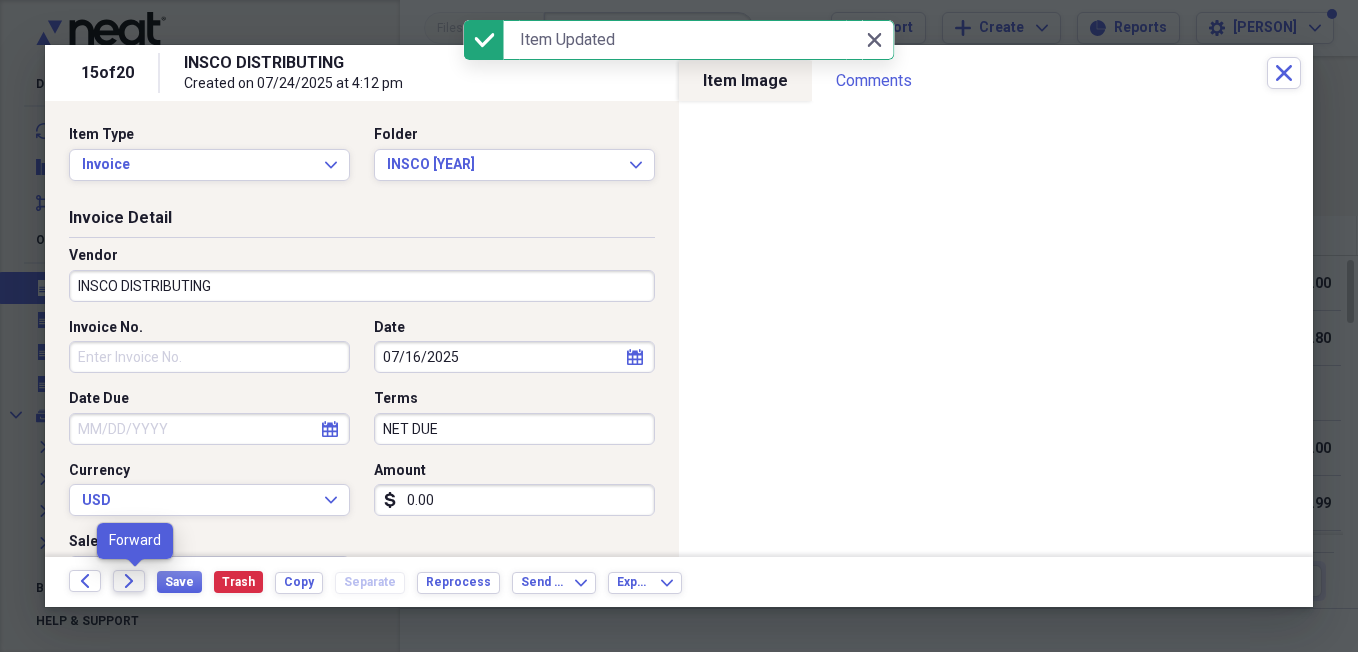 click on "Forward" 